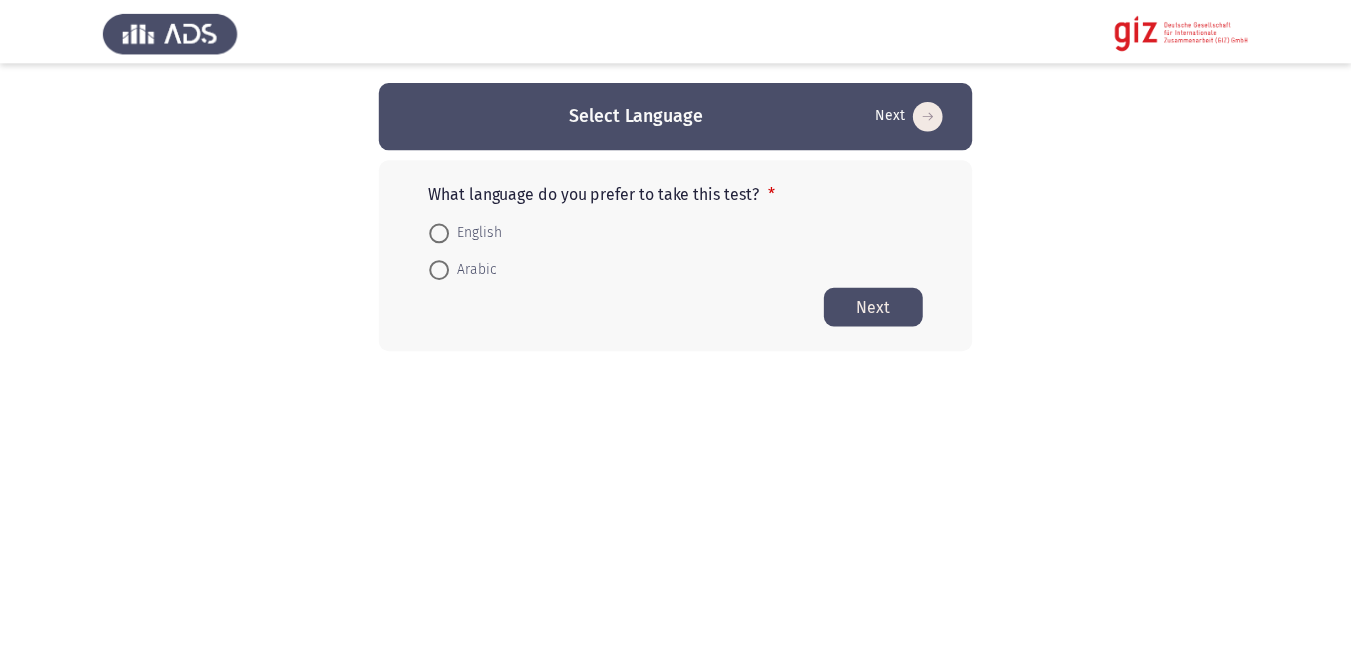scroll, scrollTop: 0, scrollLeft: 0, axis: both 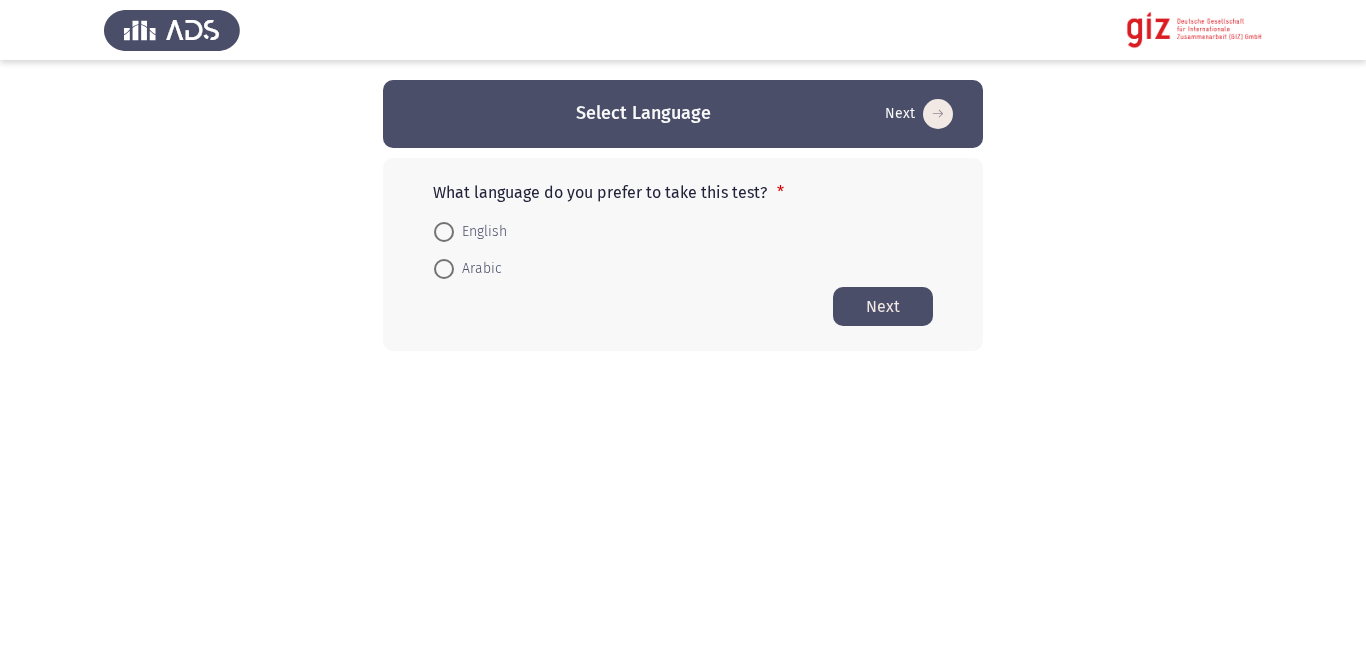 click at bounding box center (444, 269) 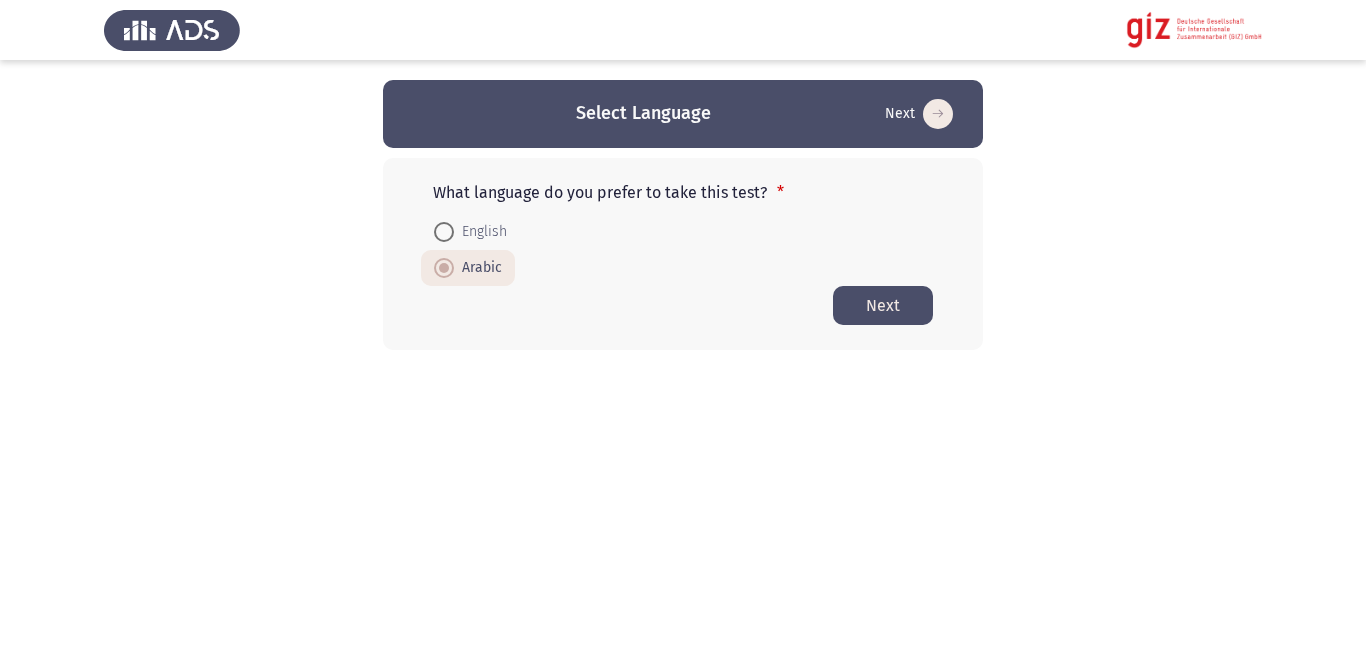 click on "Next" 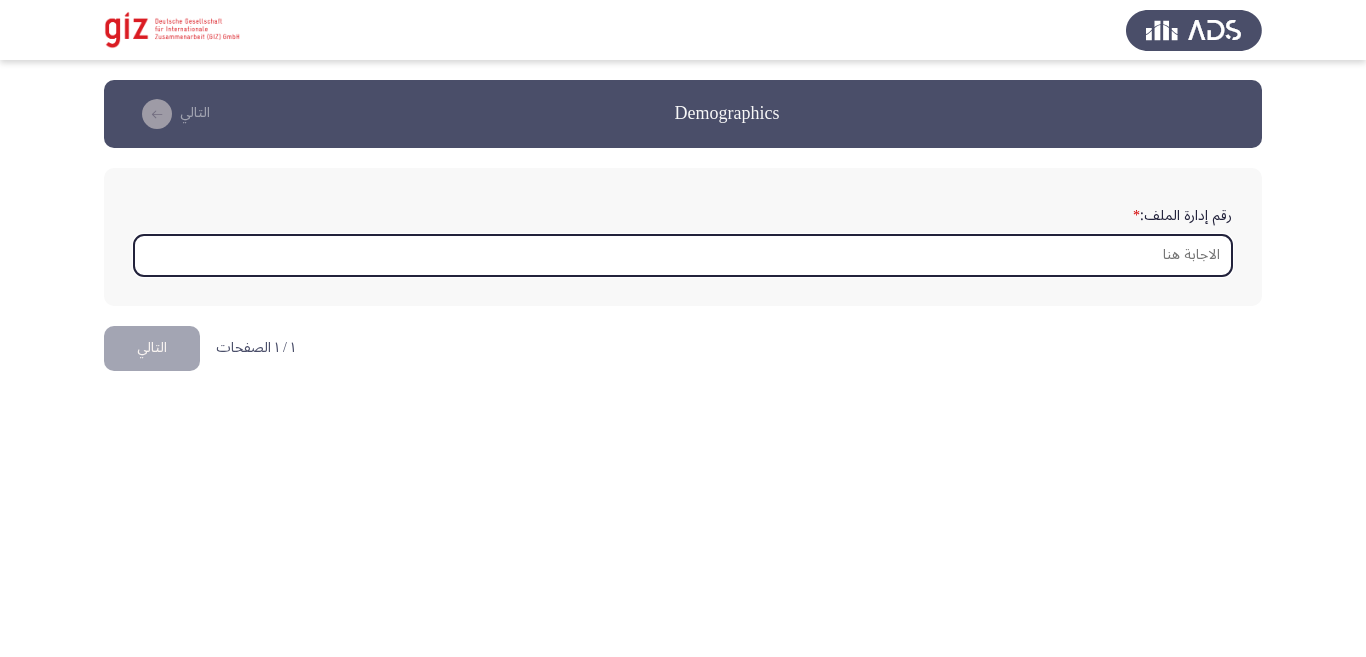 click on "رقم إدارة الملف:    *" at bounding box center [683, 255] 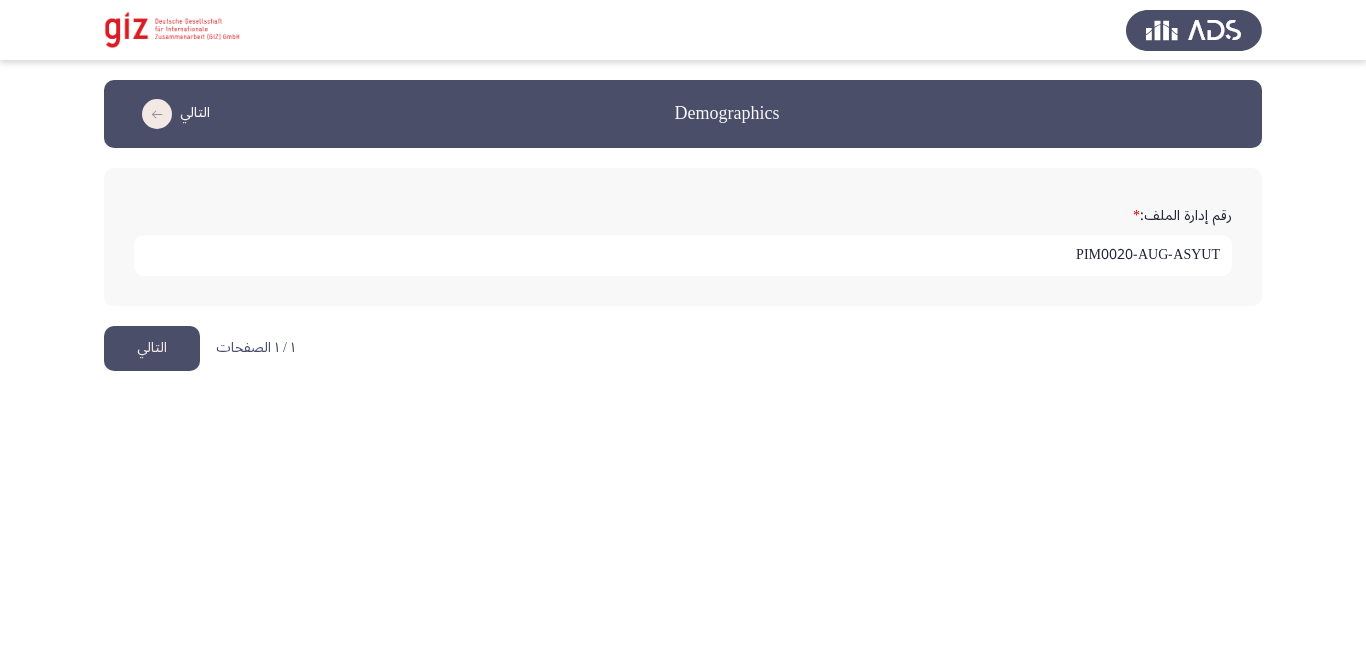 type on "PIM0020-AUG-ASYUT" 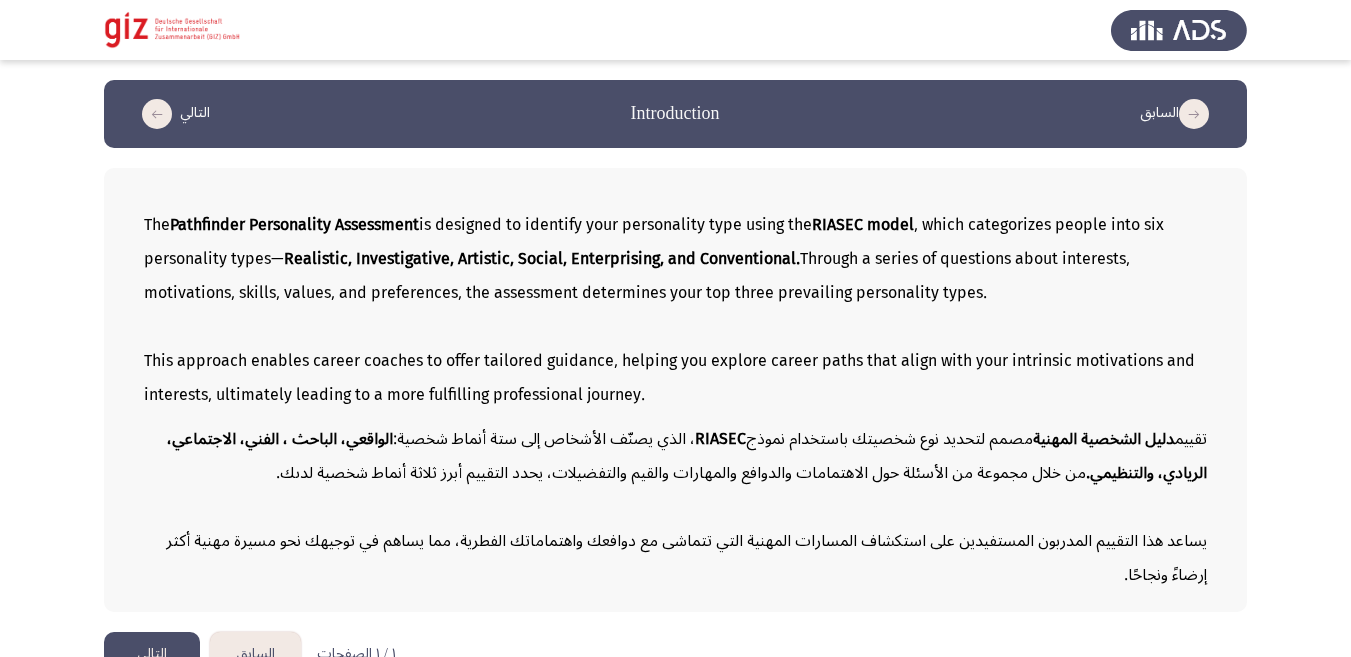 click on "التالي" 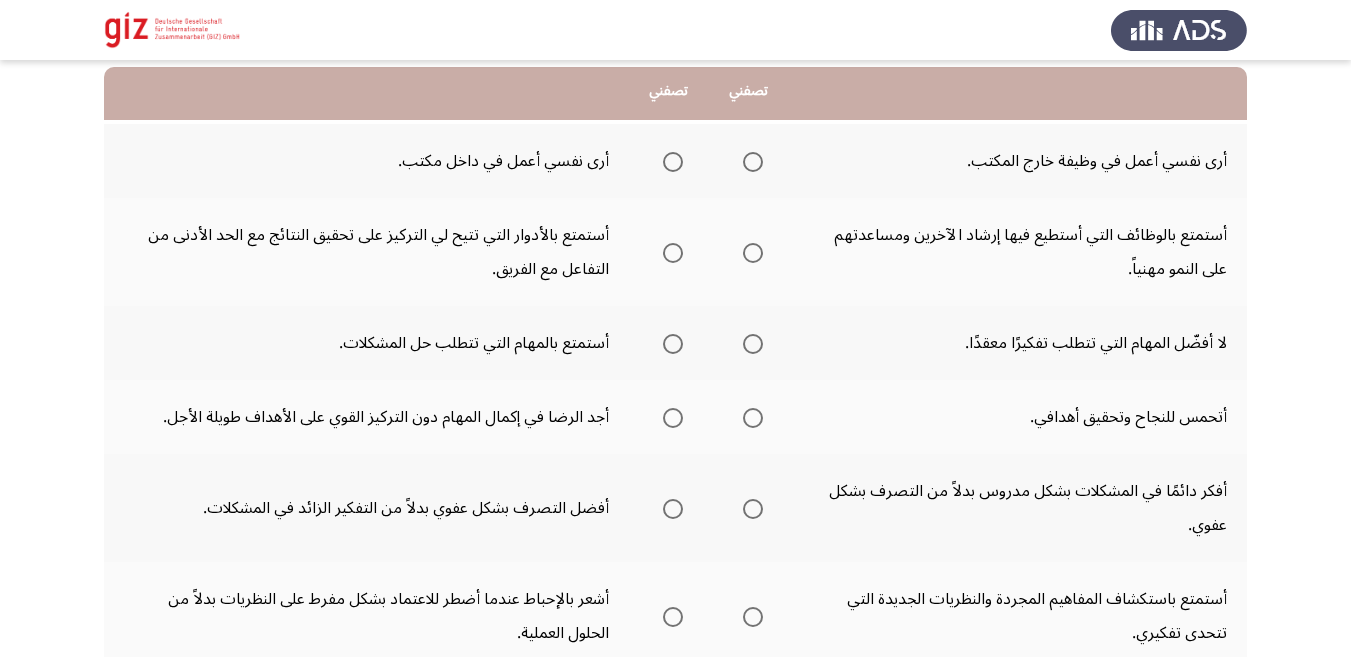 scroll, scrollTop: 203, scrollLeft: 0, axis: vertical 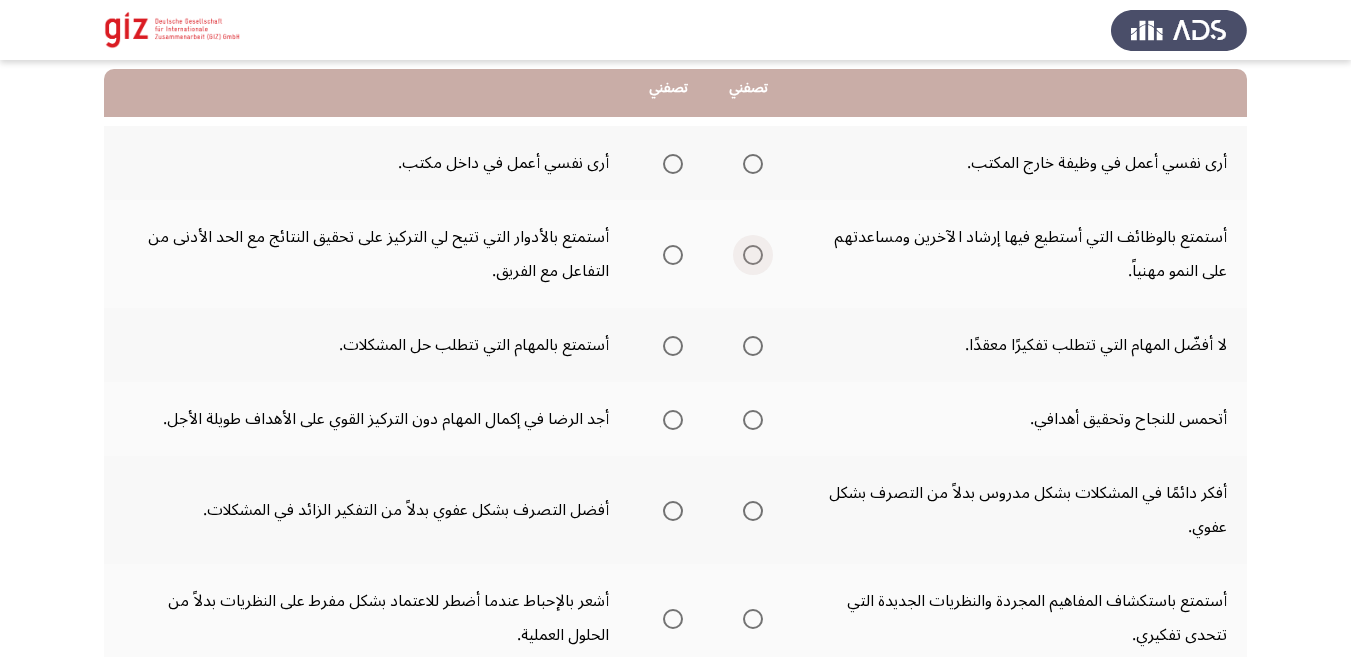 click at bounding box center (753, 255) 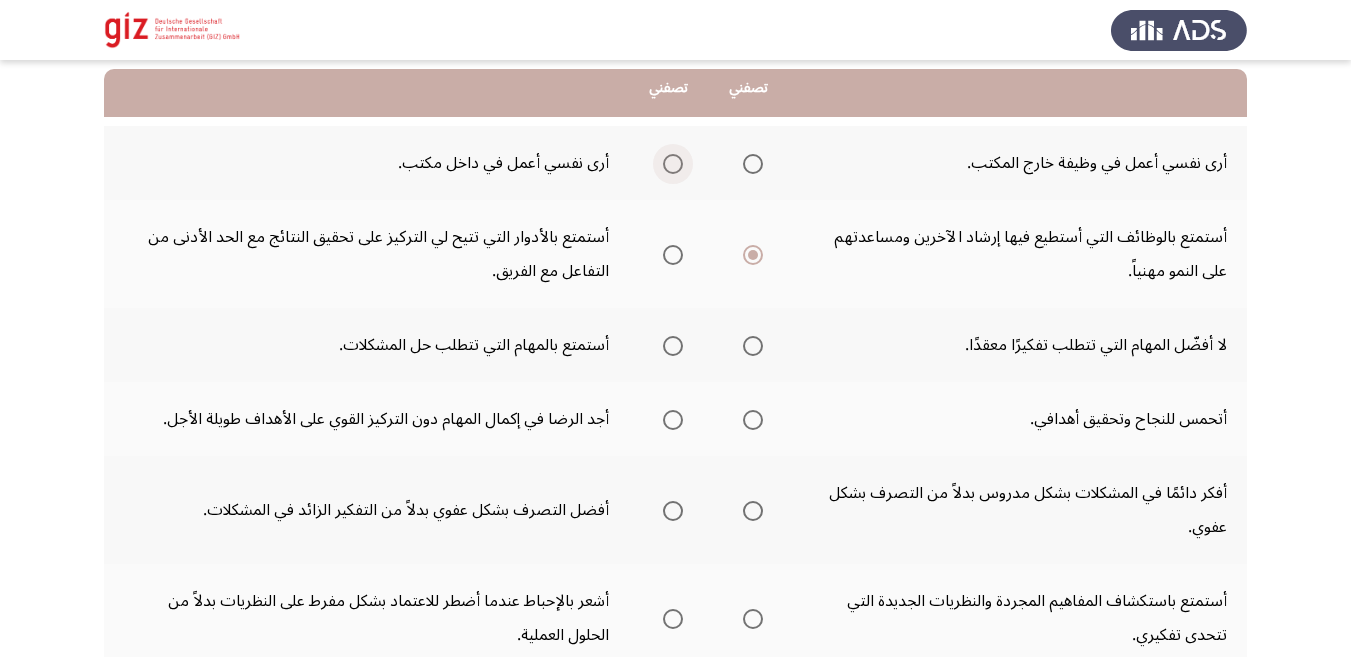 click at bounding box center [673, 164] 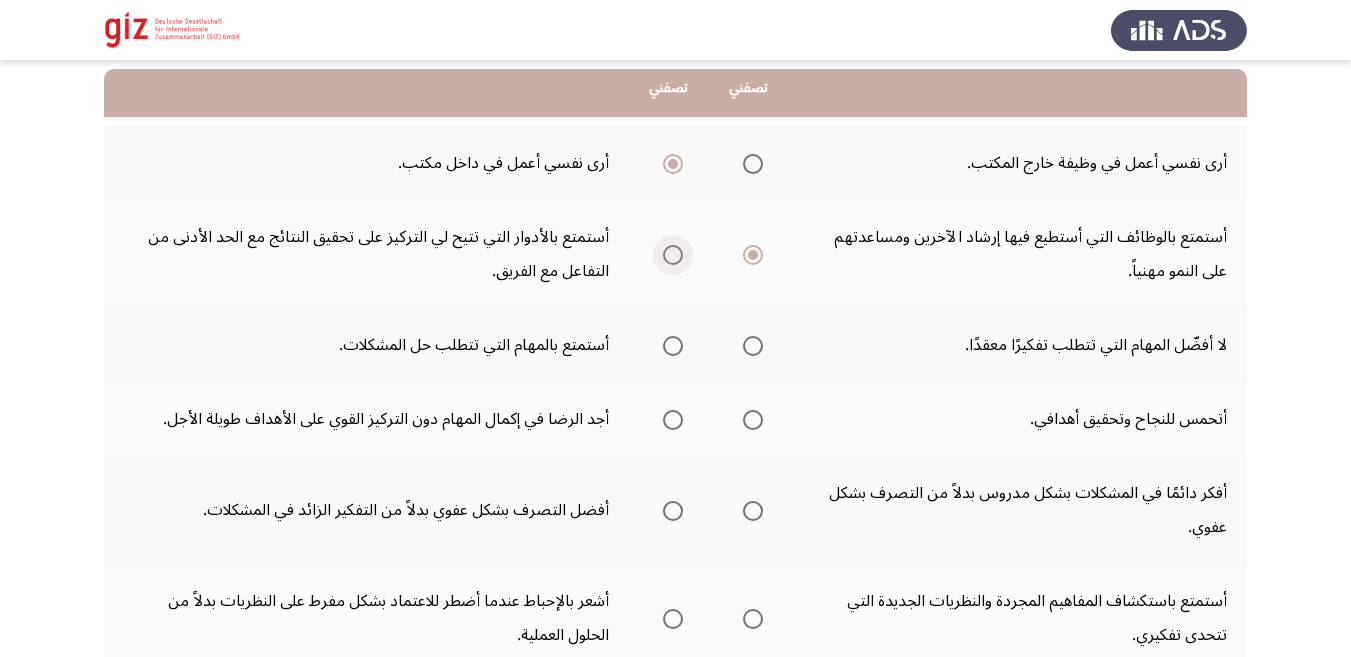 click at bounding box center (673, 255) 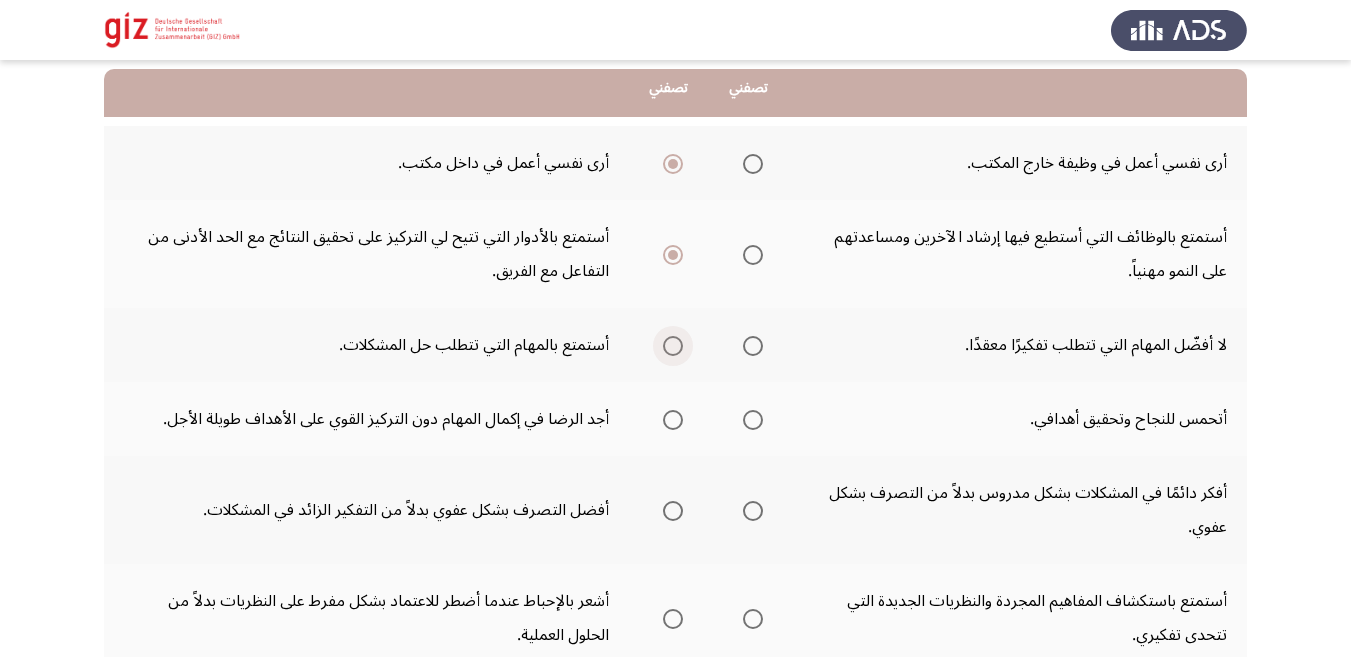 click at bounding box center (673, 346) 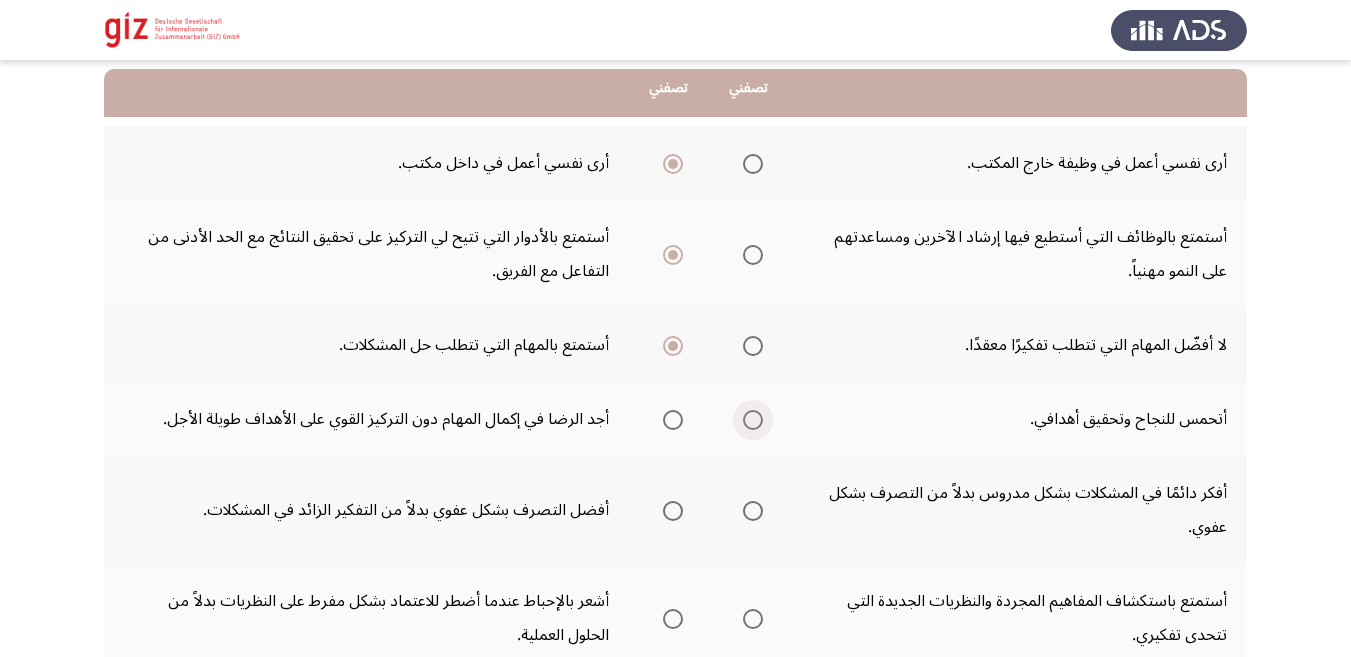 click at bounding box center (753, 420) 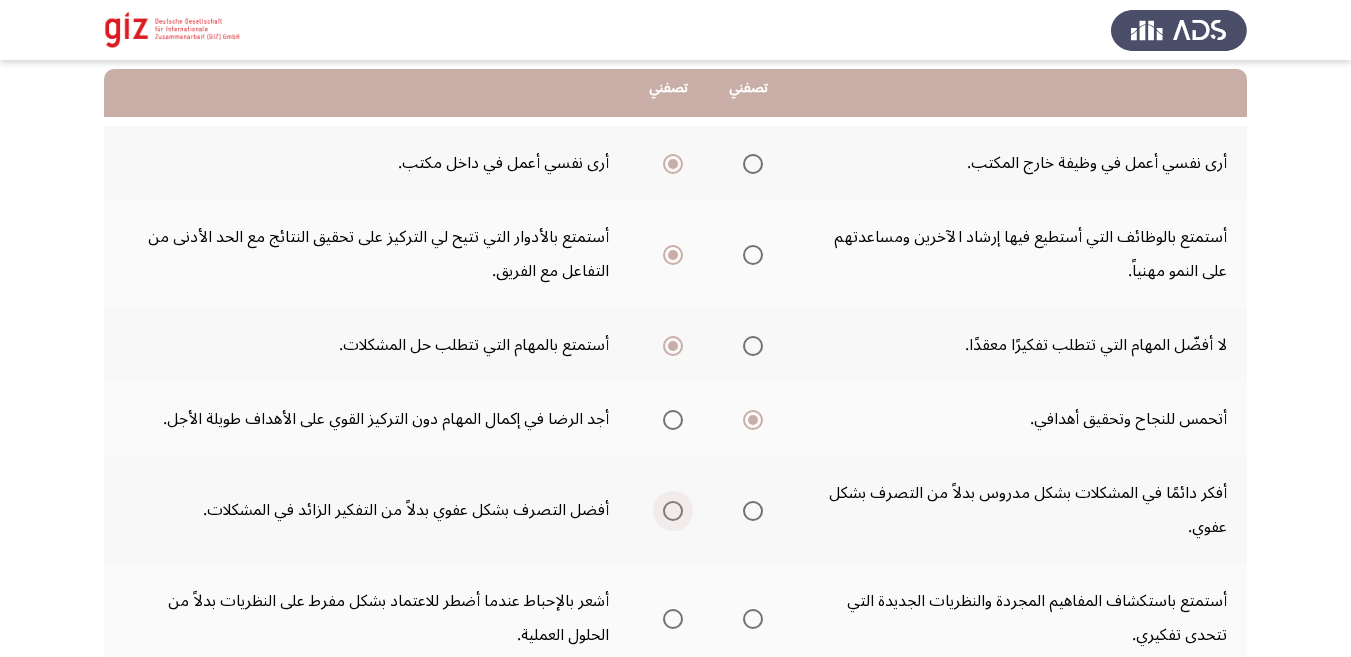 click at bounding box center (673, 511) 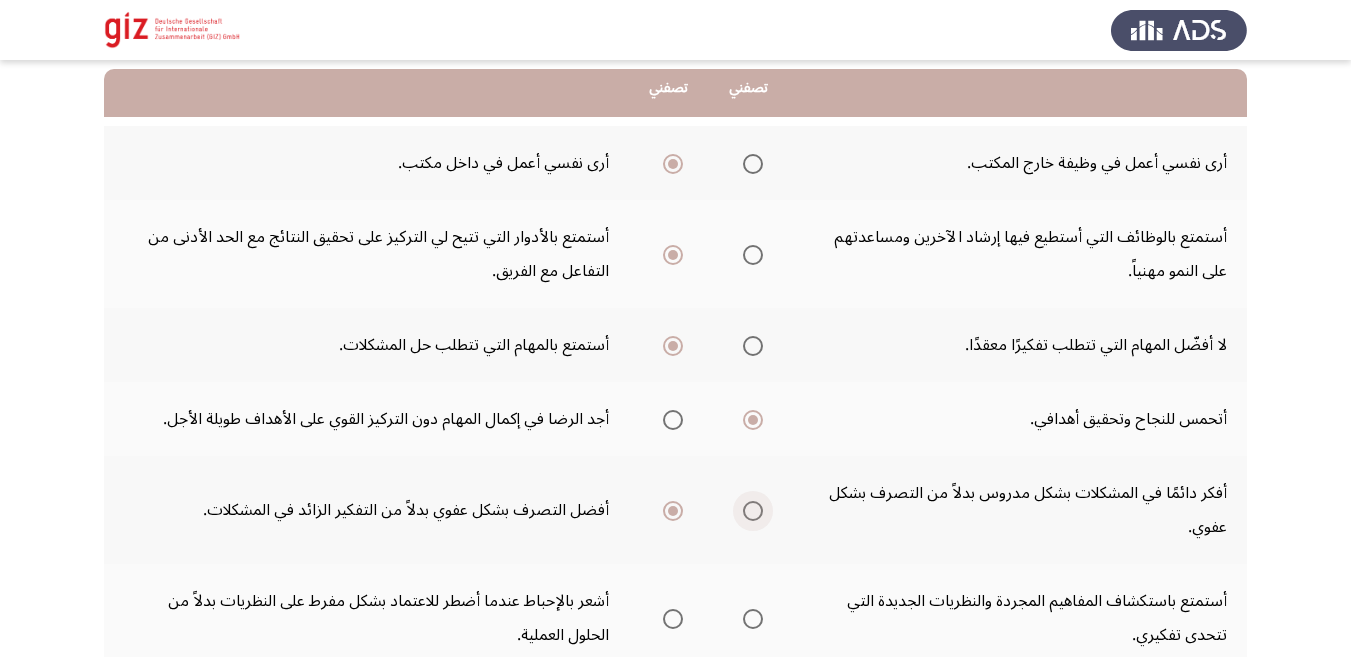 click at bounding box center [753, 511] 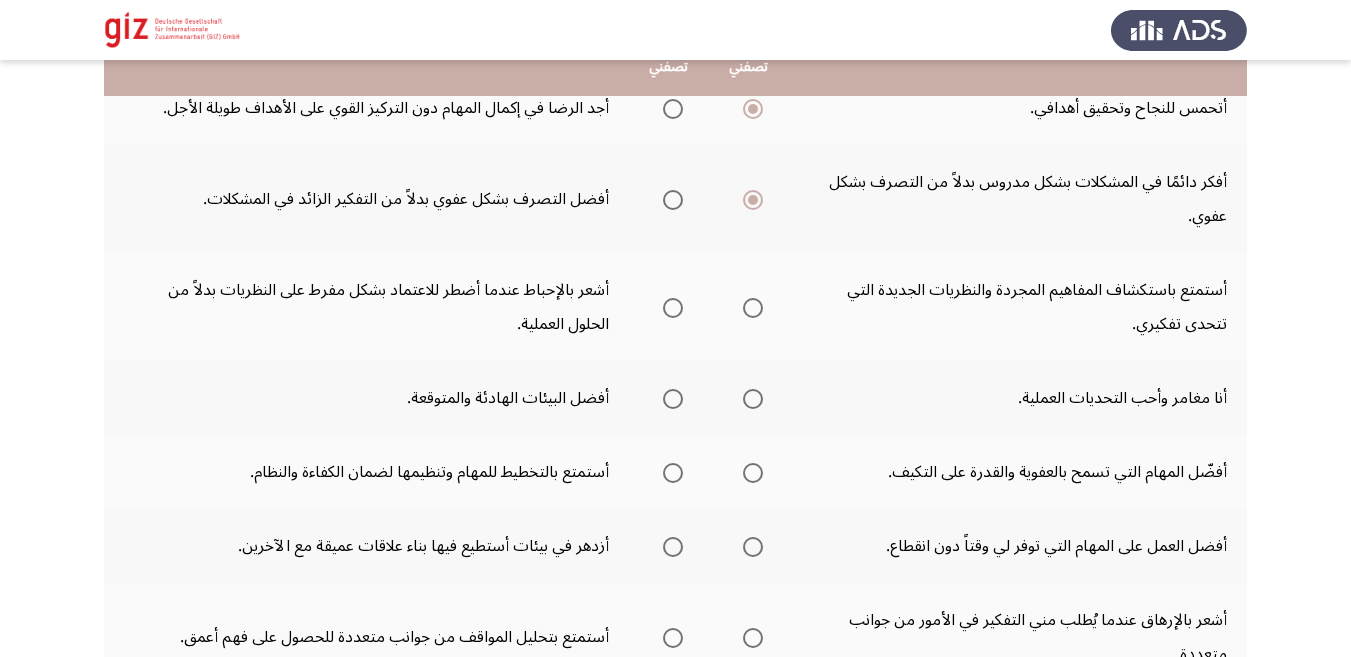 scroll, scrollTop: 531, scrollLeft: 0, axis: vertical 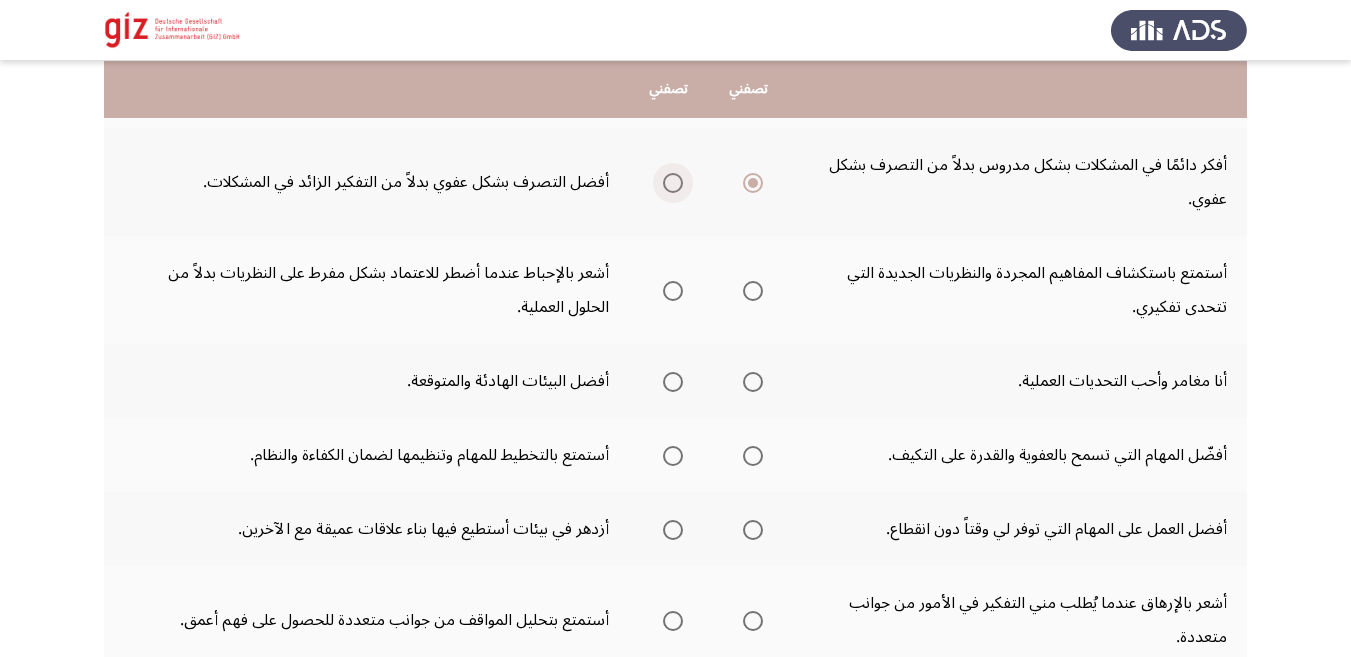 click at bounding box center (673, 183) 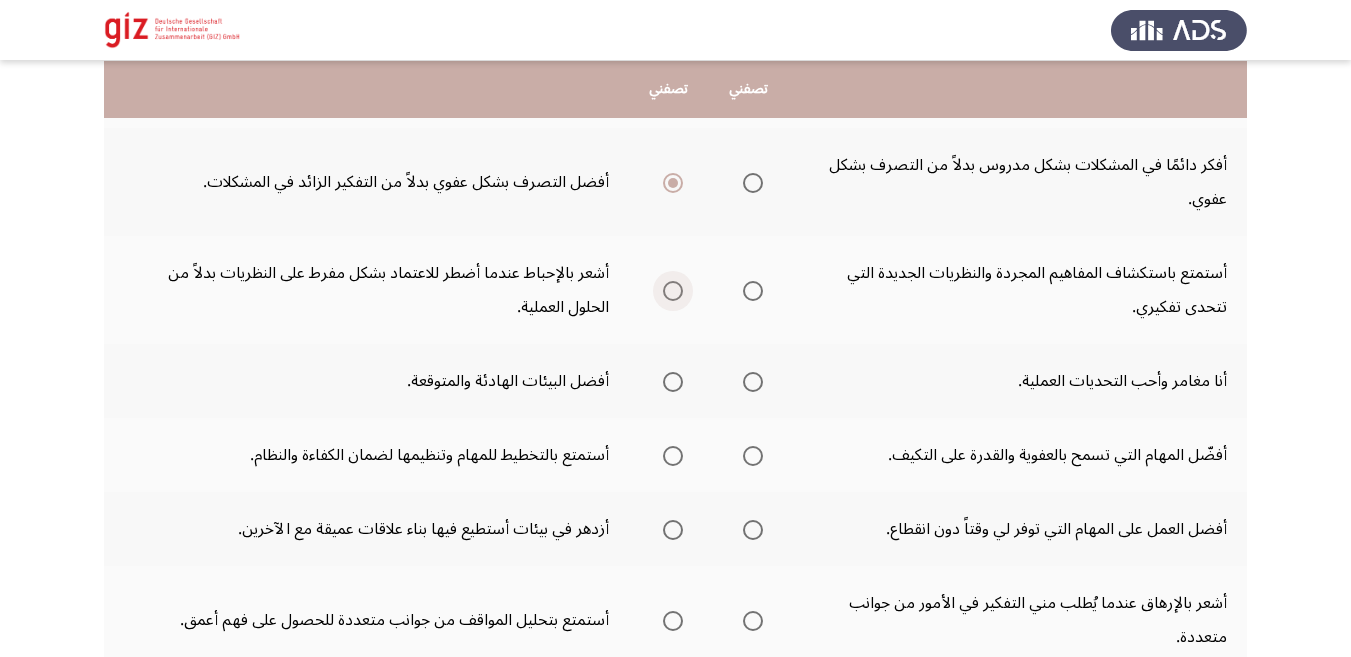 click at bounding box center (673, 291) 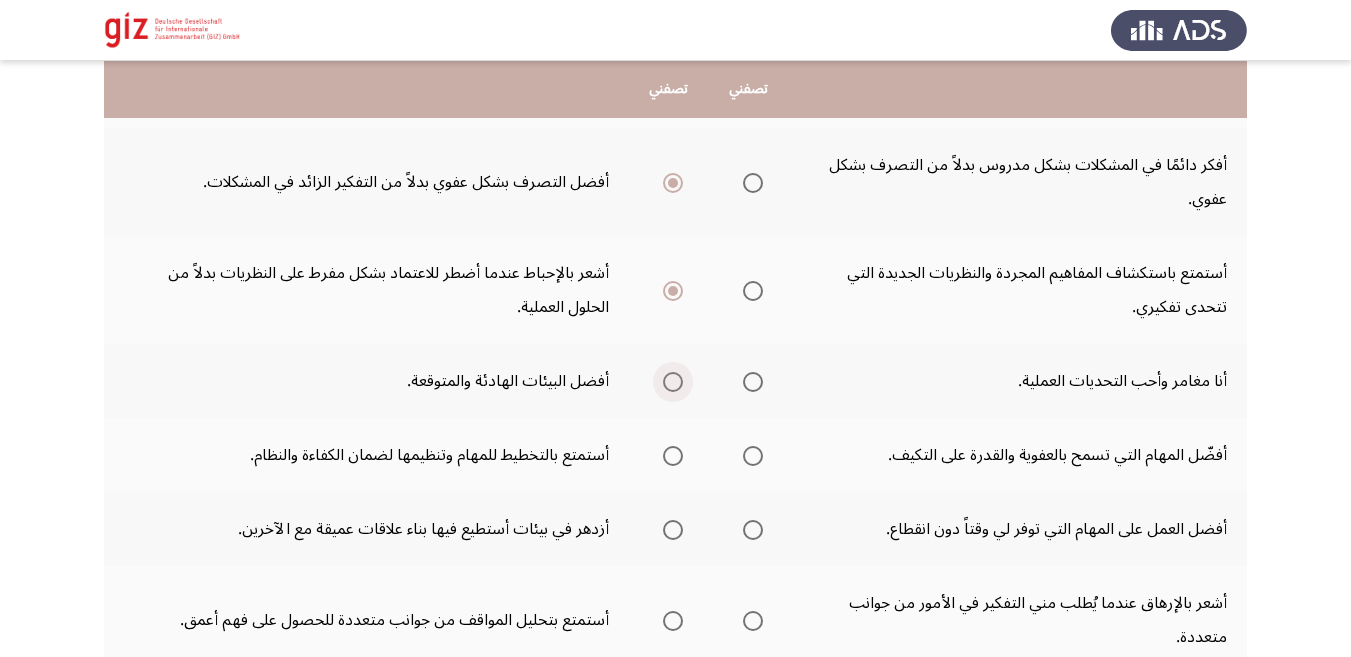 click at bounding box center (669, 382) 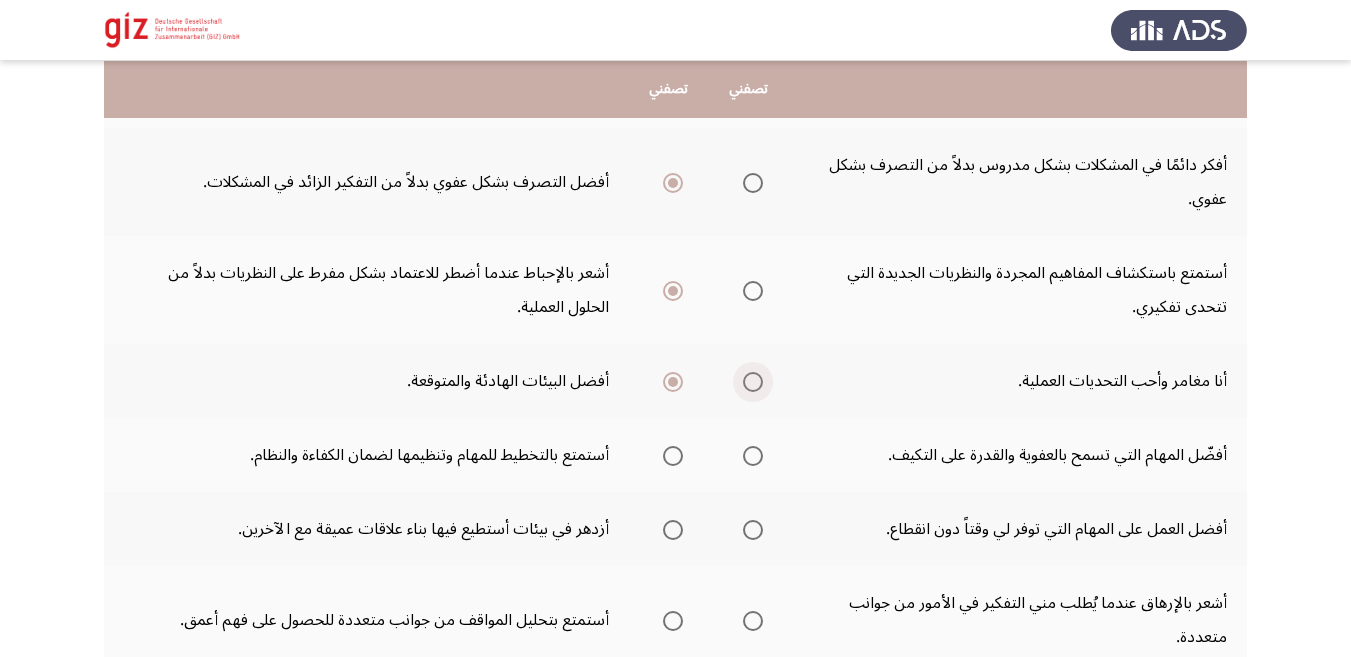 click at bounding box center (753, 382) 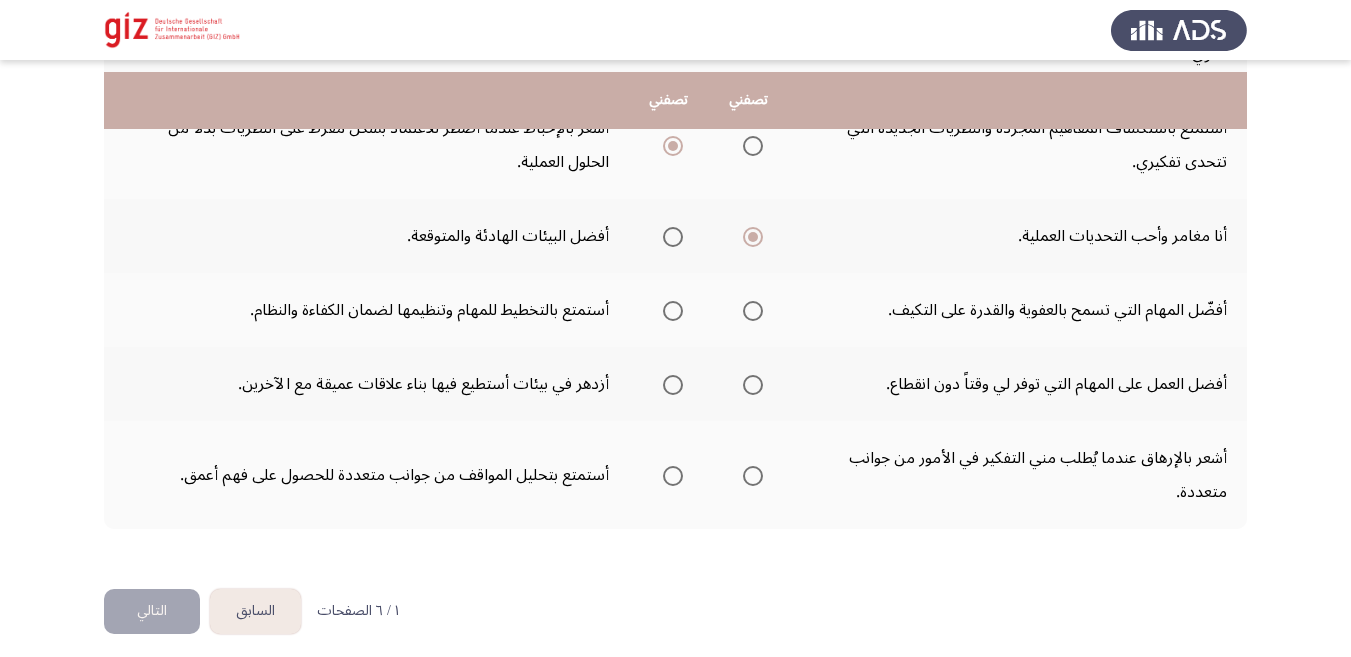 scroll, scrollTop: 688, scrollLeft: 0, axis: vertical 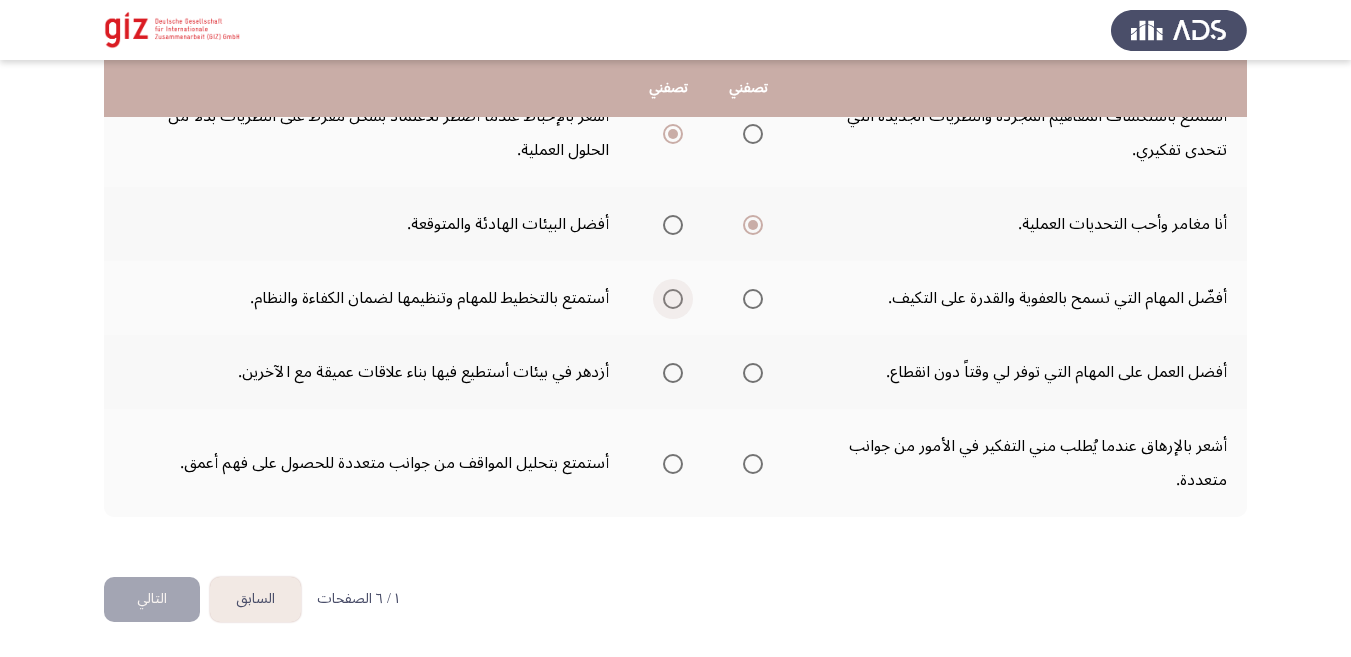 click at bounding box center [673, 299] 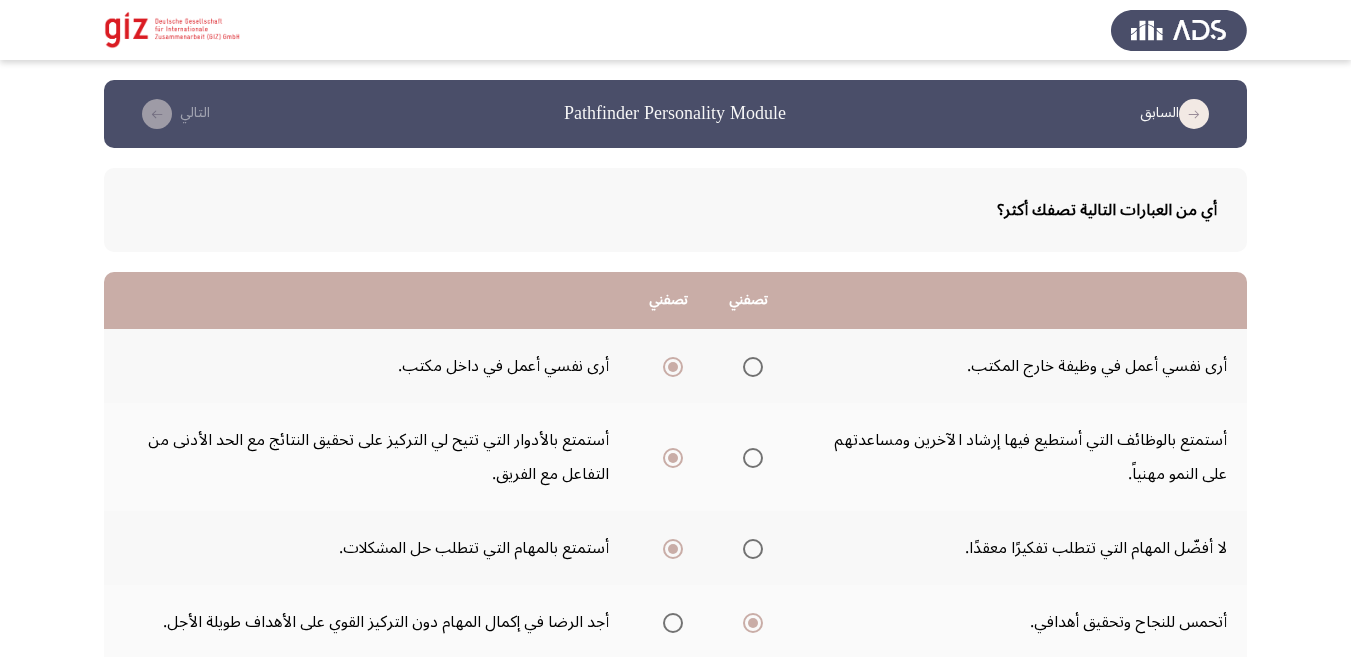 scroll, scrollTop: 82, scrollLeft: 0, axis: vertical 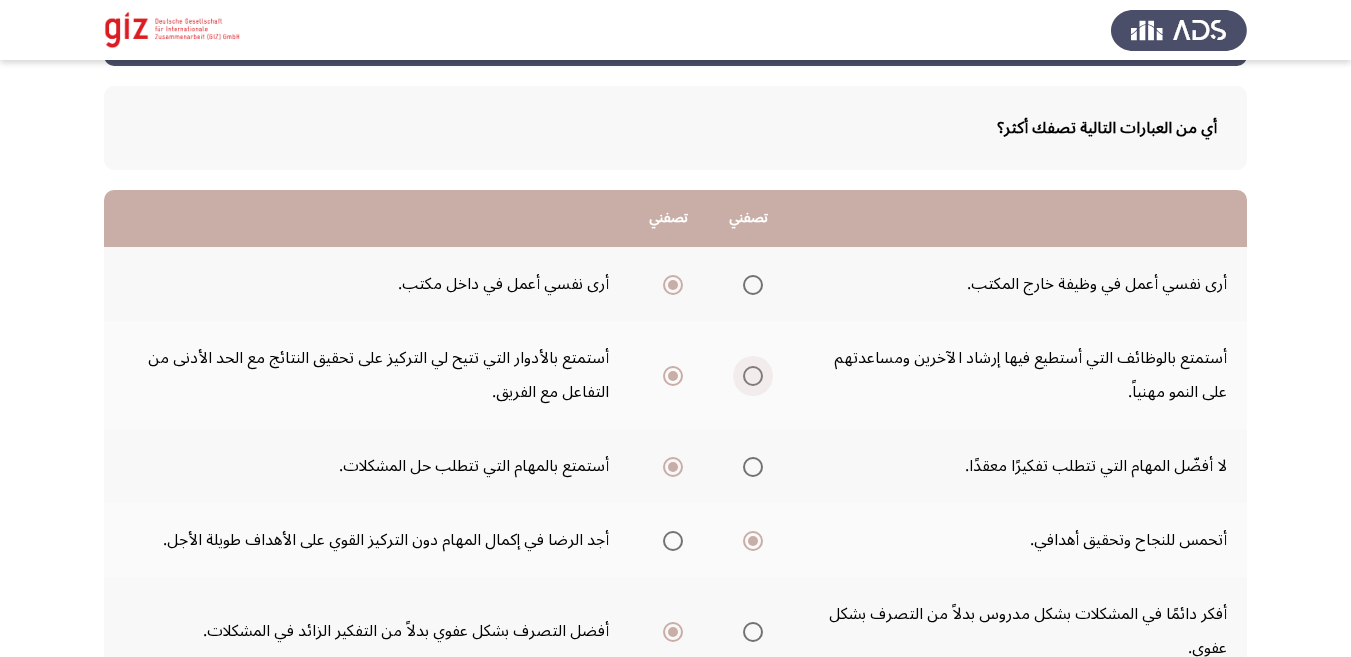 click at bounding box center [753, 376] 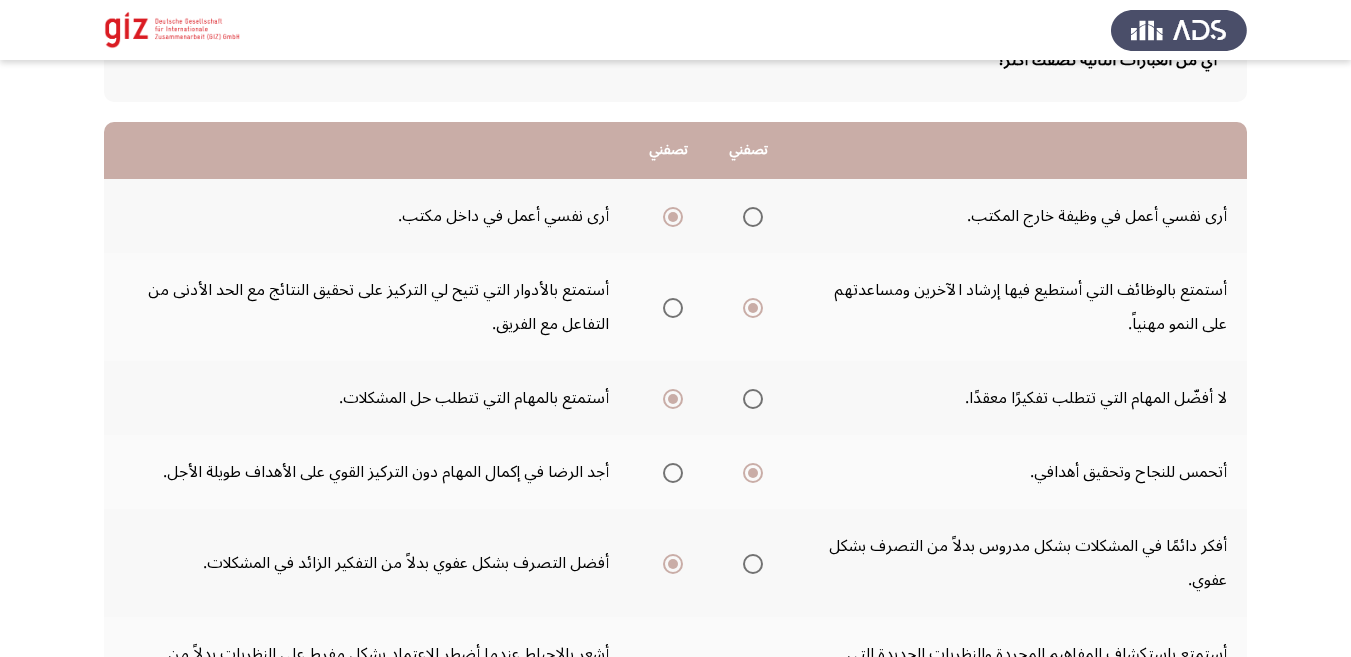 scroll, scrollTop: 164, scrollLeft: 0, axis: vertical 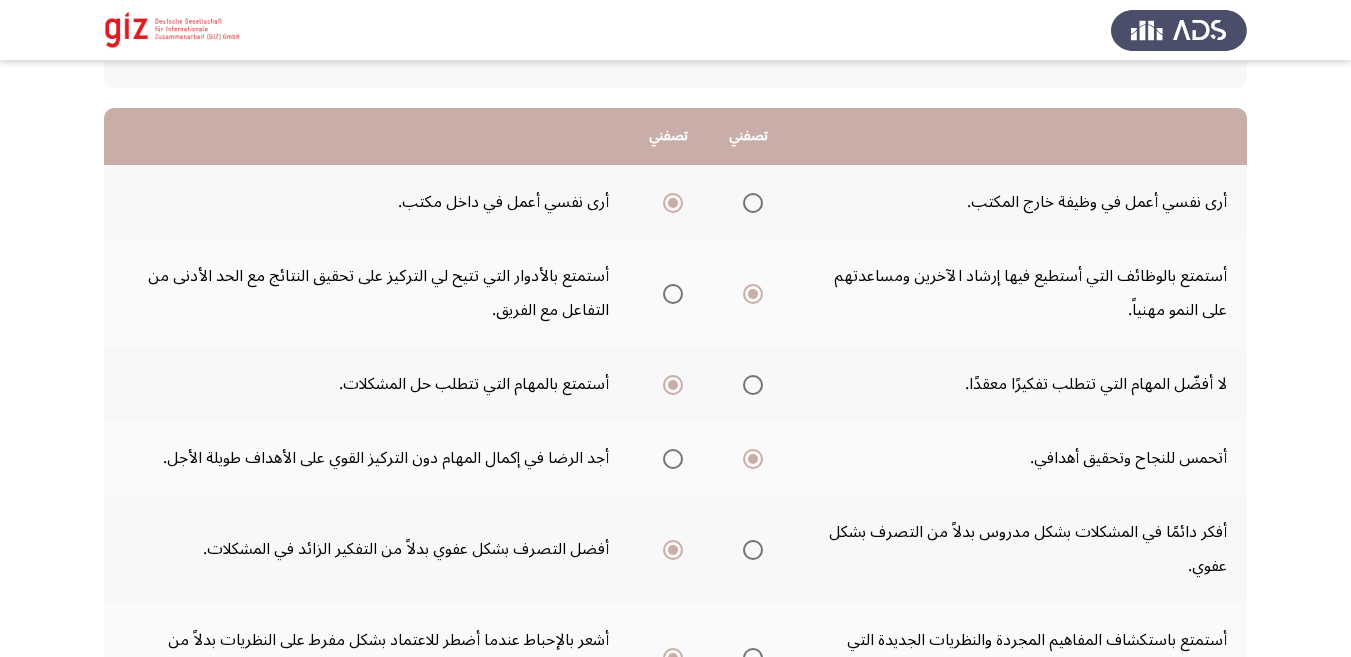 click at bounding box center (749, 384) 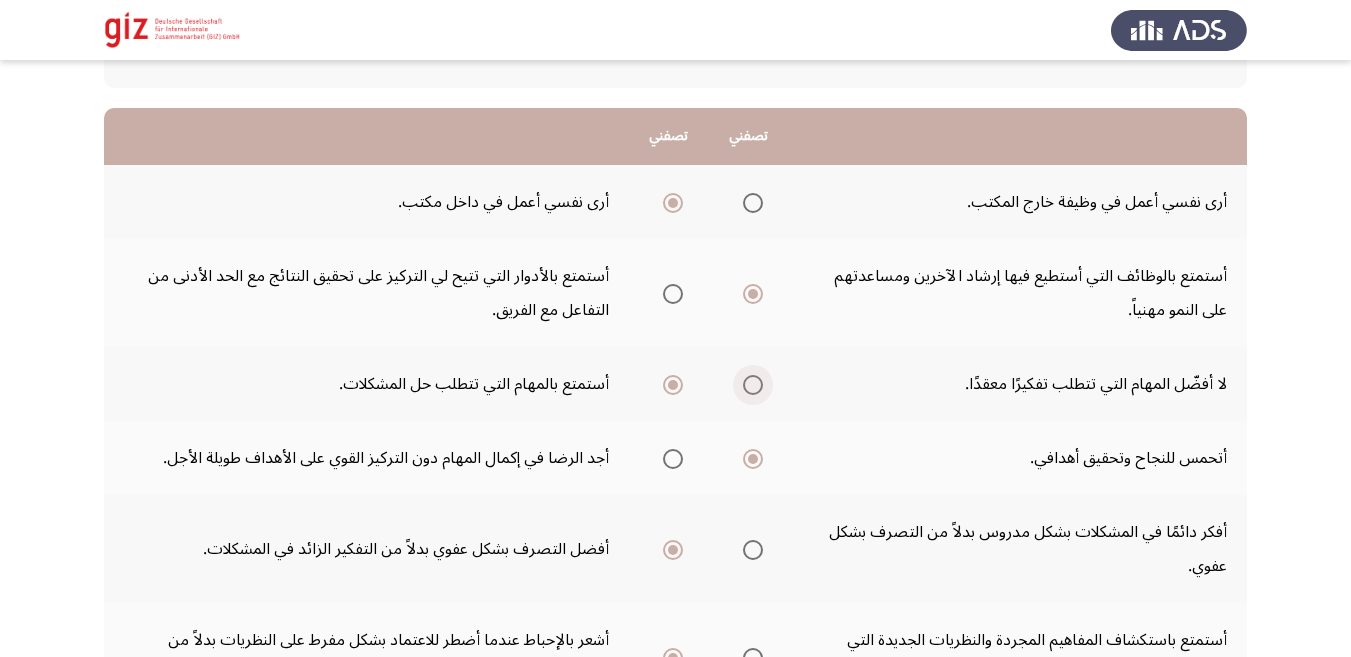click at bounding box center (753, 385) 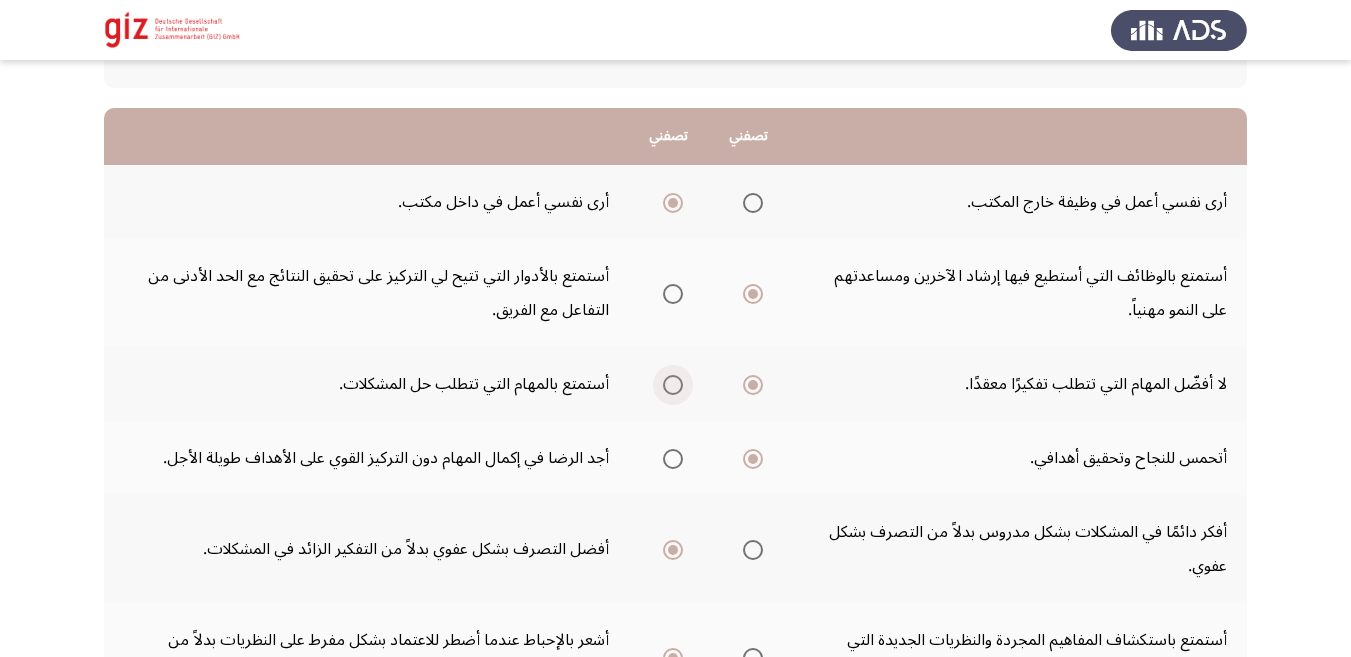 click at bounding box center [673, 385] 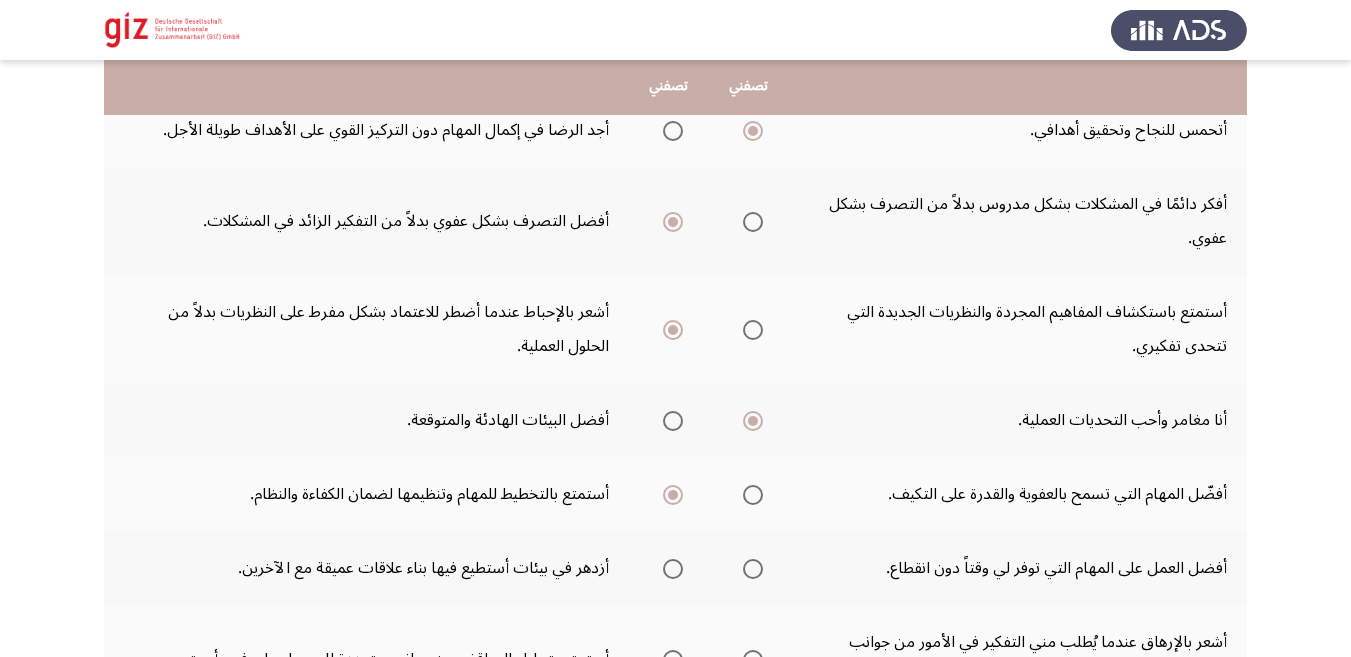 scroll, scrollTop: 492, scrollLeft: 0, axis: vertical 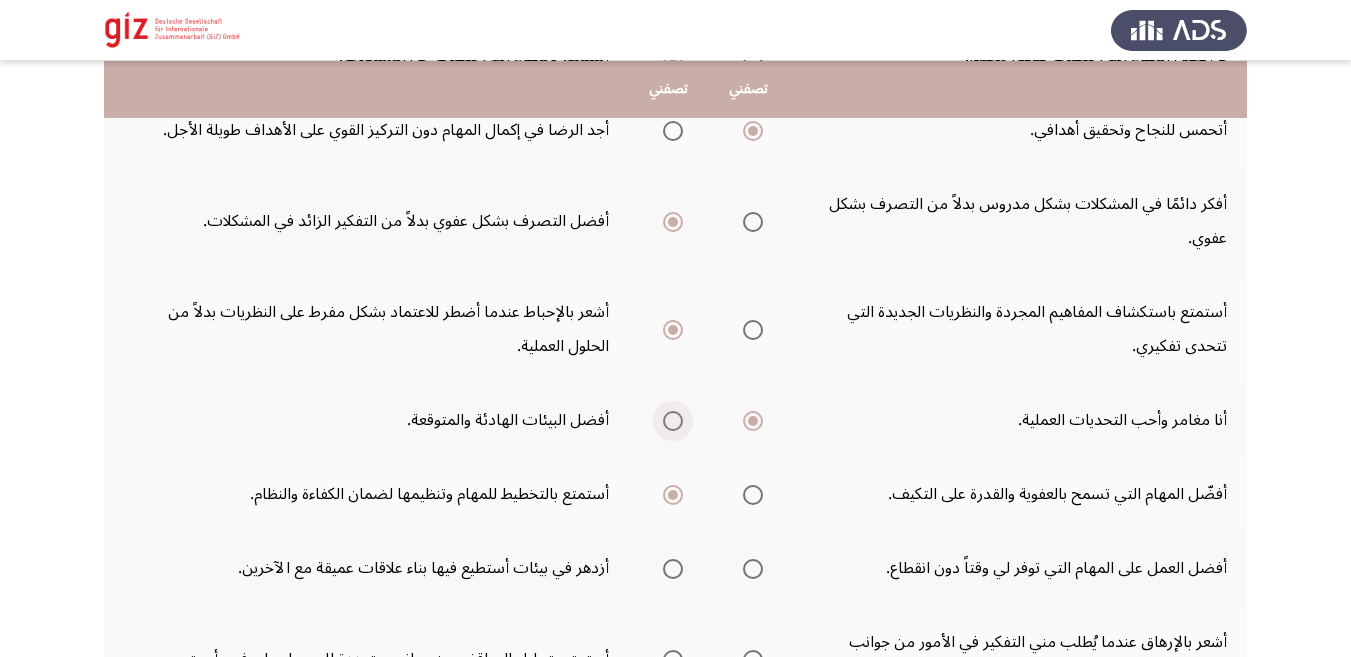 click at bounding box center [673, 421] 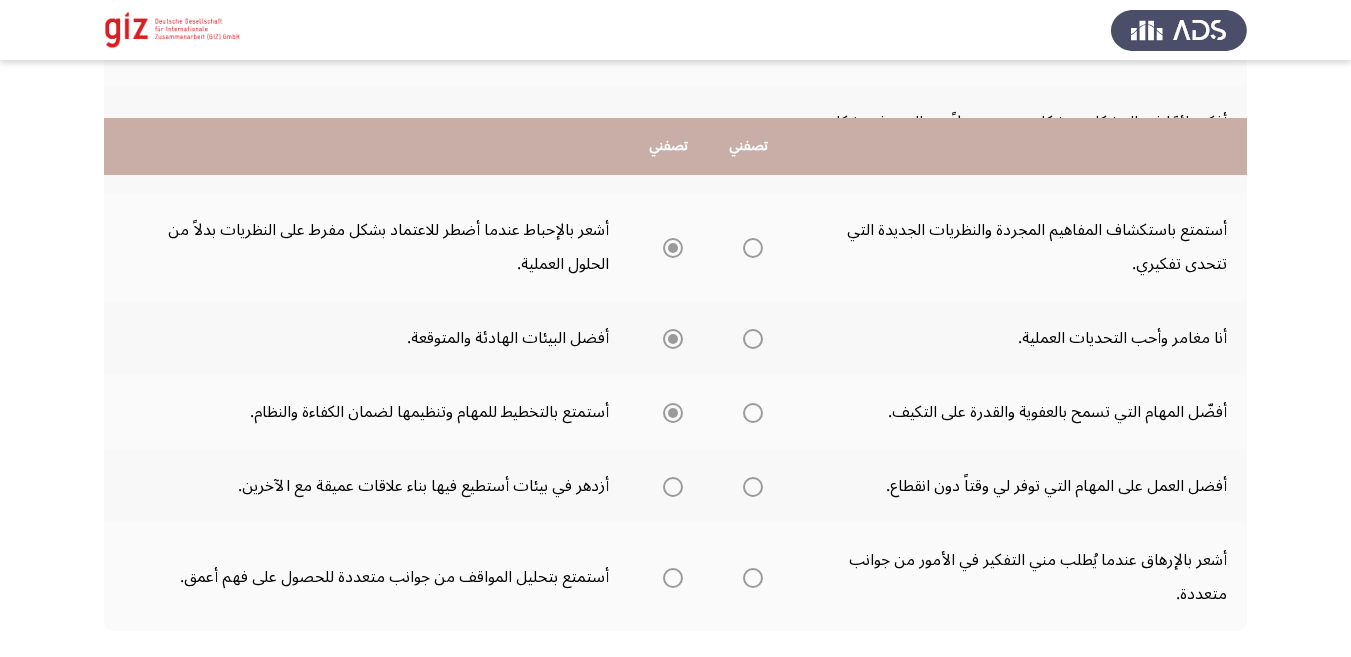 scroll, scrollTop: 657, scrollLeft: 0, axis: vertical 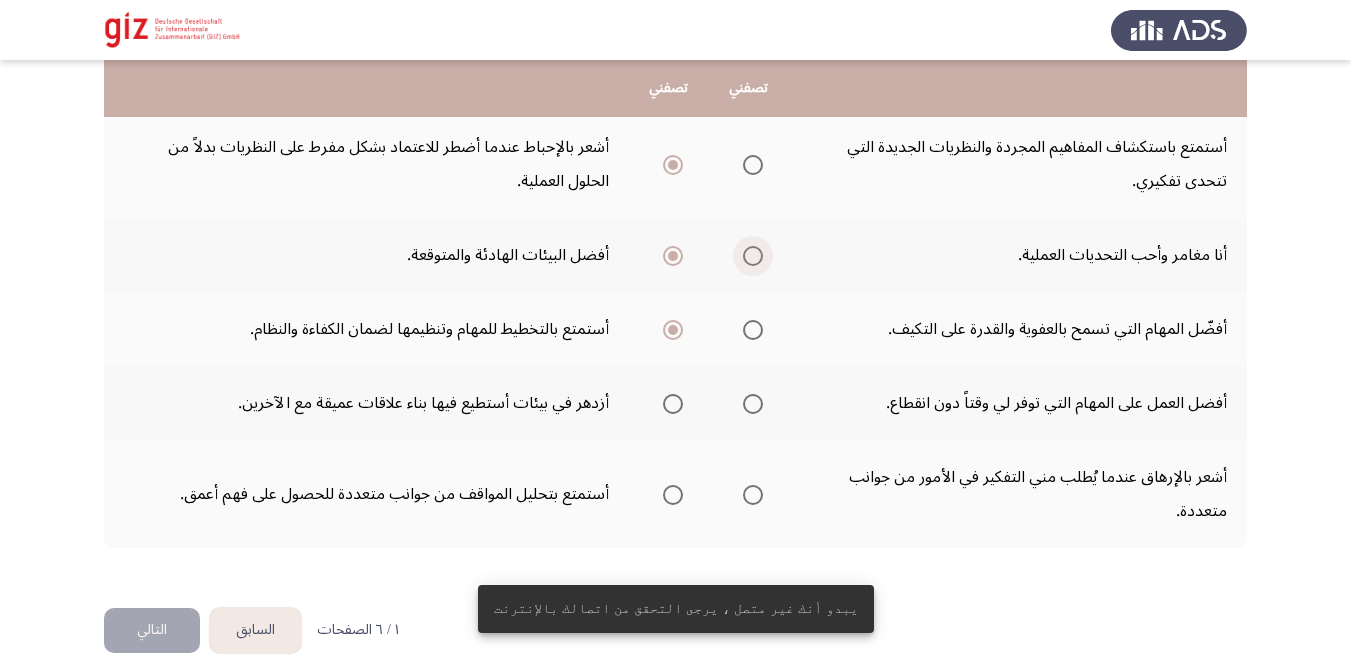 click at bounding box center [753, 256] 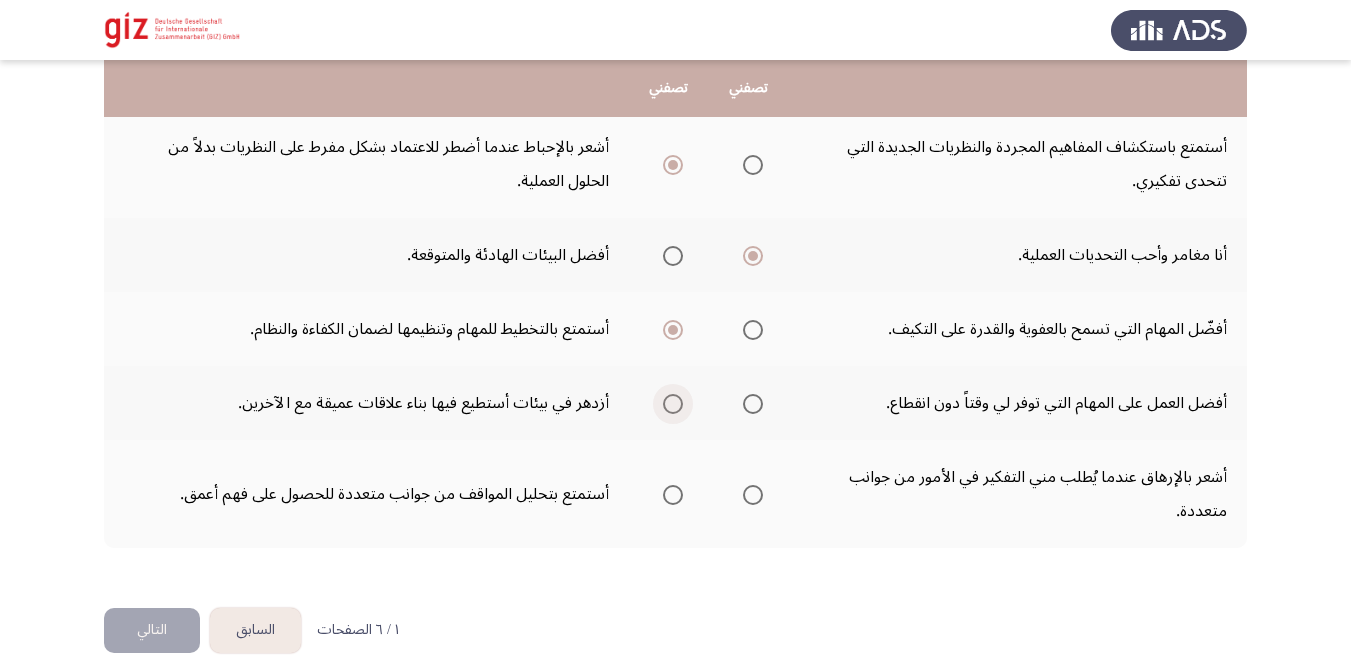 click at bounding box center [673, 404] 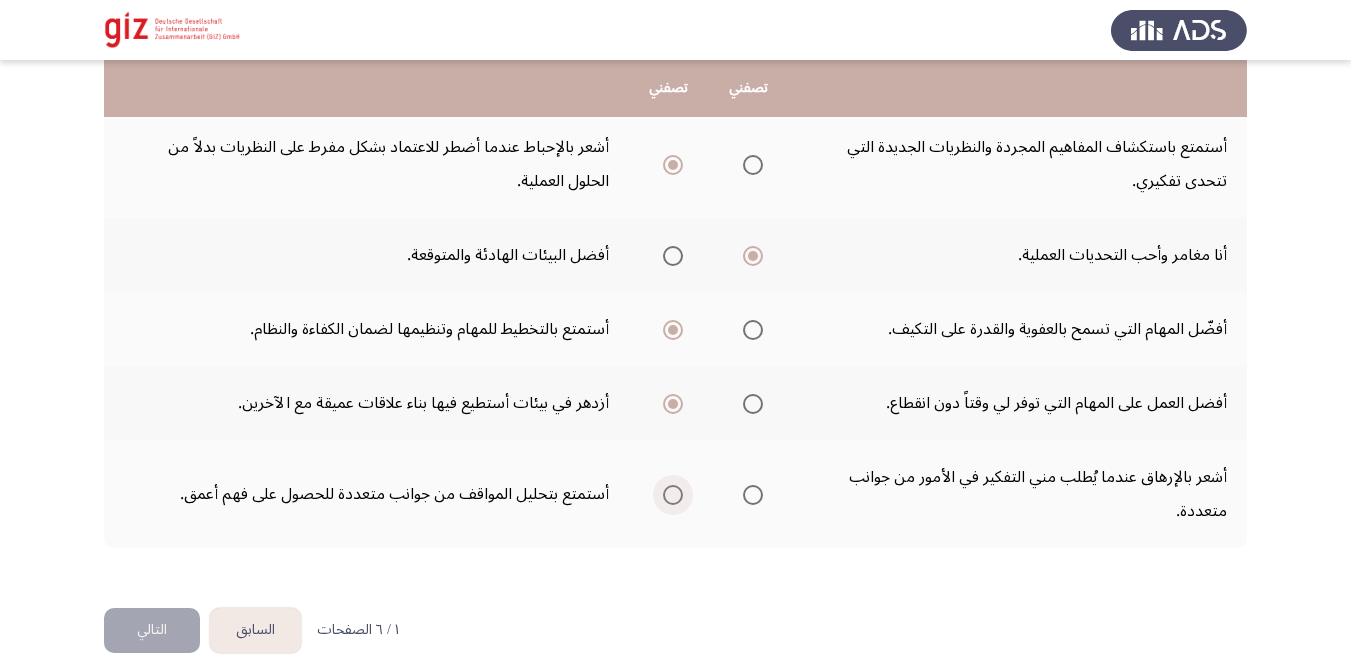 click at bounding box center [673, 495] 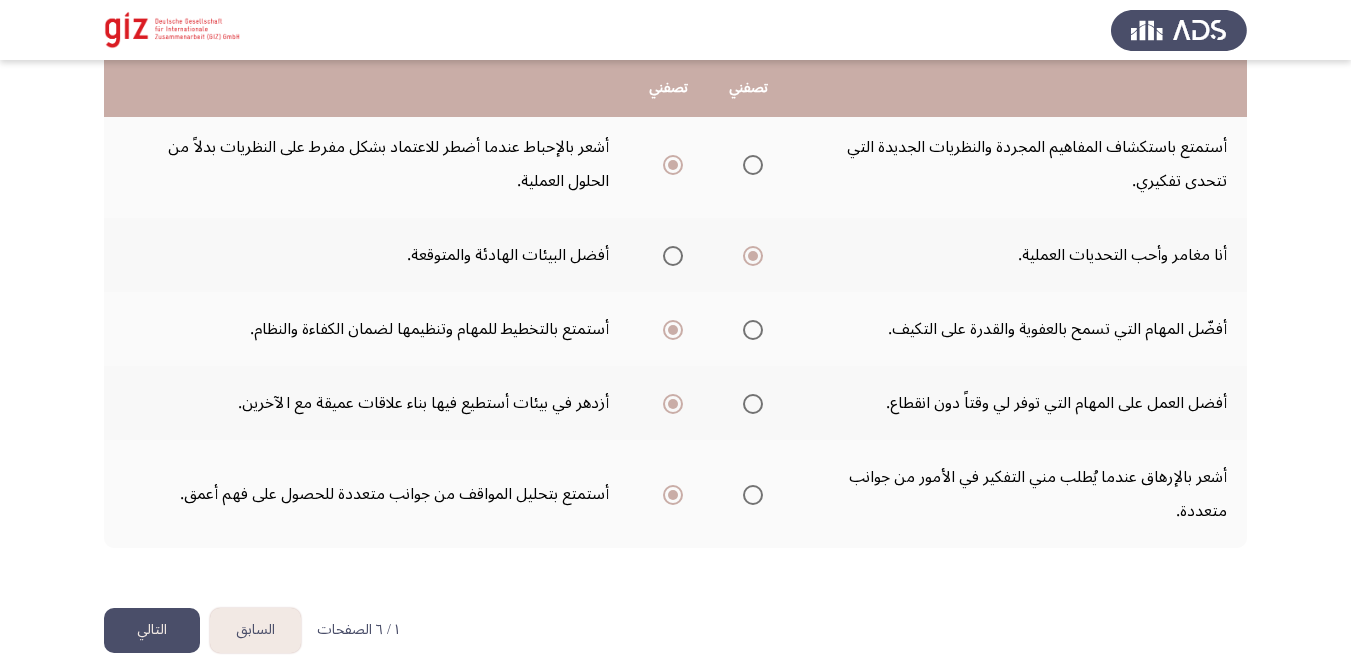 click 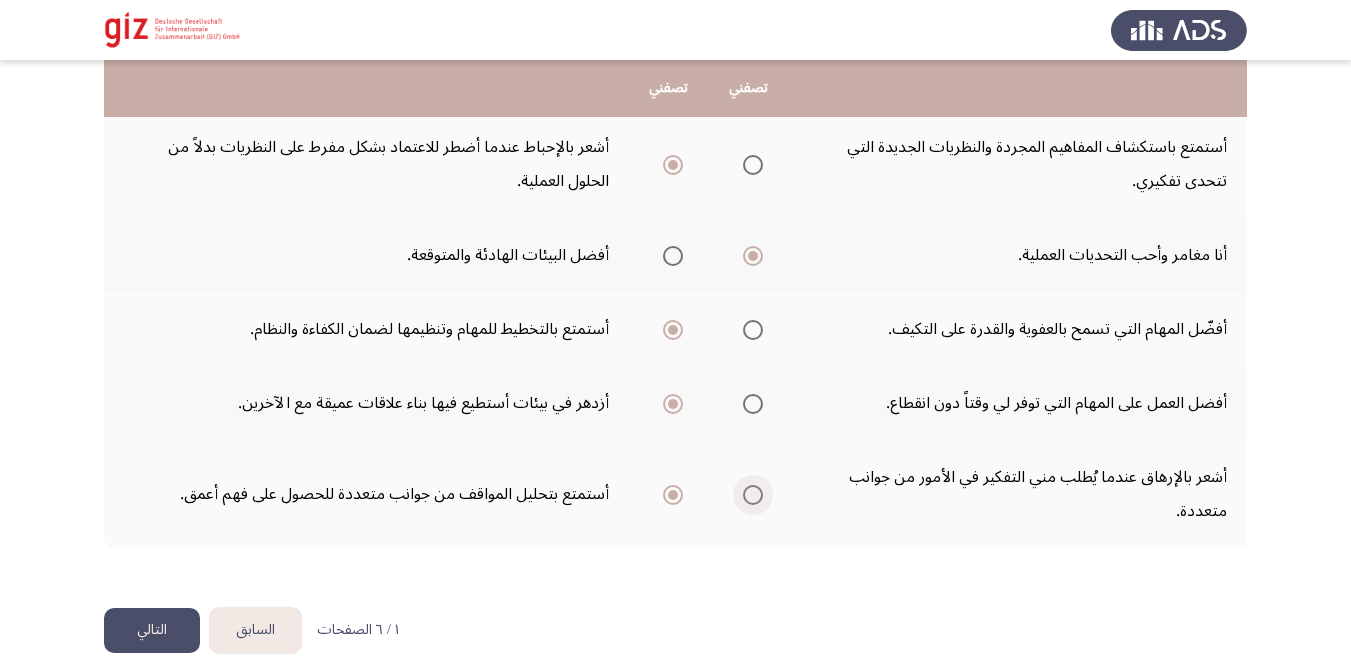 click at bounding box center (753, 495) 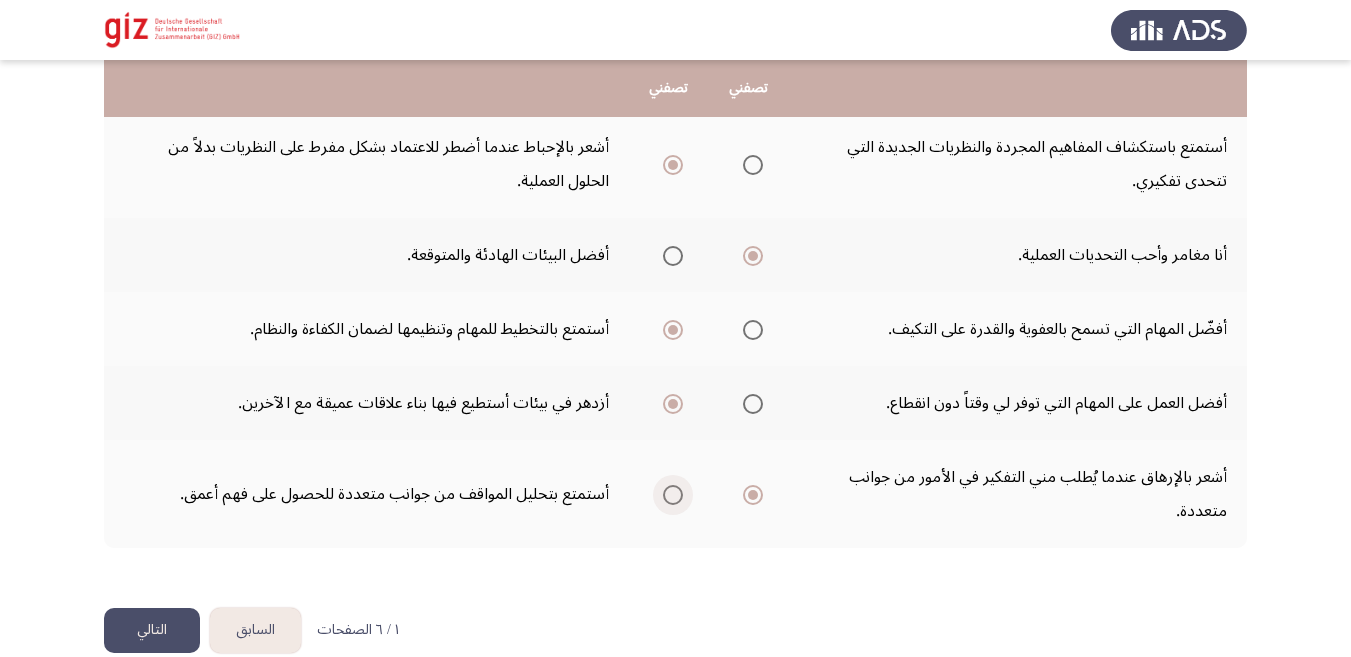 click at bounding box center (673, 495) 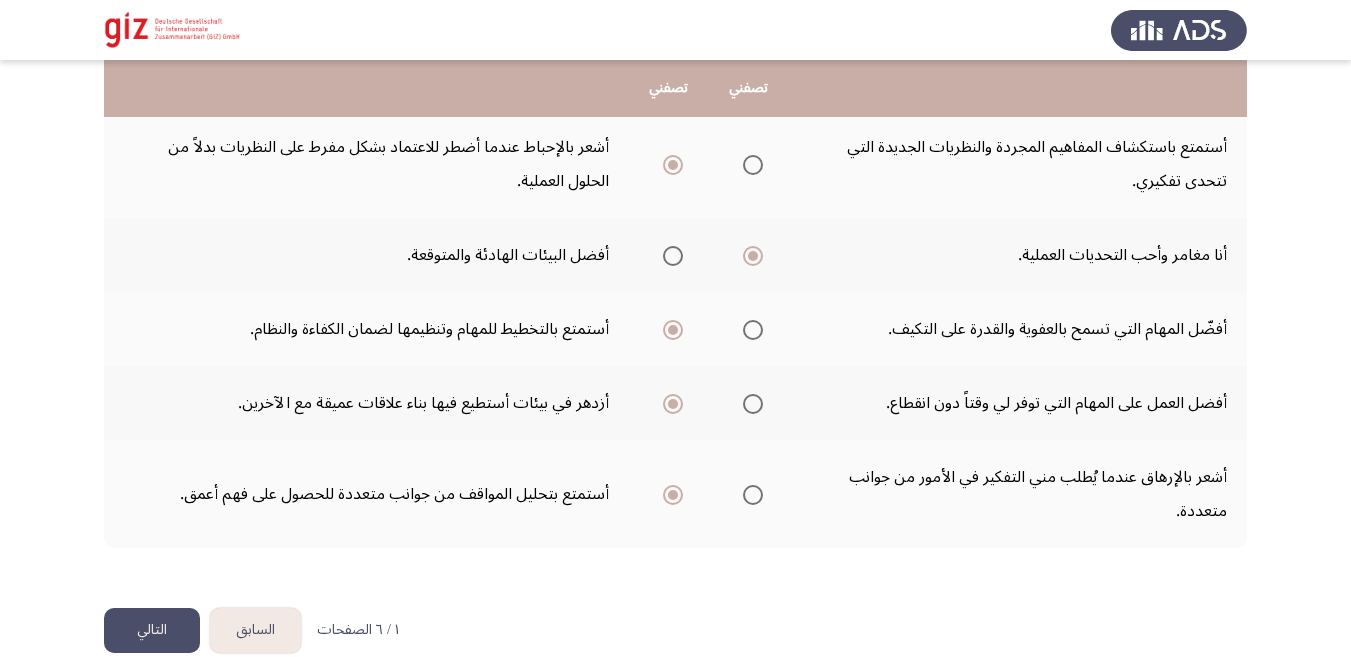 click at bounding box center (753, 404) 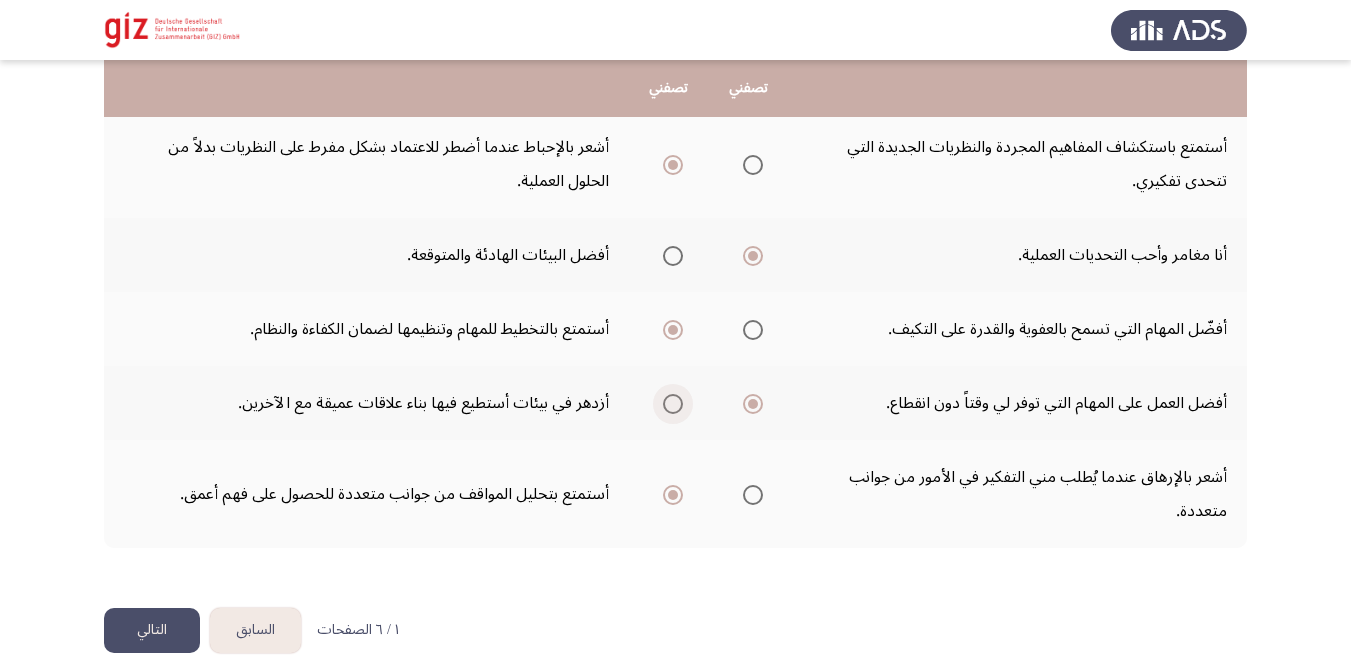 click at bounding box center [673, 404] 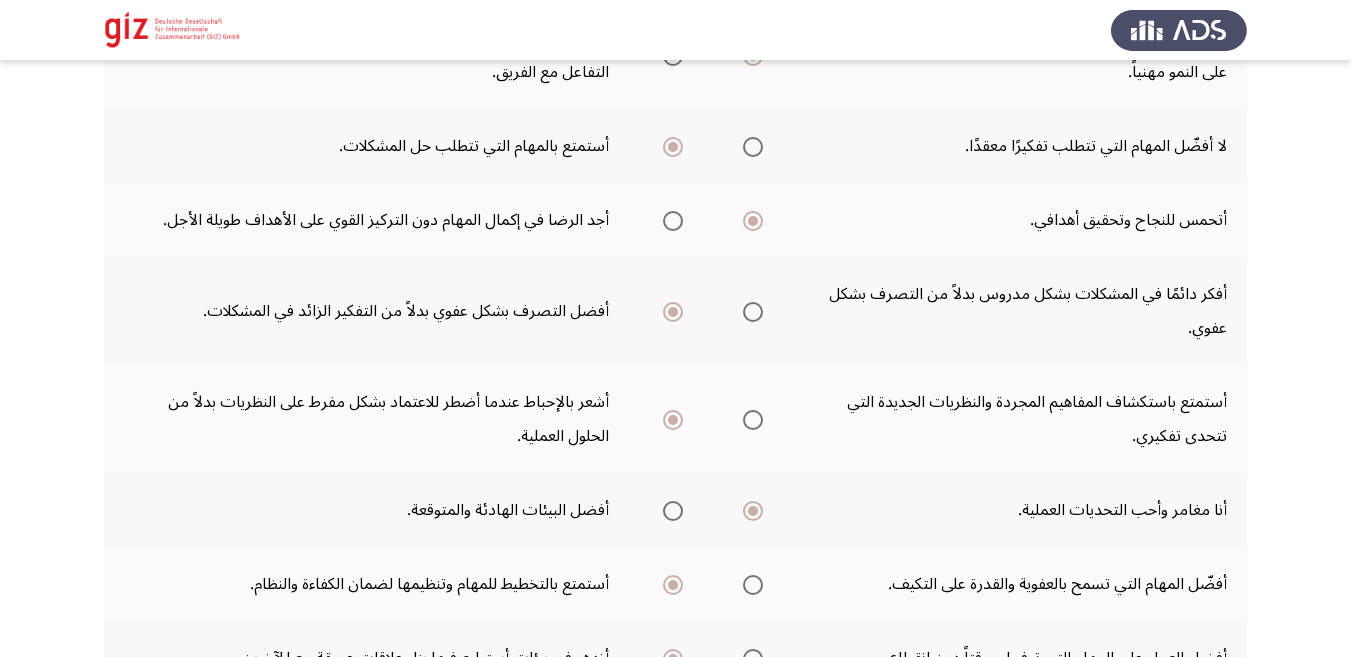 scroll, scrollTop: 410, scrollLeft: 0, axis: vertical 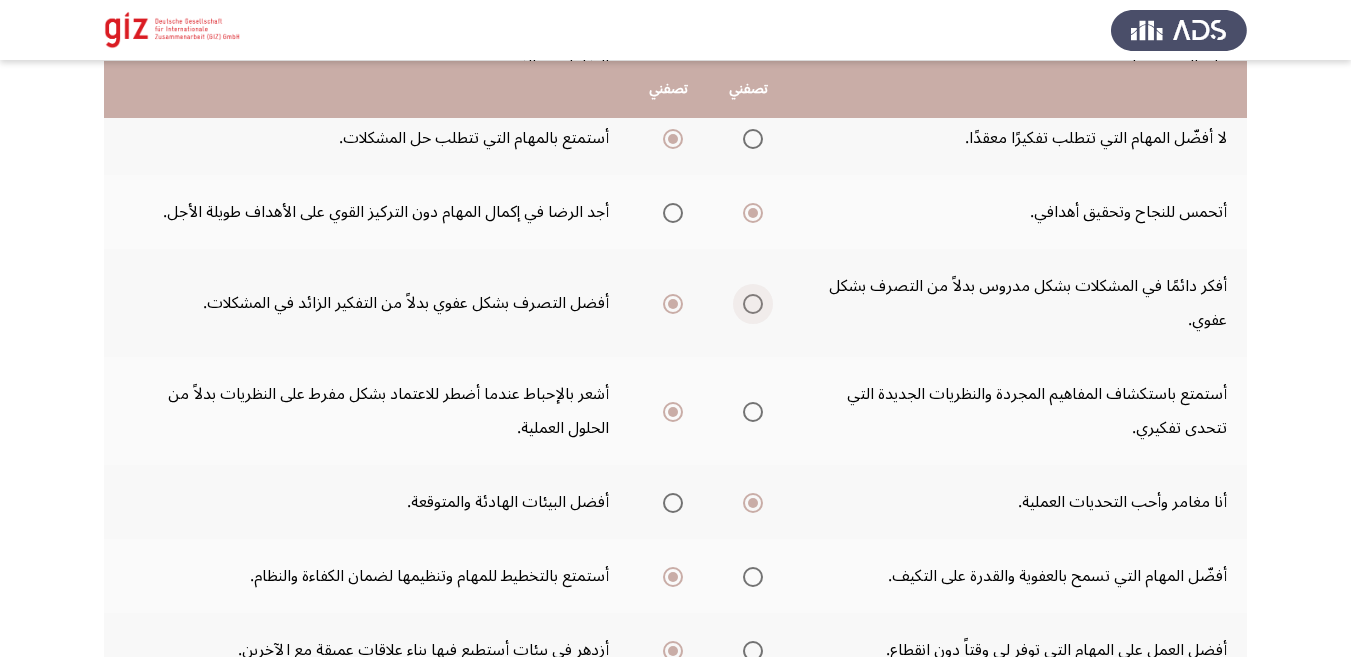 click at bounding box center [753, 304] 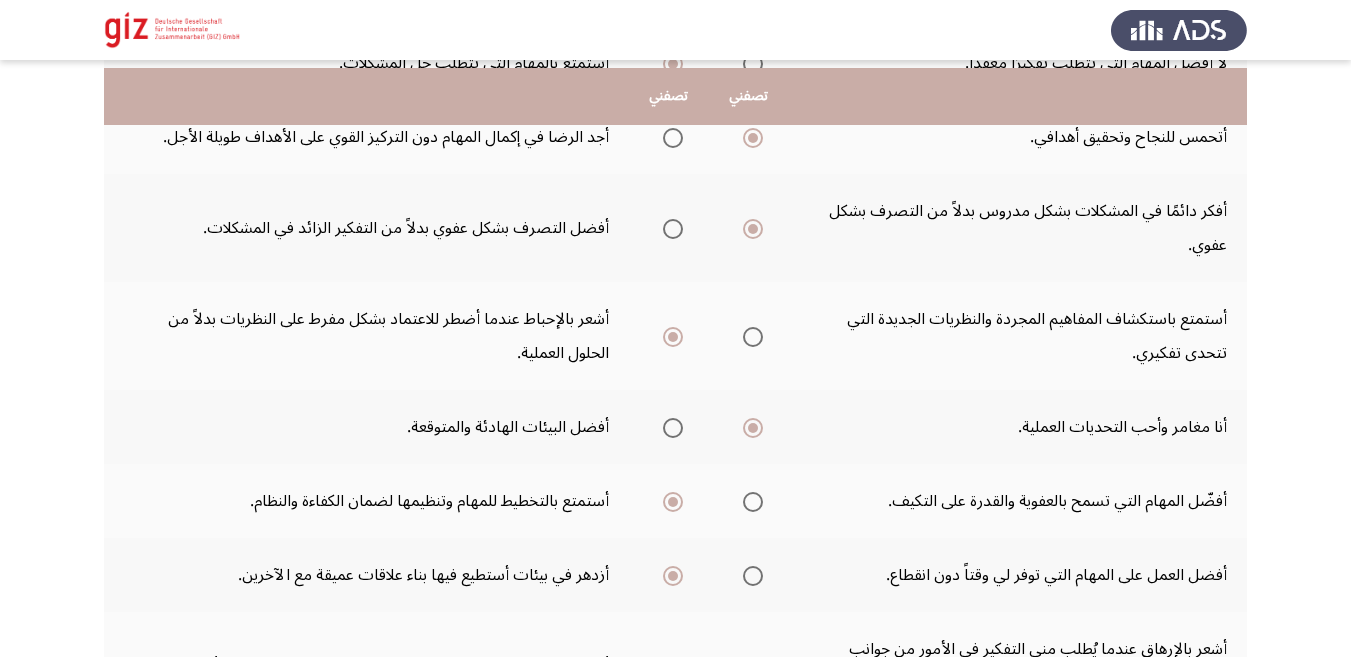 scroll, scrollTop: 492, scrollLeft: 0, axis: vertical 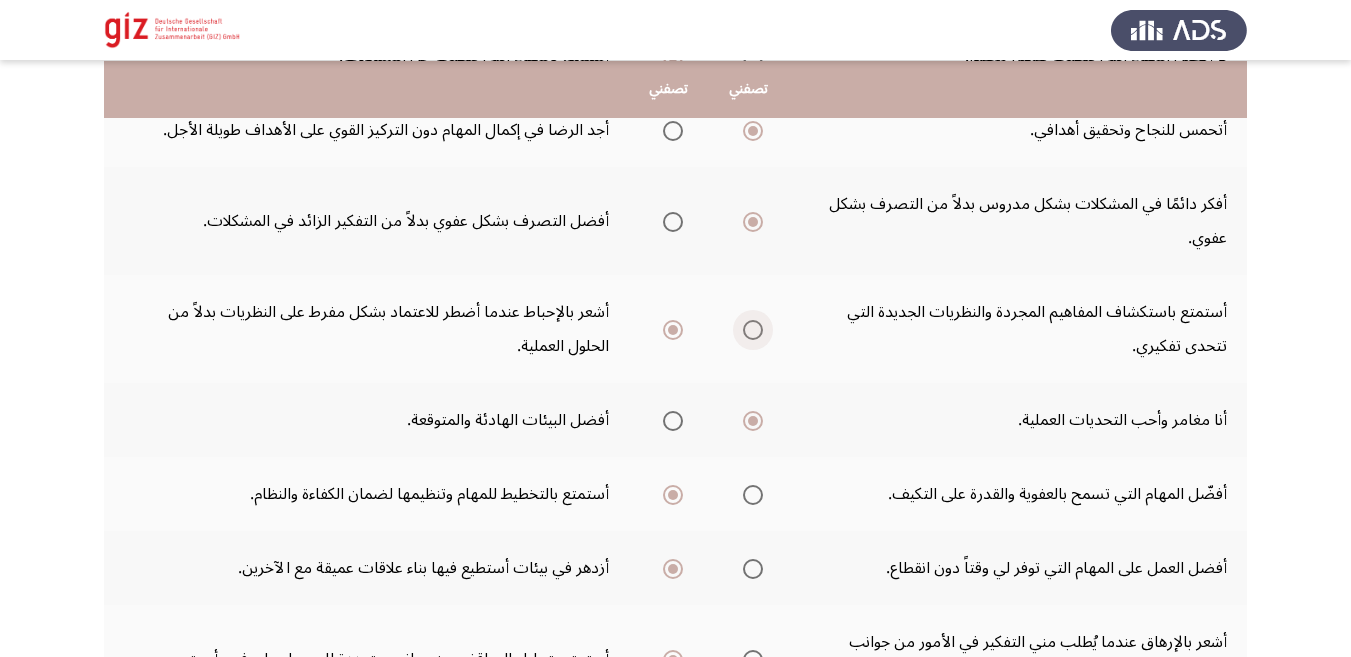 click at bounding box center [753, 330] 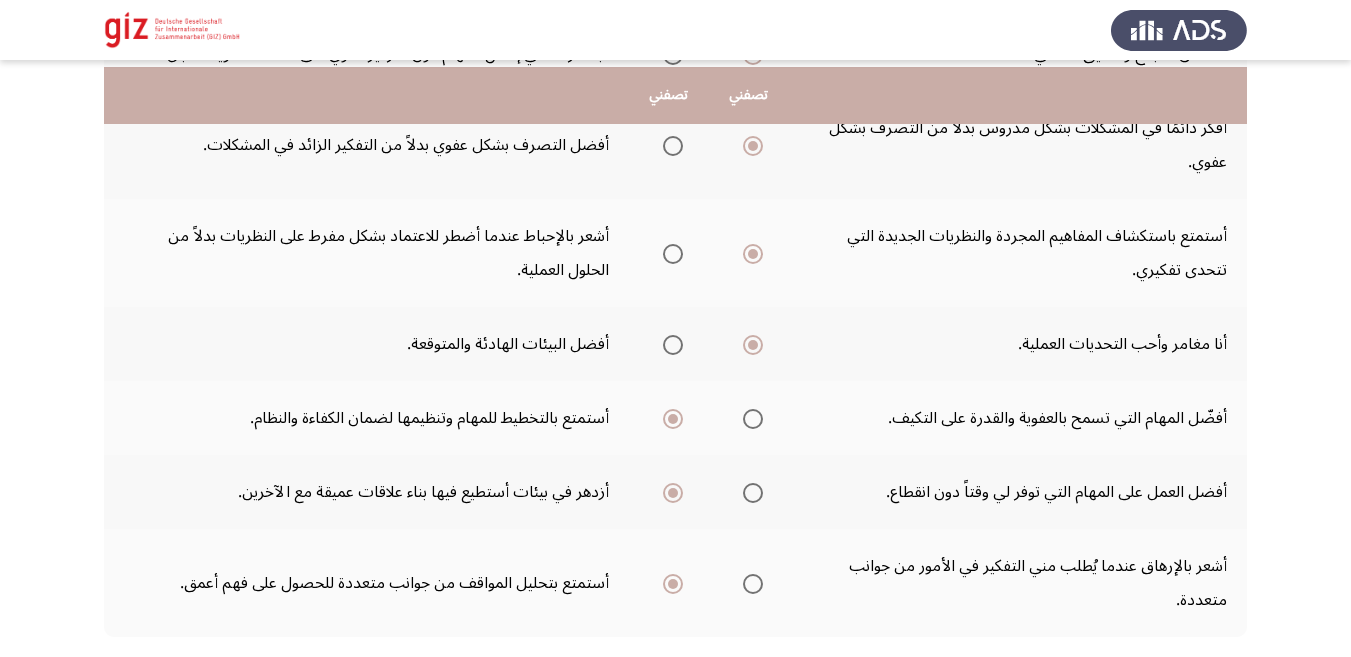 scroll, scrollTop: 574, scrollLeft: 0, axis: vertical 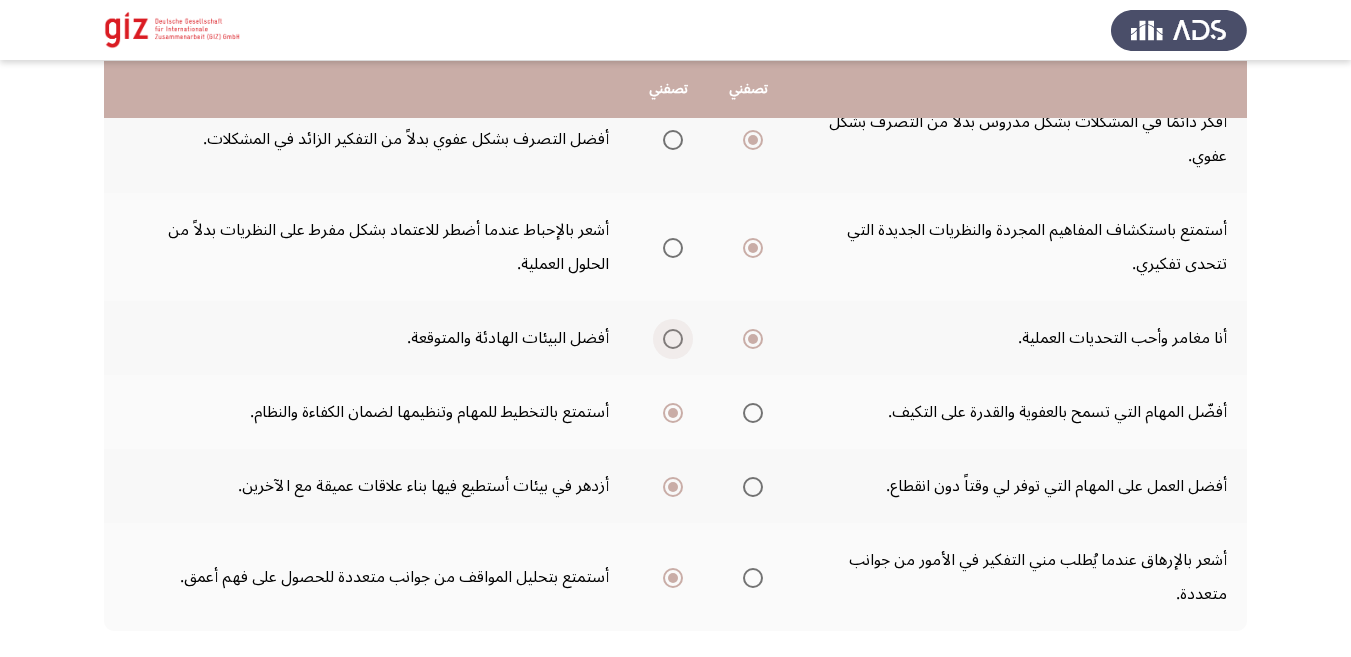 click at bounding box center [673, 339] 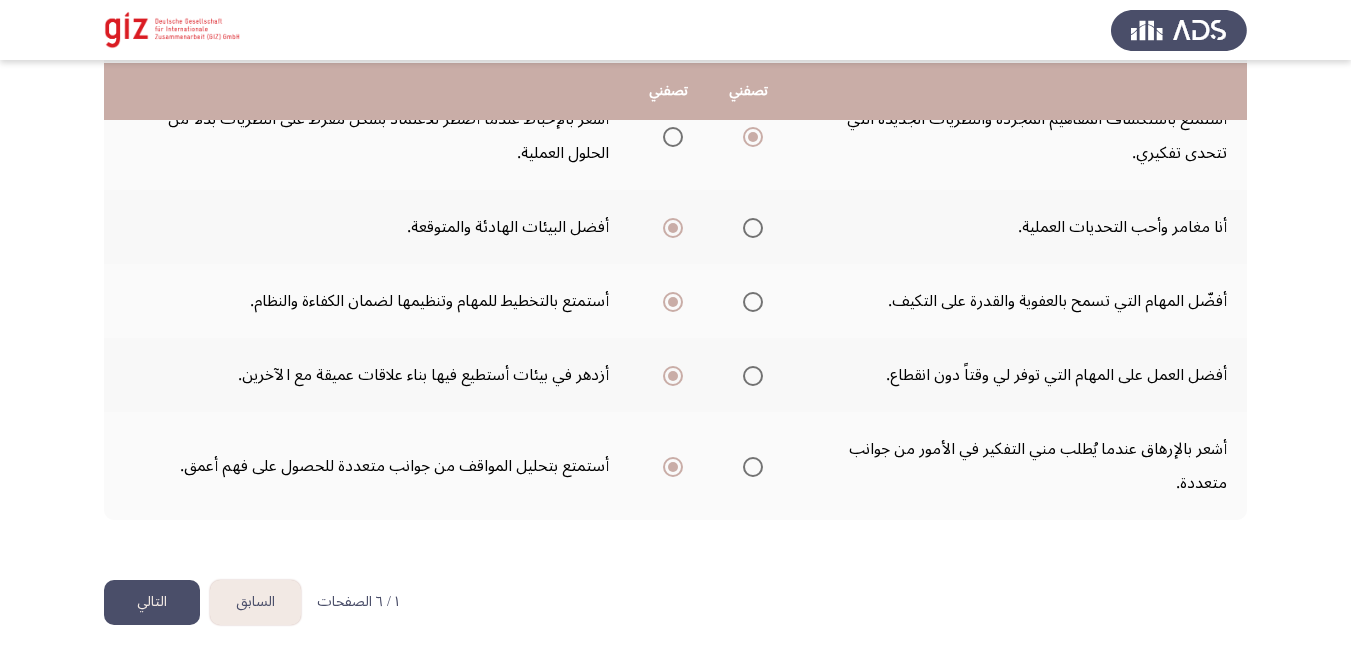 scroll, scrollTop: 688, scrollLeft: 0, axis: vertical 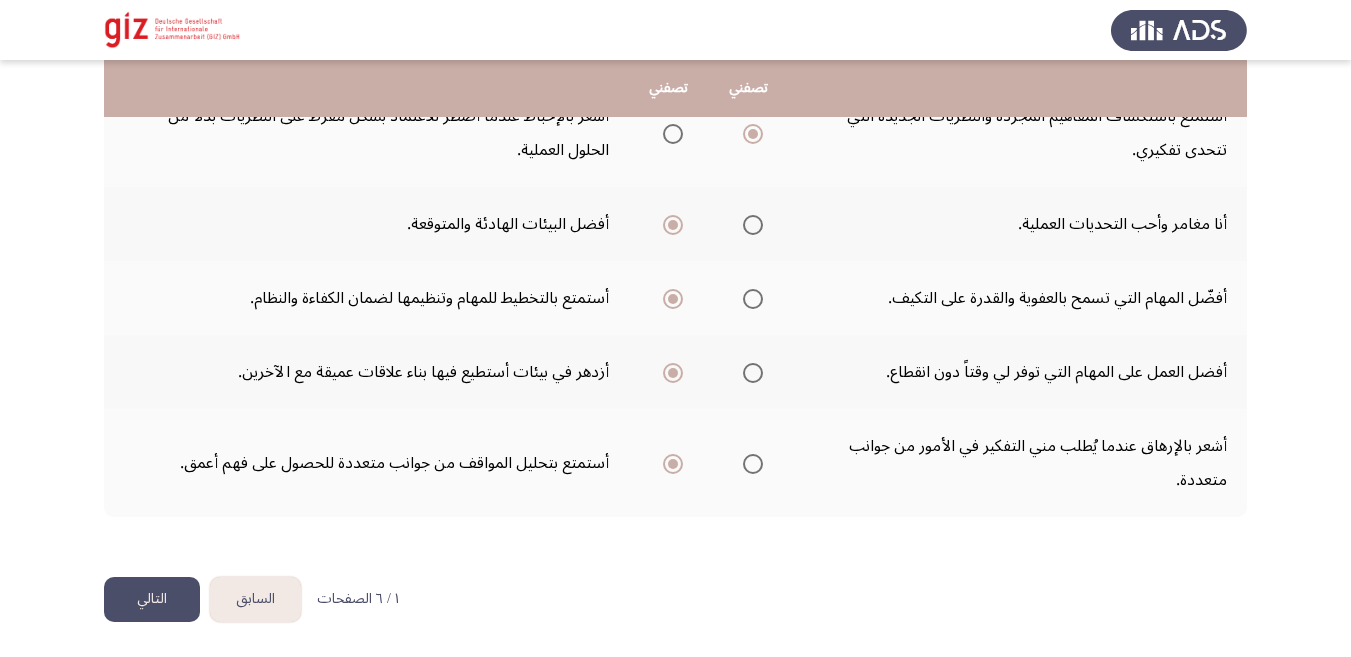 click on "التالي" 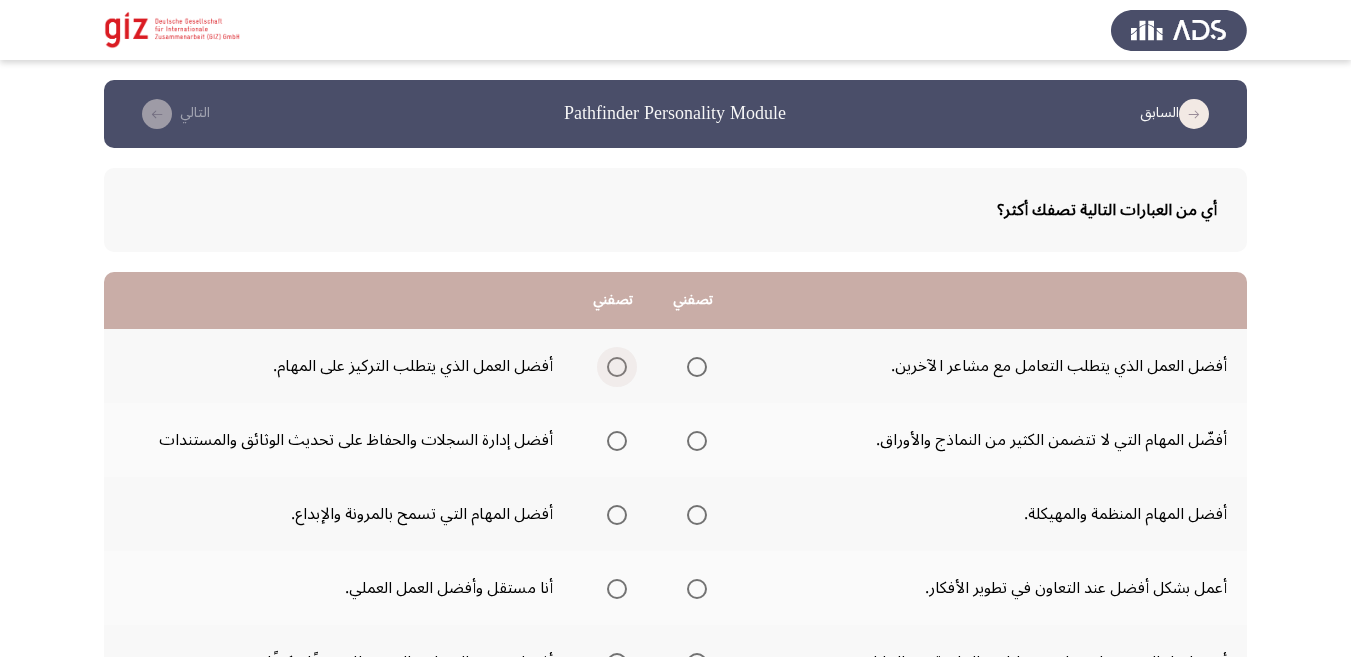 click at bounding box center (617, 367) 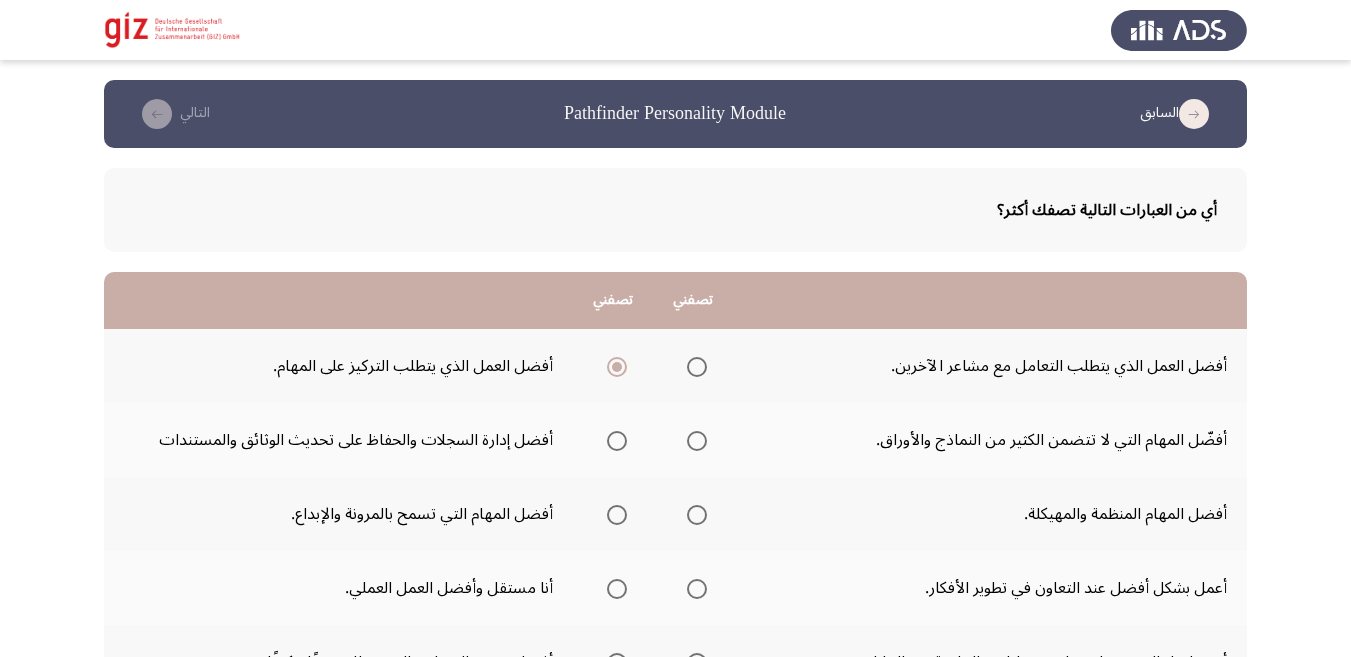 scroll, scrollTop: 82, scrollLeft: 0, axis: vertical 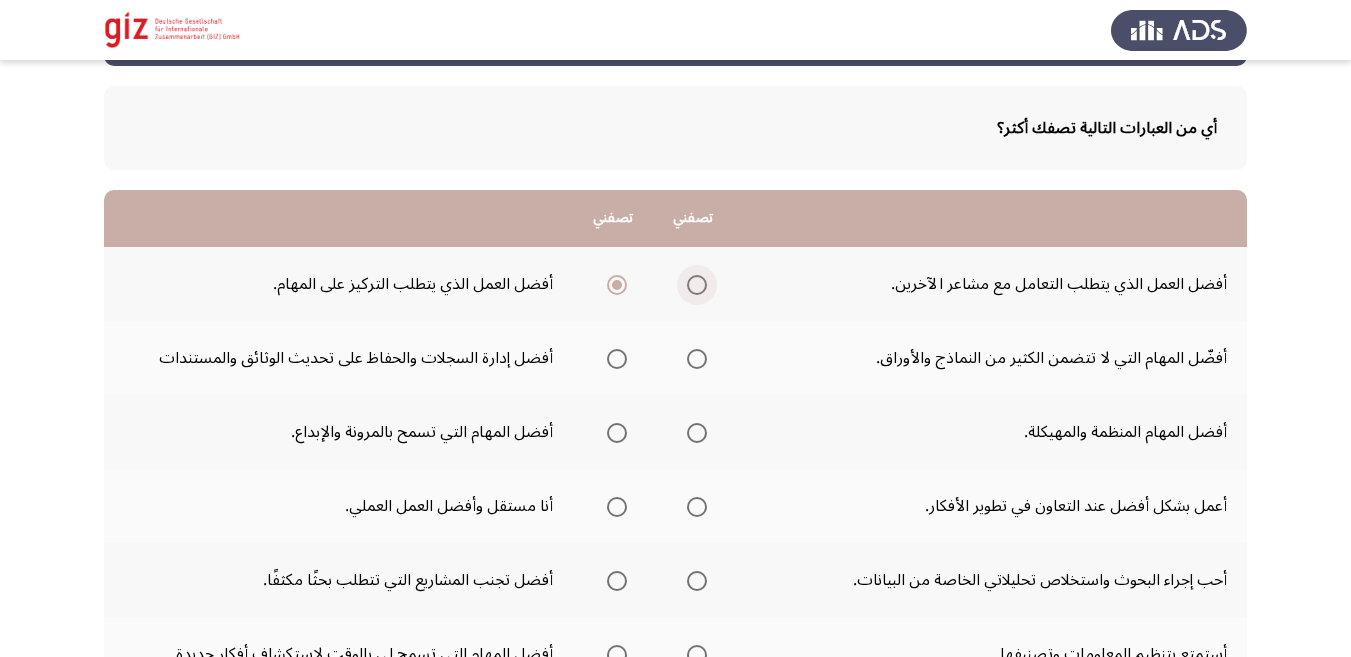 click at bounding box center (697, 285) 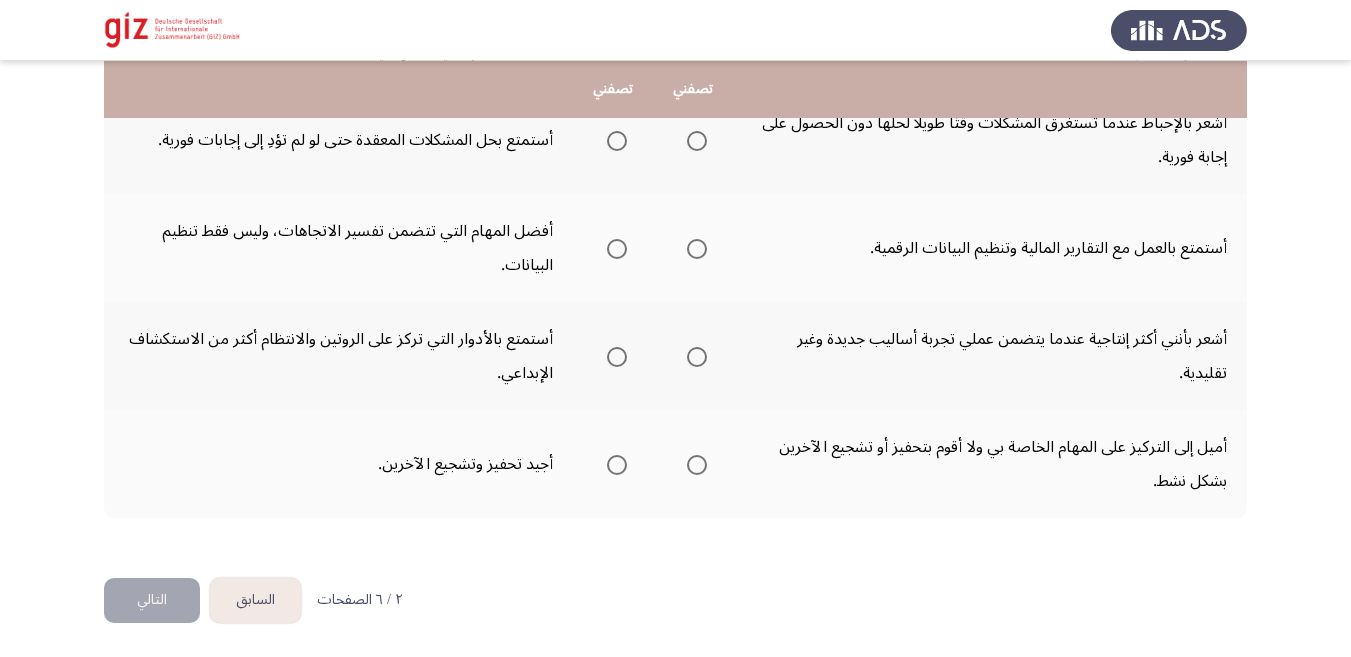 scroll, scrollTop: 688, scrollLeft: 0, axis: vertical 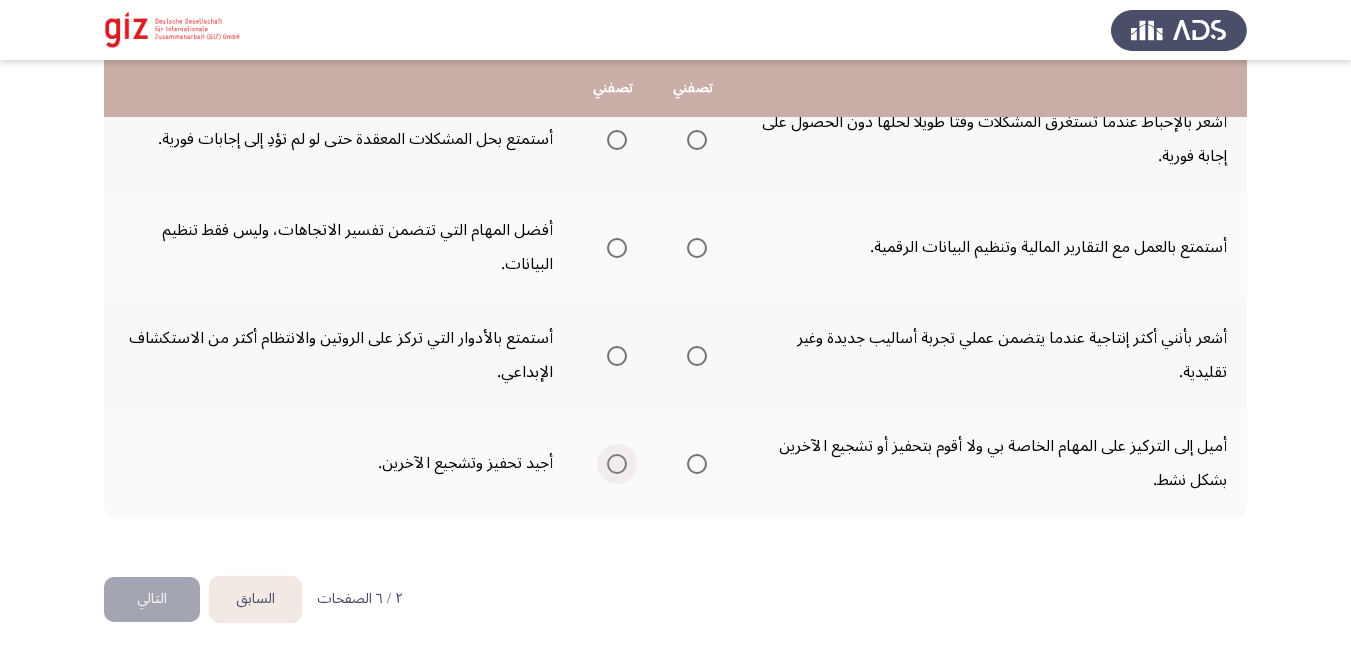 click at bounding box center [617, 464] 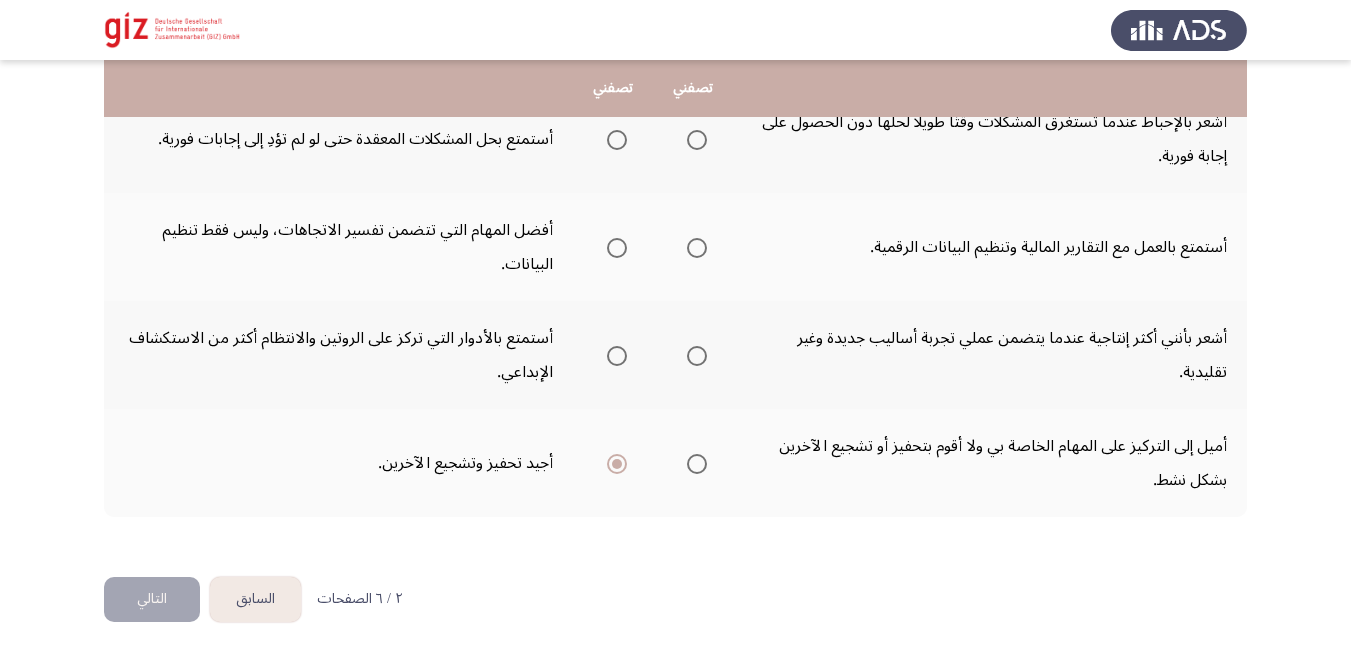 click 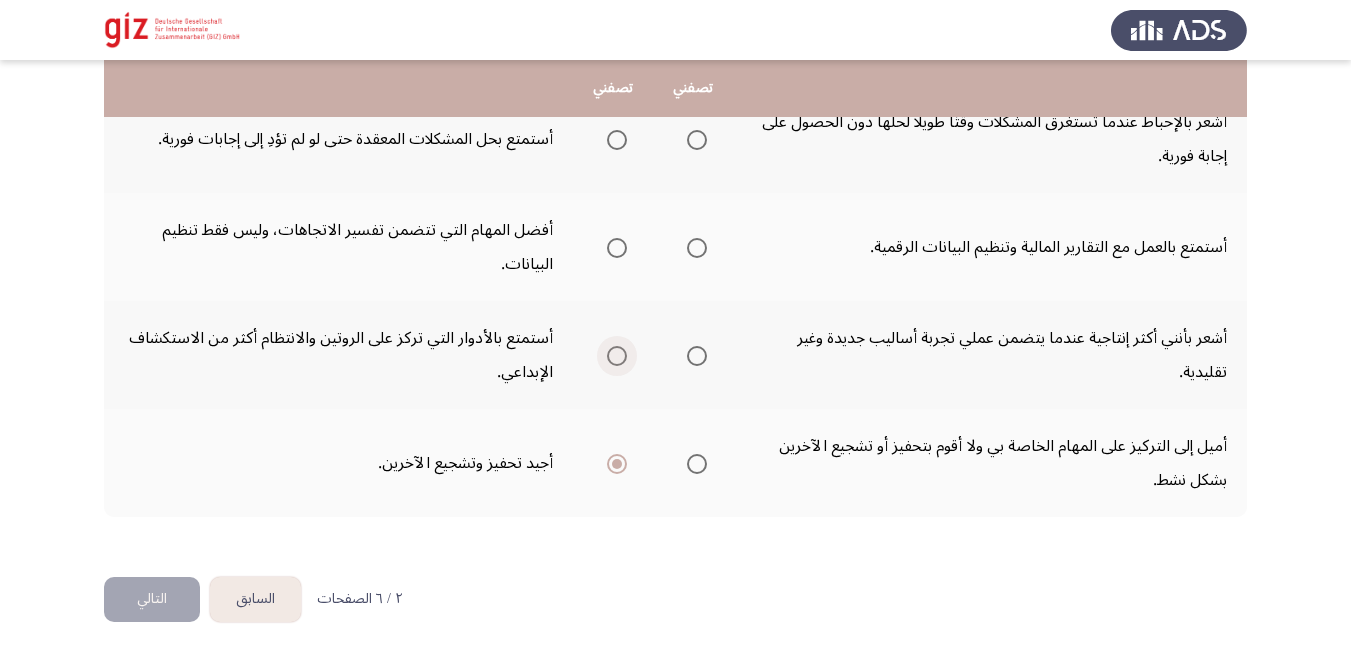 click at bounding box center (617, 356) 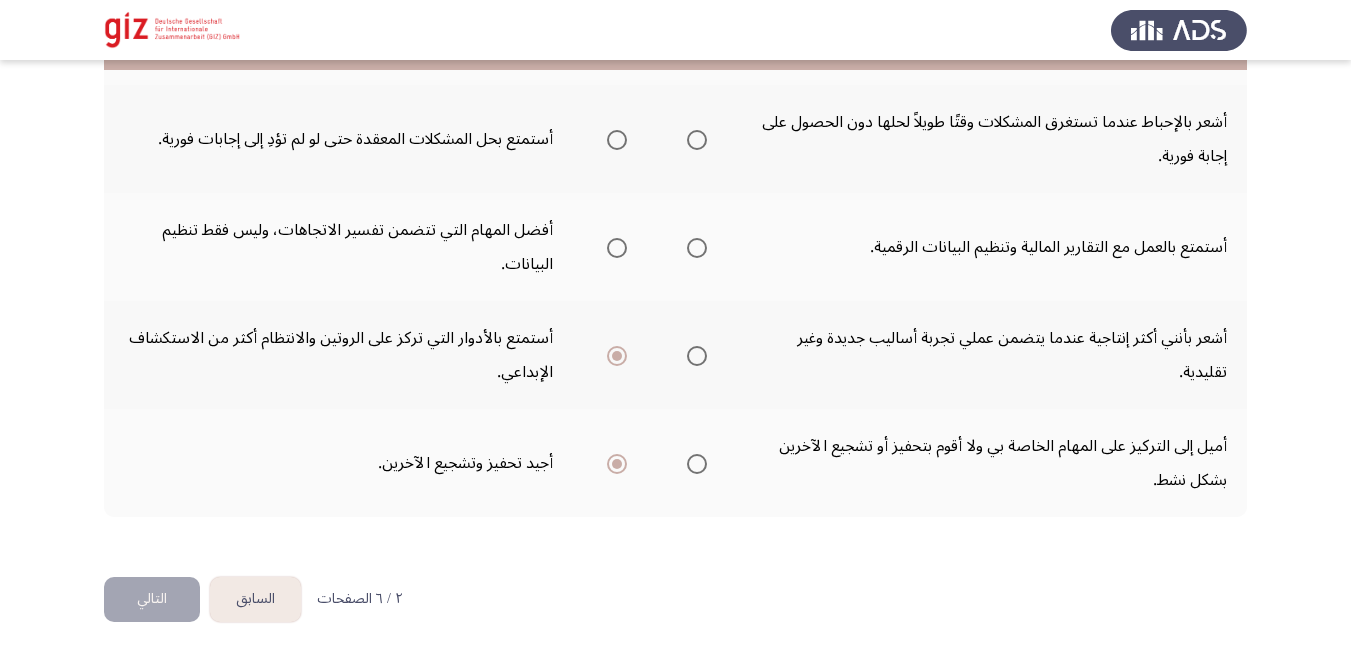 scroll, scrollTop: 605, scrollLeft: 0, axis: vertical 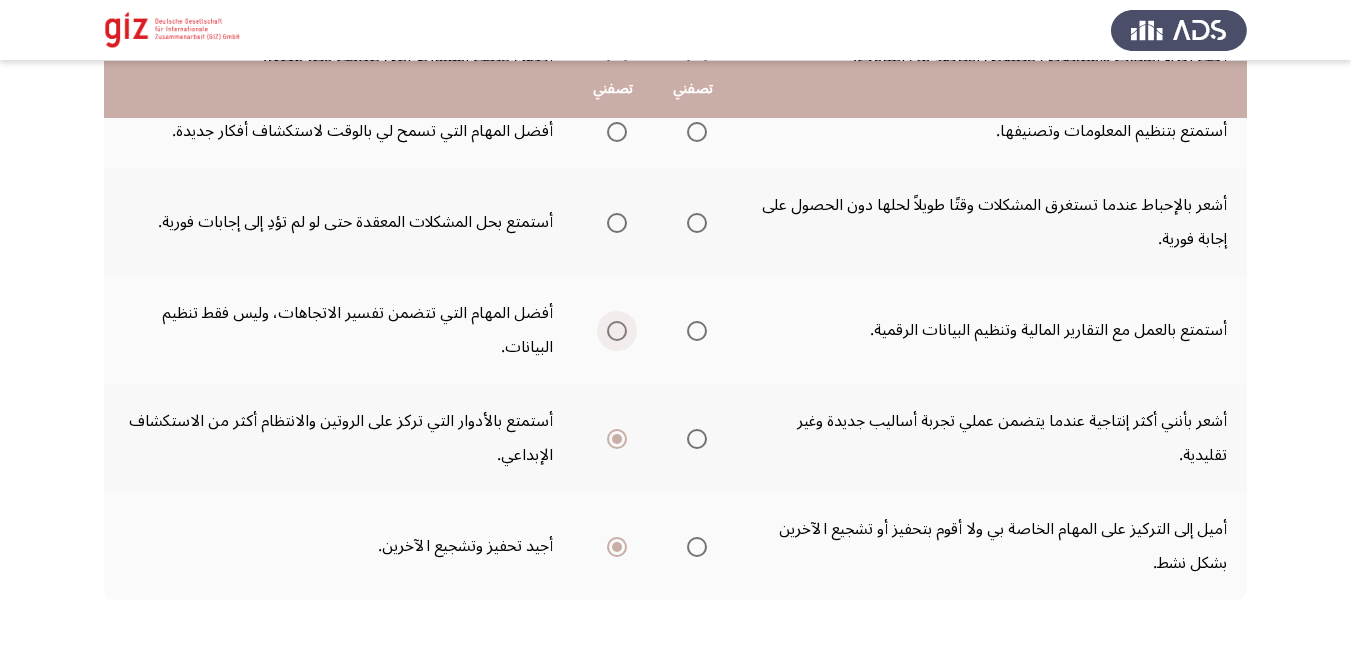 click at bounding box center (617, 331) 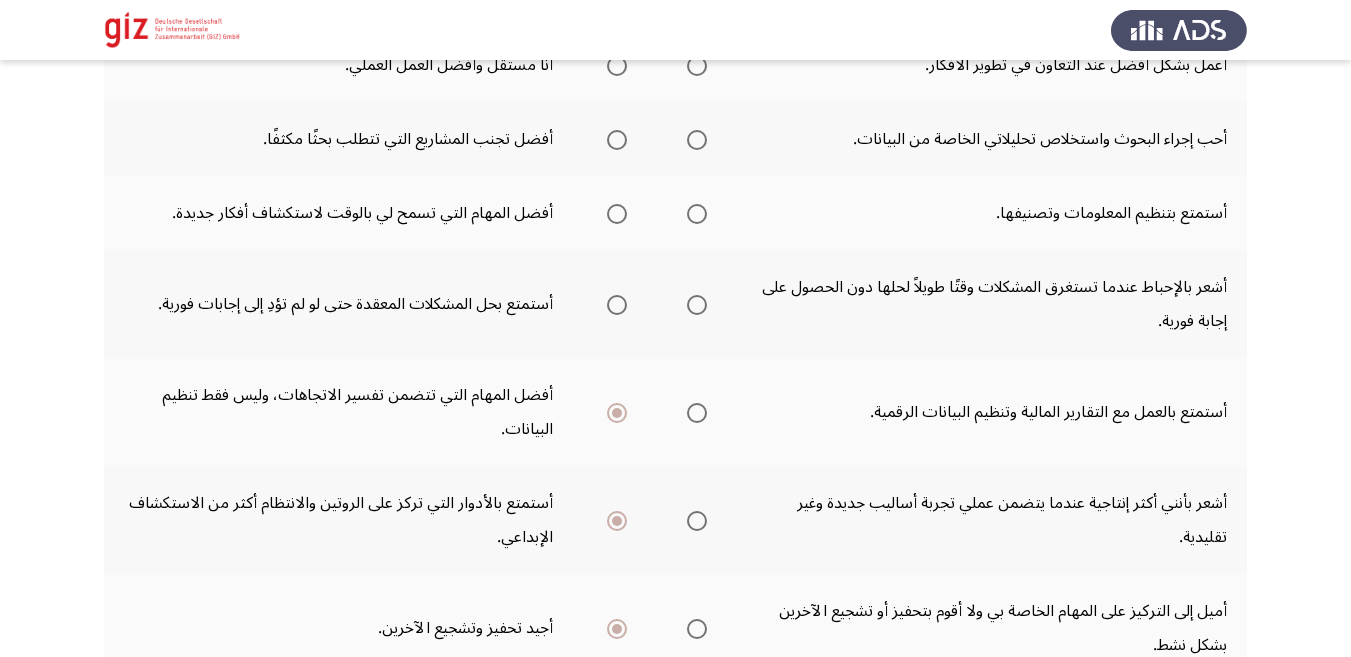 scroll, scrollTop: 441, scrollLeft: 0, axis: vertical 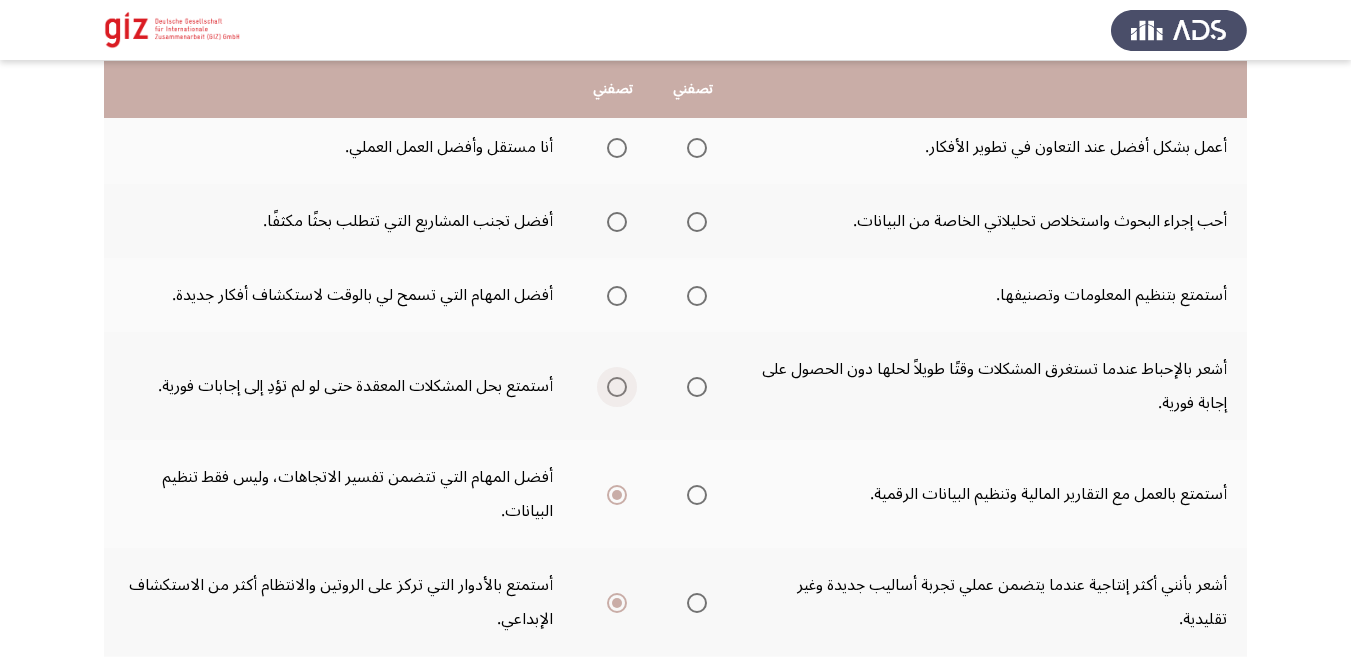 click at bounding box center (617, 387) 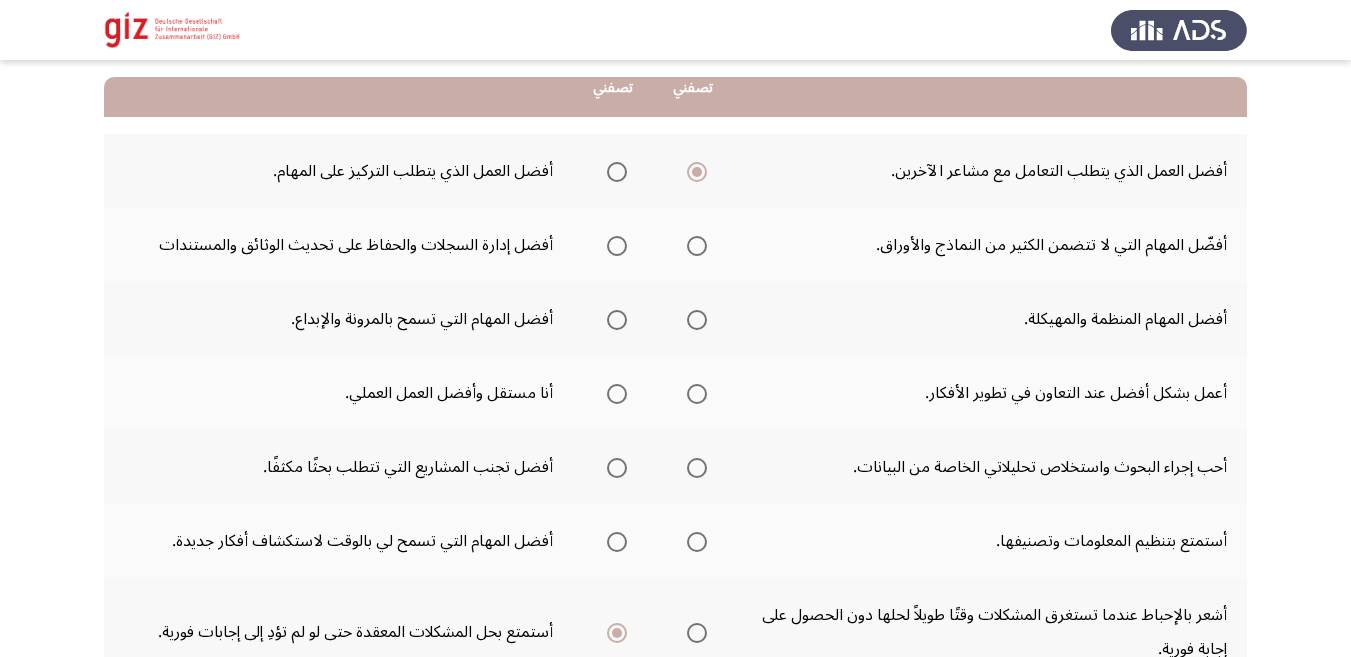 scroll, scrollTop: 195, scrollLeft: 0, axis: vertical 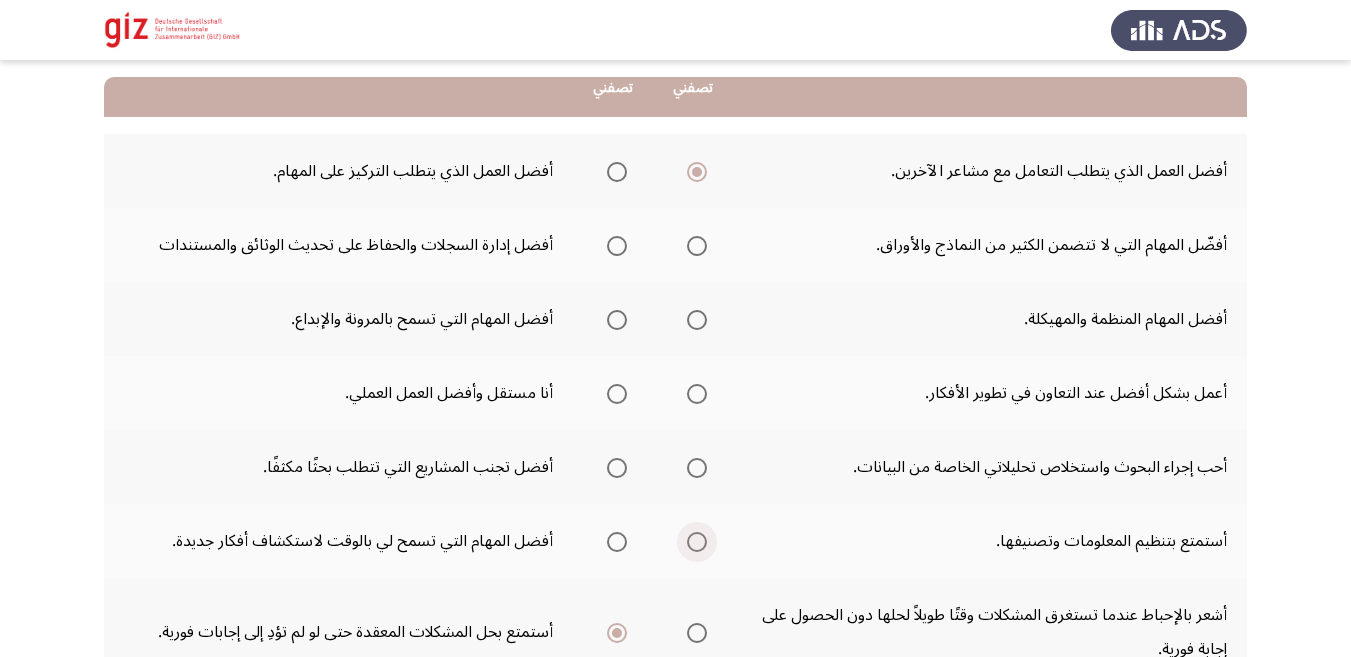 click at bounding box center [697, 542] 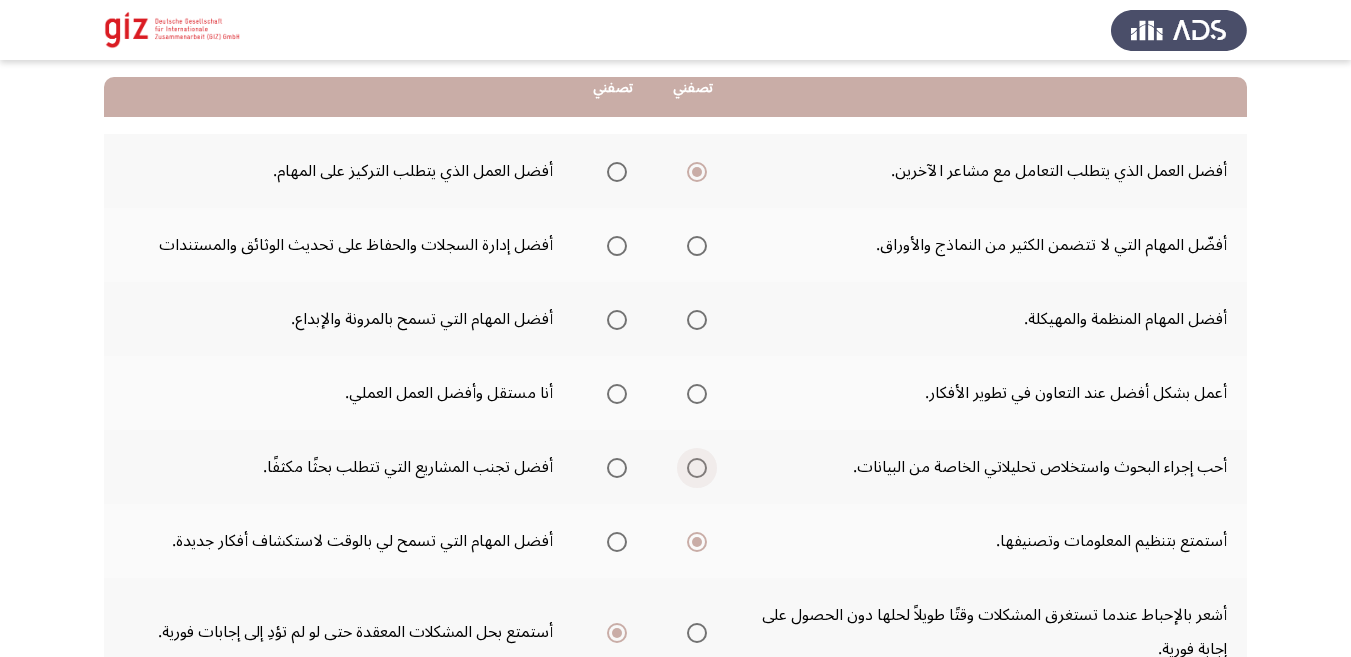 click at bounding box center (697, 468) 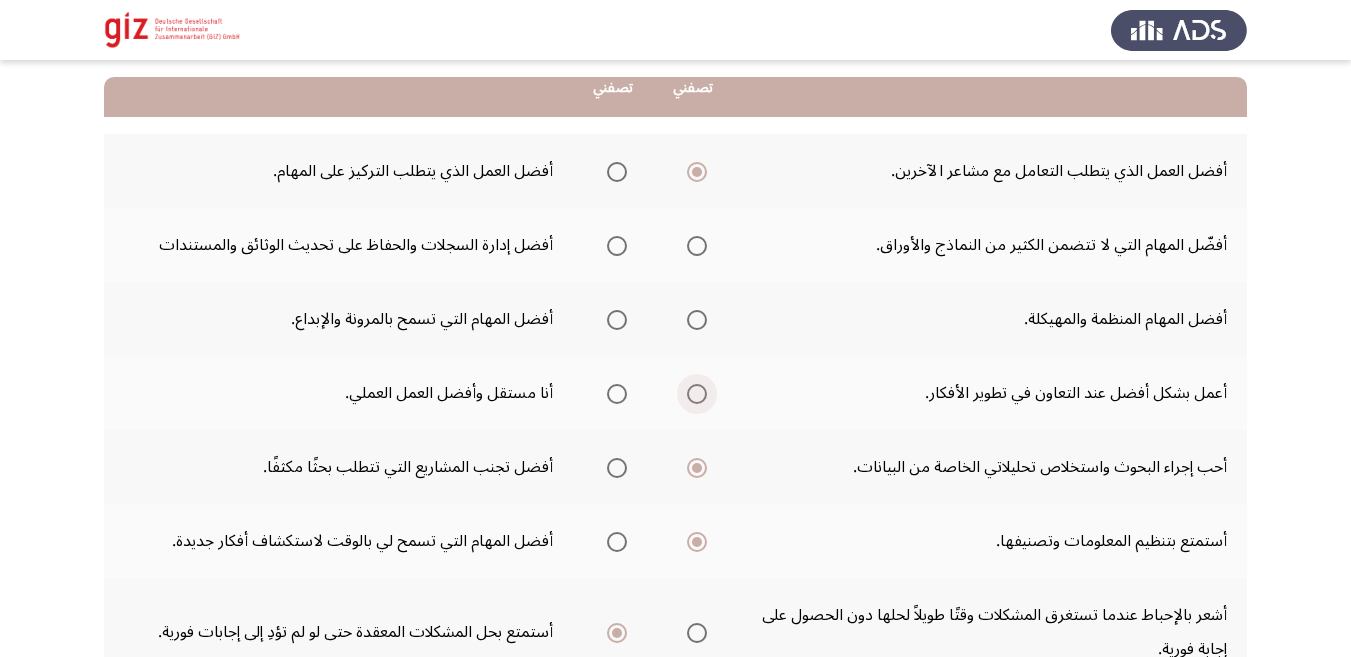 click at bounding box center [697, 394] 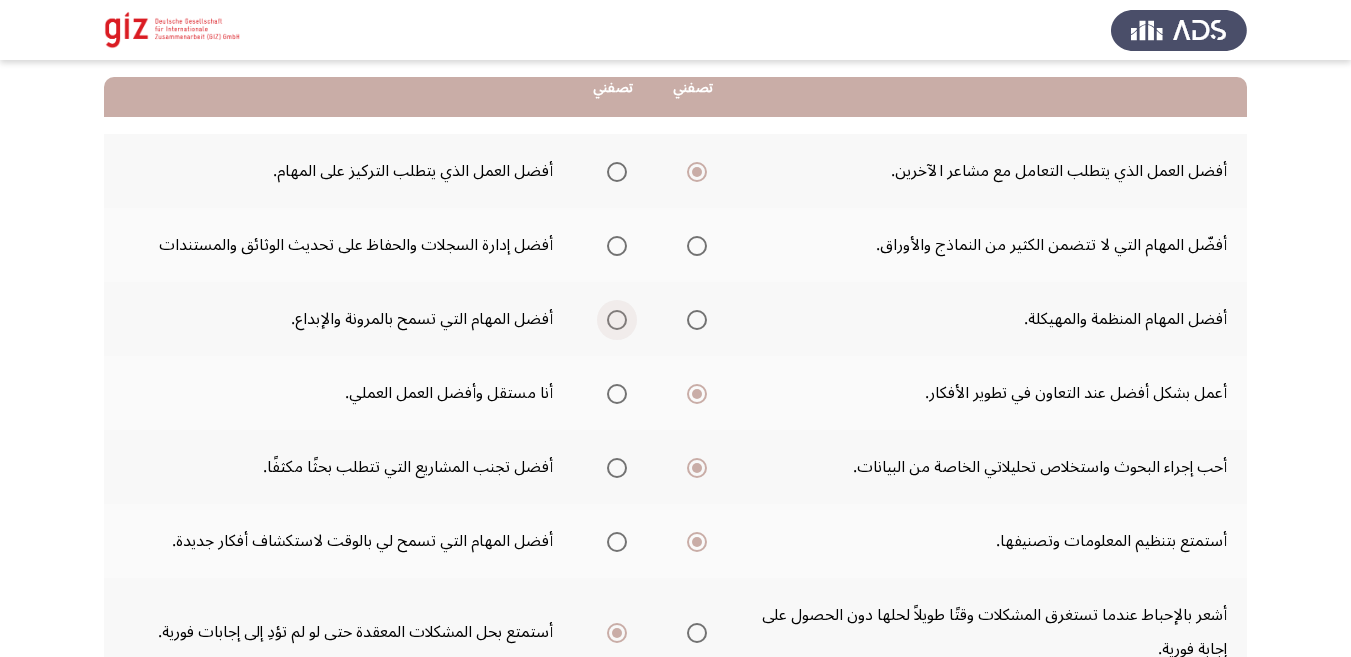 click at bounding box center [617, 320] 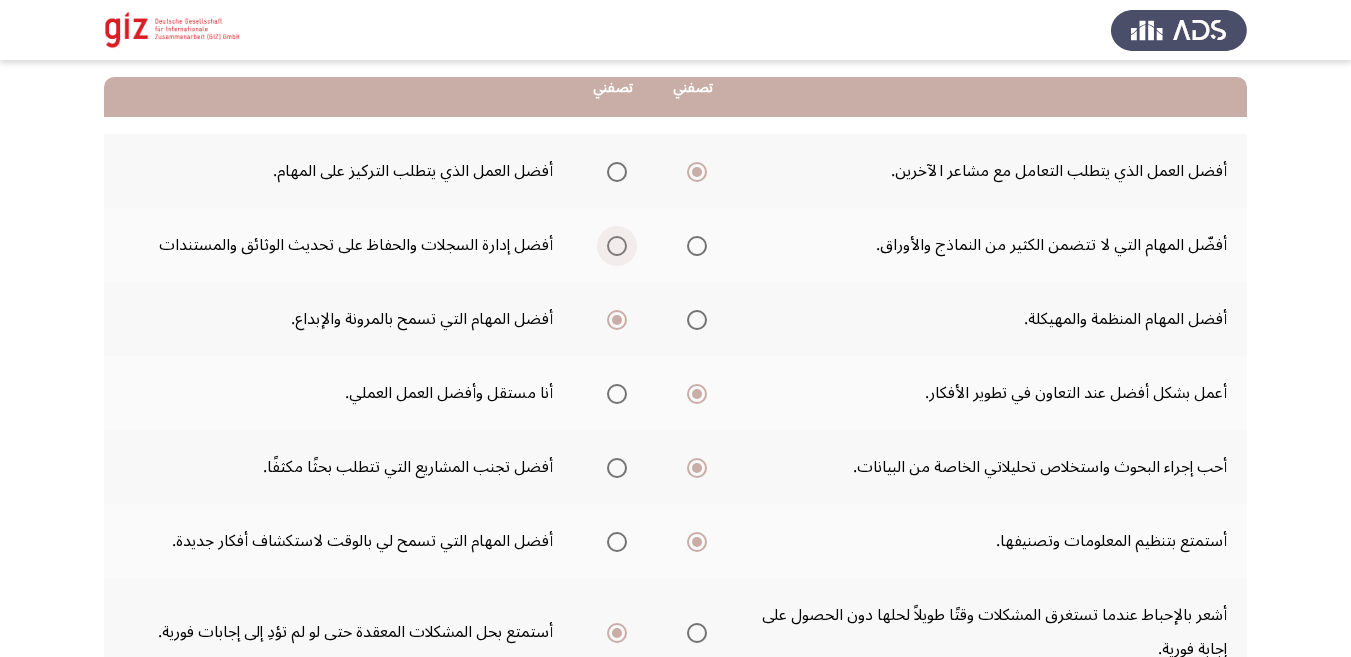 click at bounding box center [617, 246] 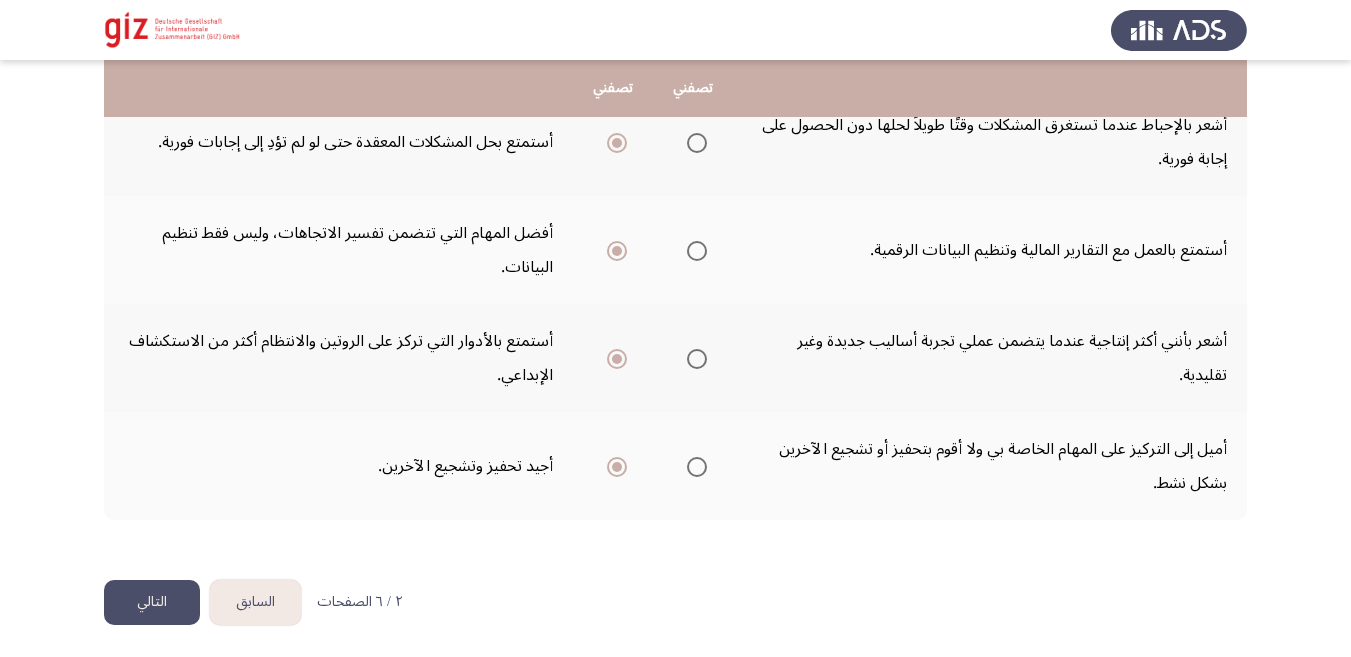 scroll, scrollTop: 688, scrollLeft: 0, axis: vertical 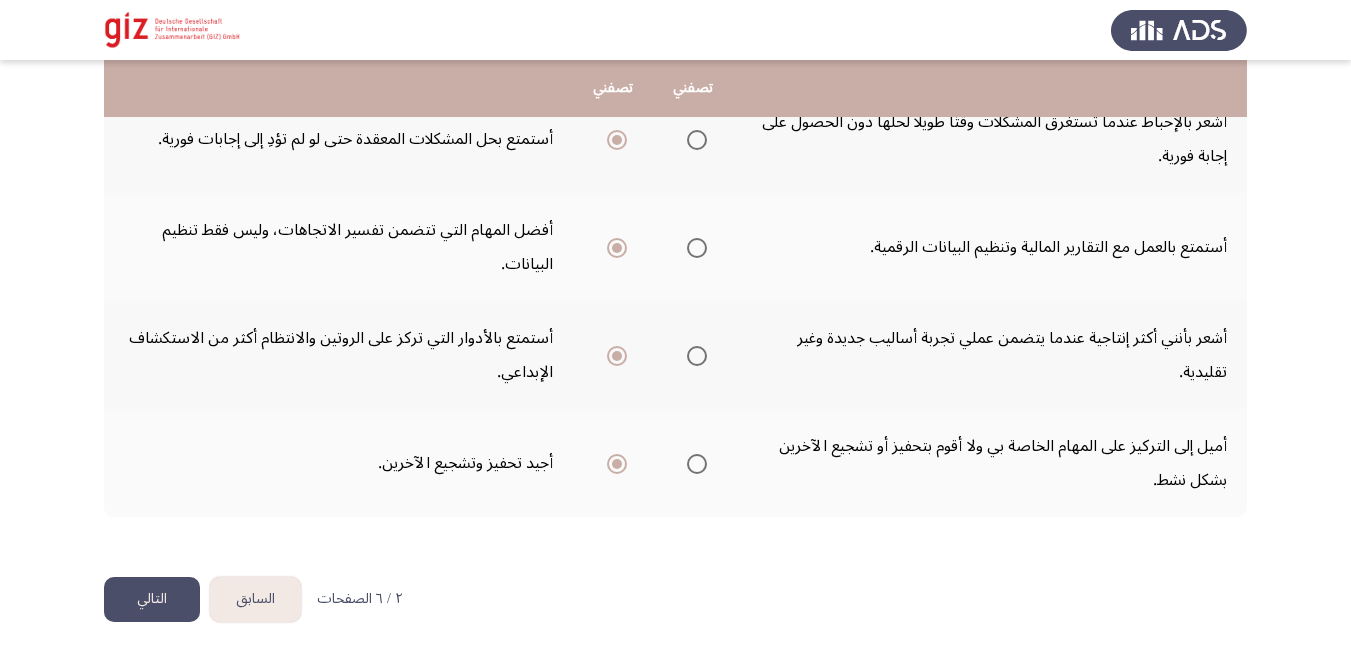 click on "التالي" 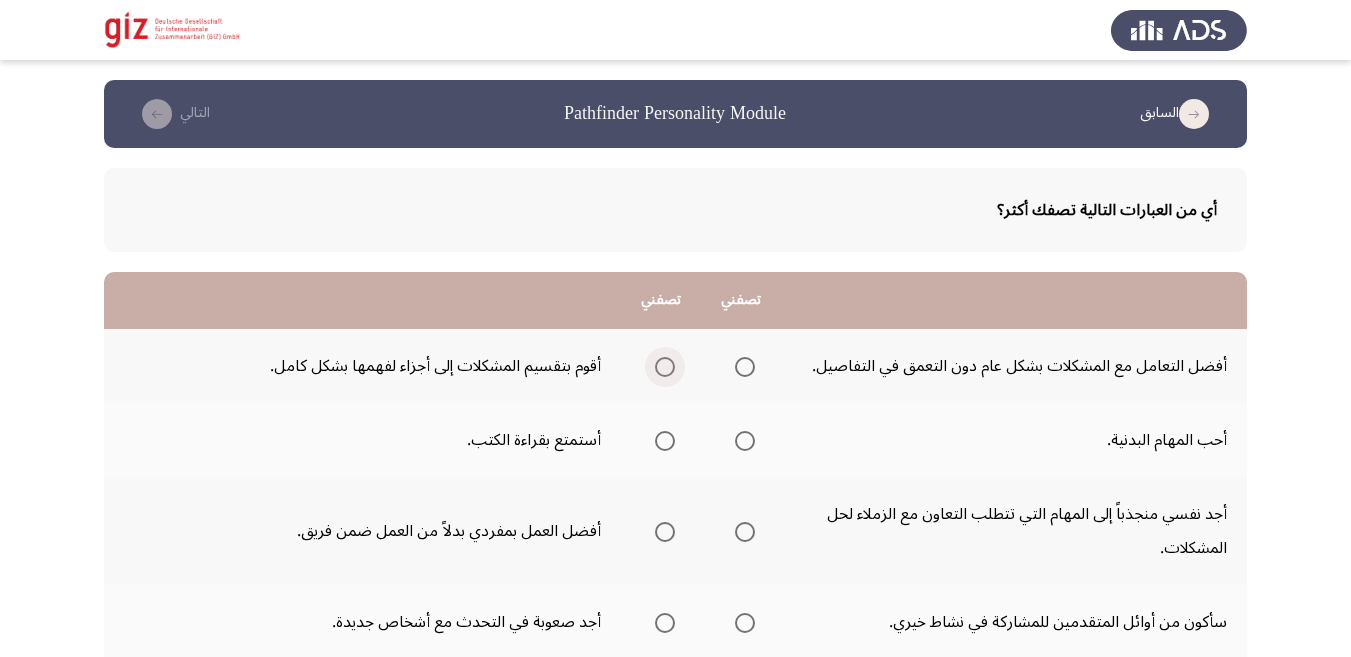 click at bounding box center (665, 367) 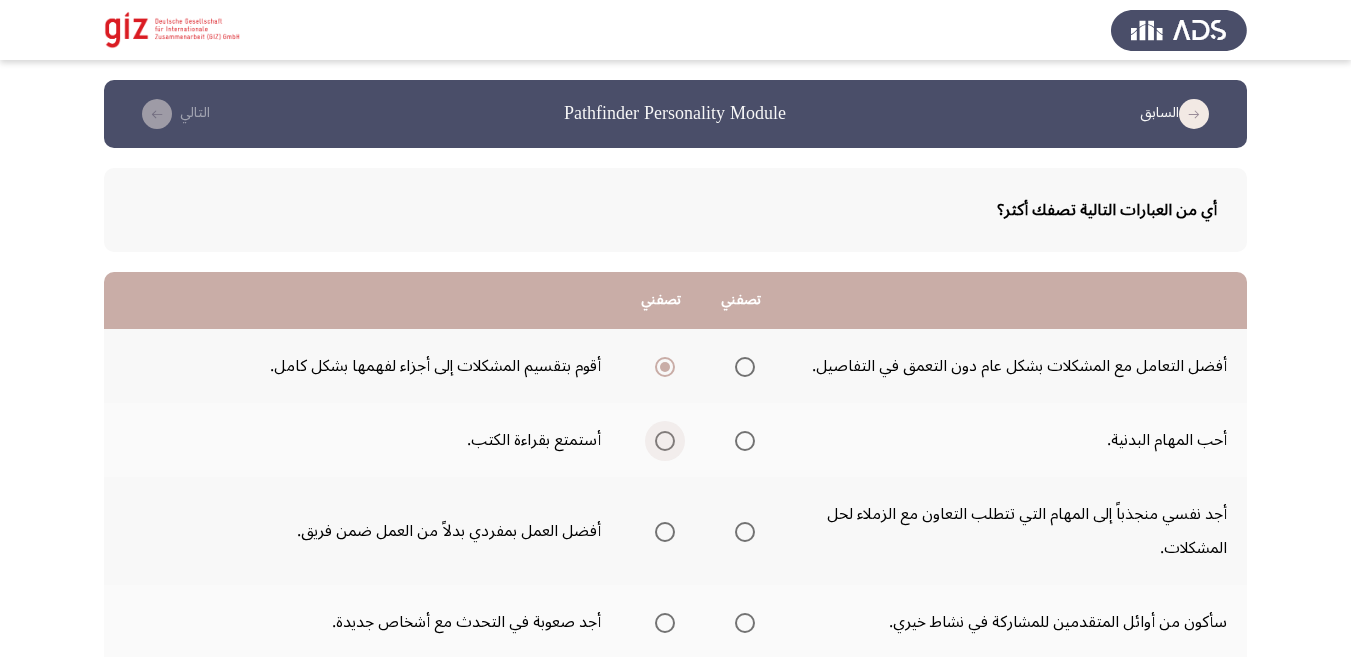 click at bounding box center (665, 441) 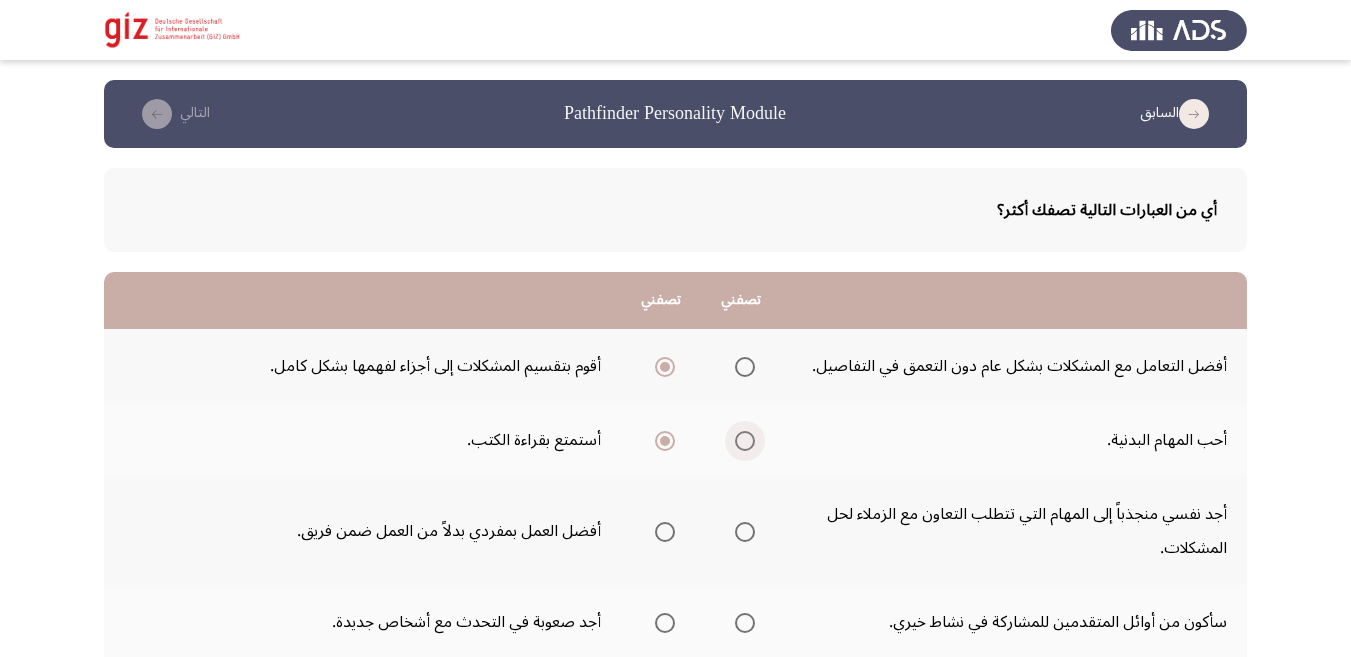 click at bounding box center [745, 441] 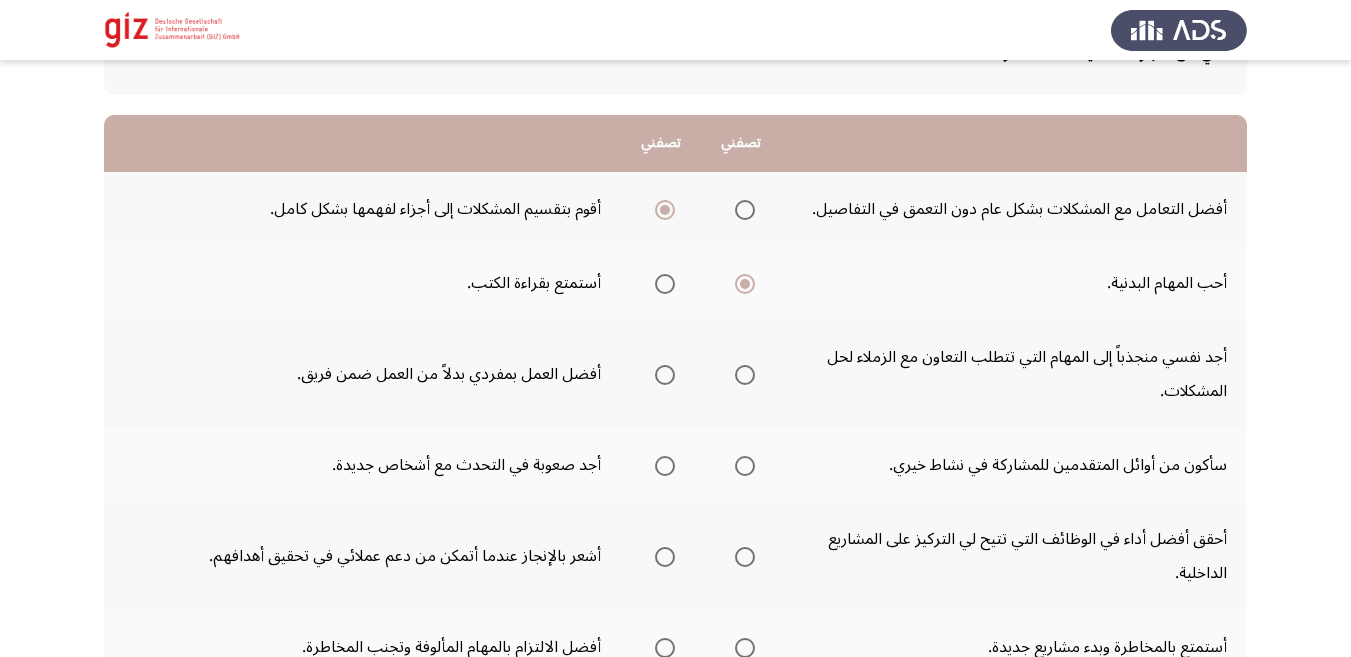 scroll, scrollTop: 164, scrollLeft: 0, axis: vertical 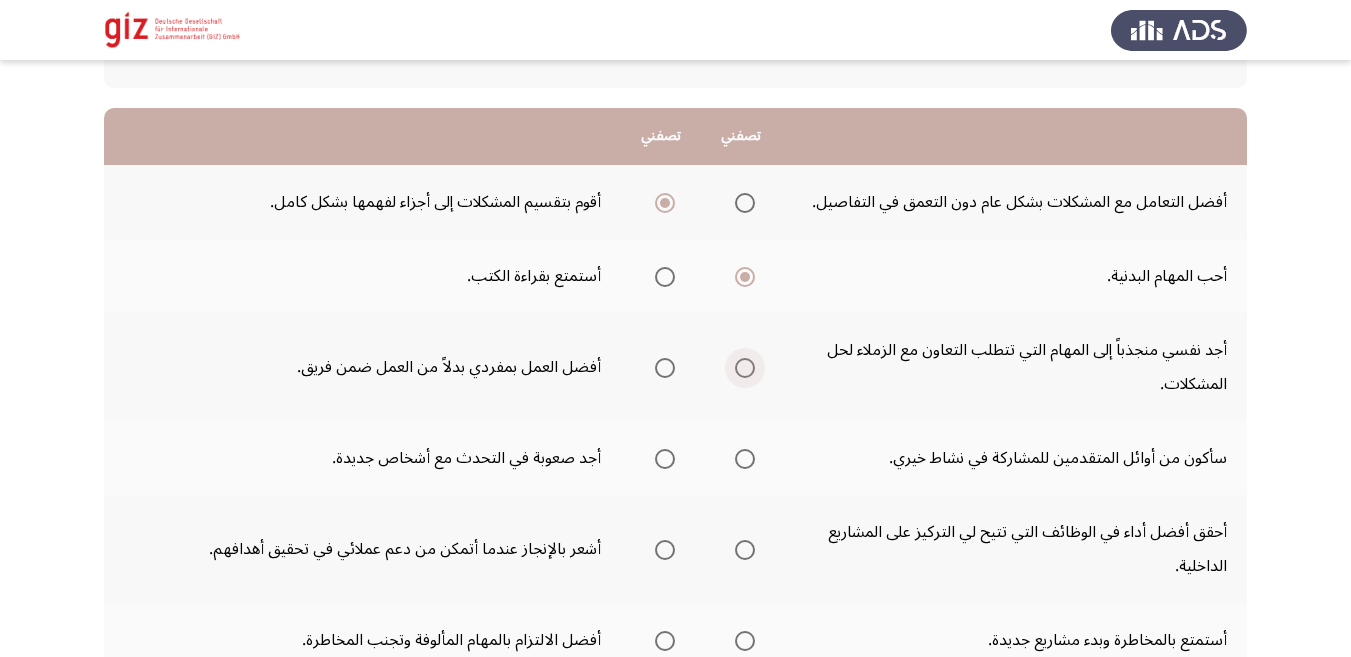 click at bounding box center (745, 368) 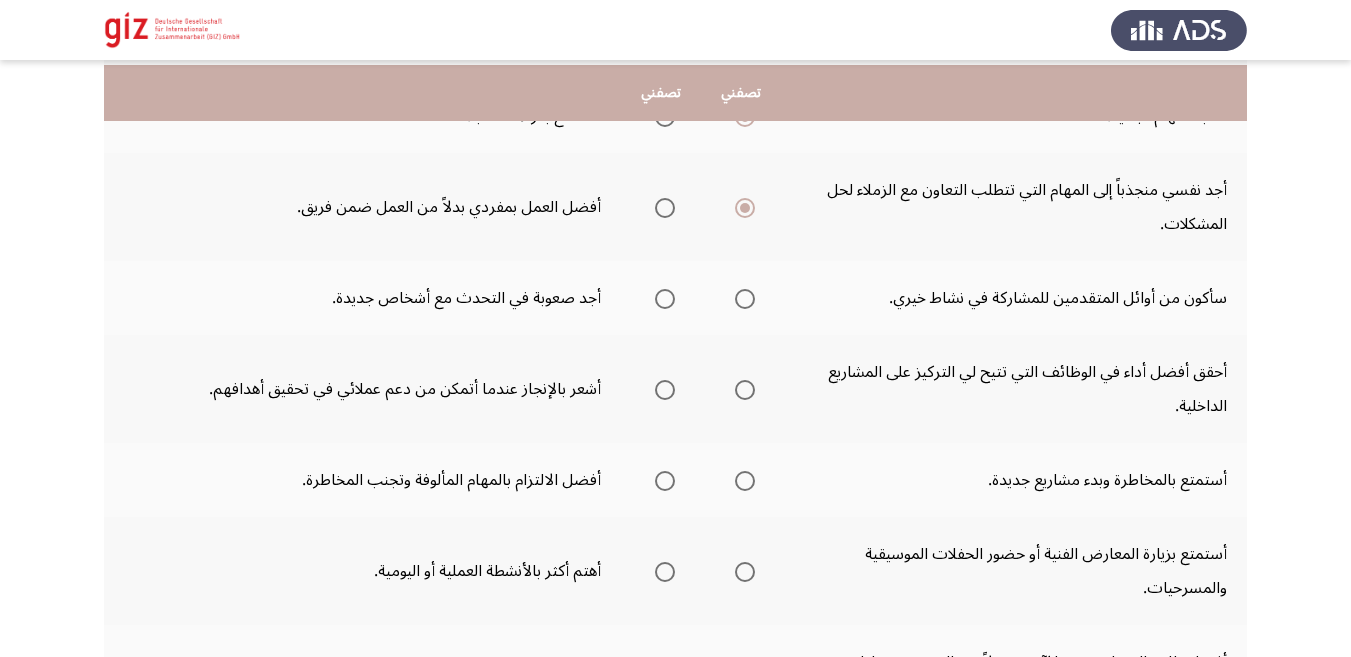 scroll, scrollTop: 328, scrollLeft: 0, axis: vertical 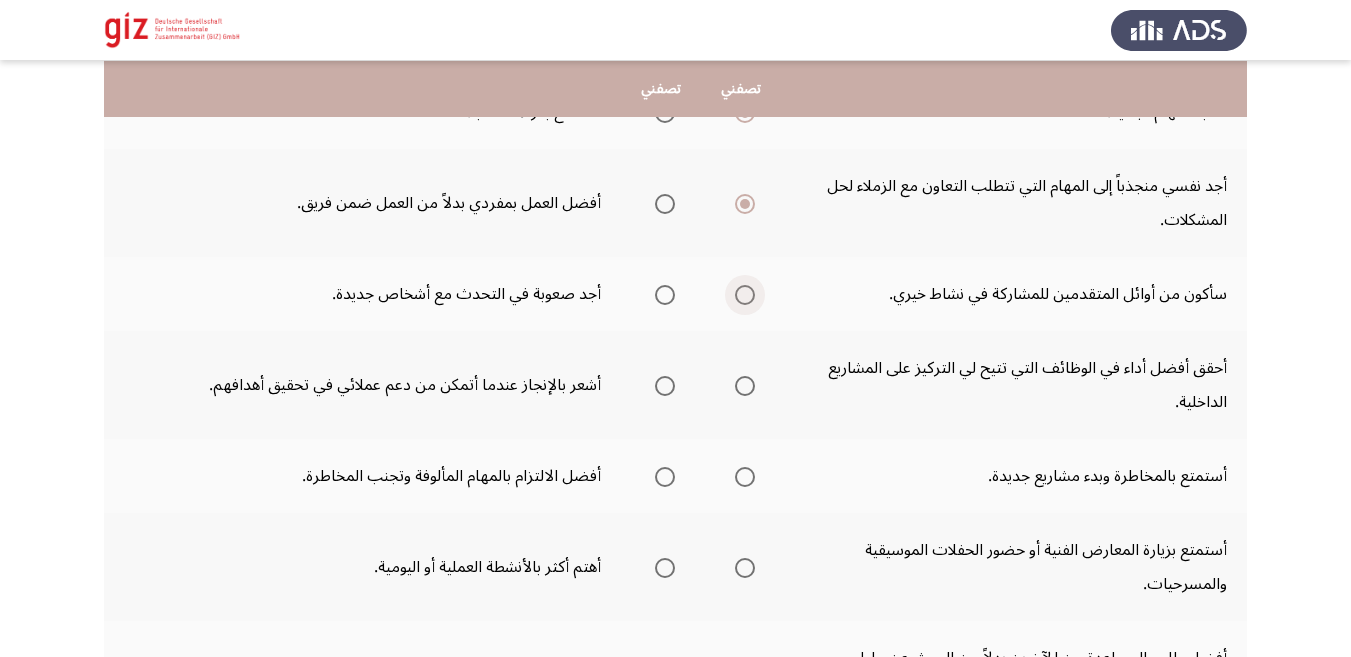 click at bounding box center (741, 295) 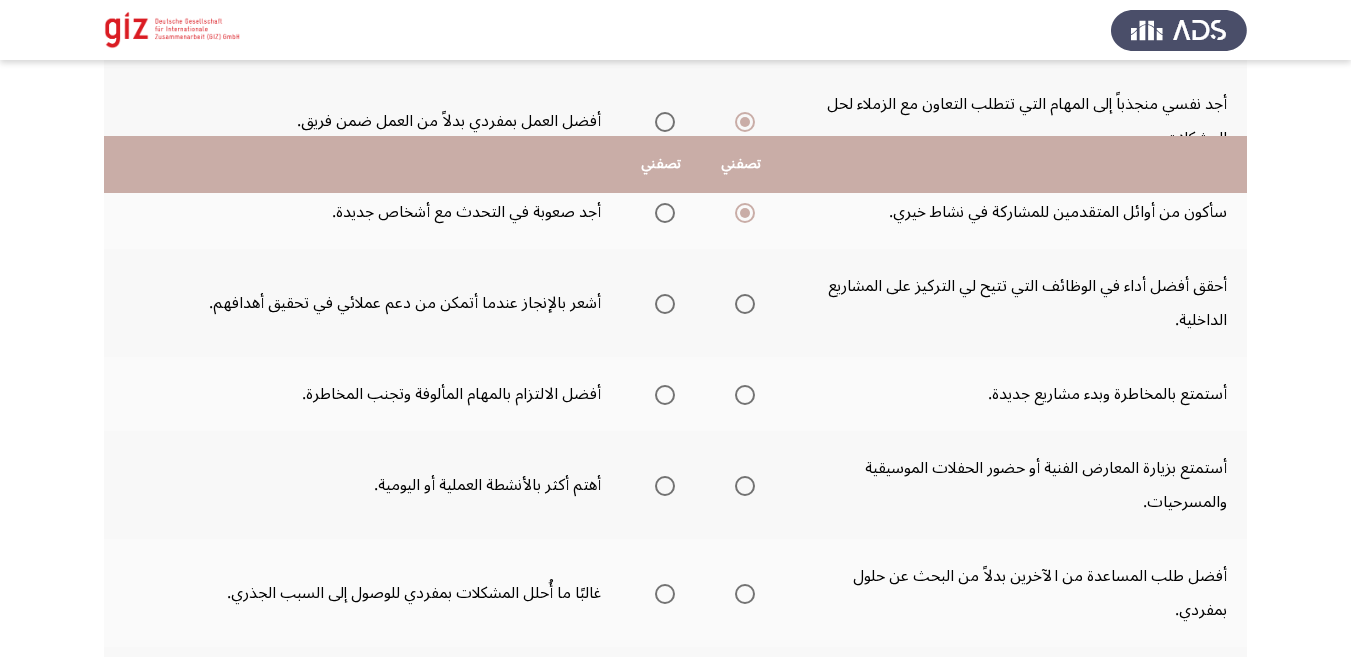 scroll, scrollTop: 492, scrollLeft: 0, axis: vertical 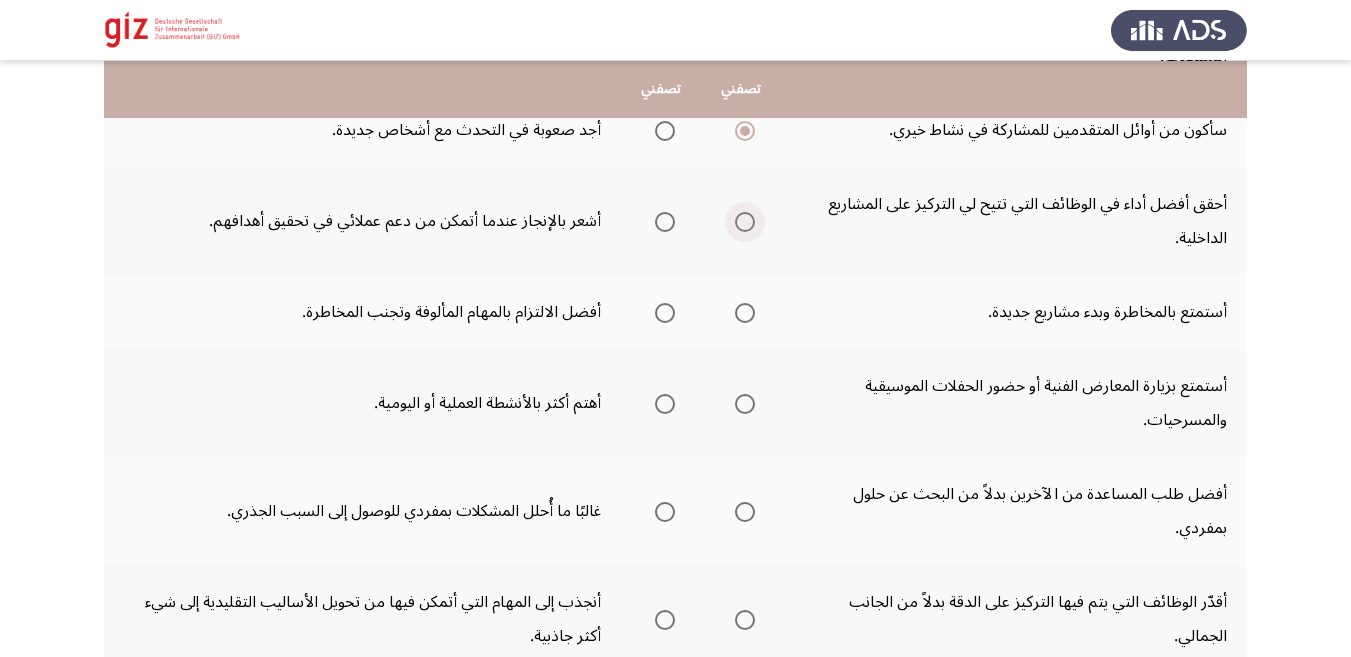 click at bounding box center [745, 222] 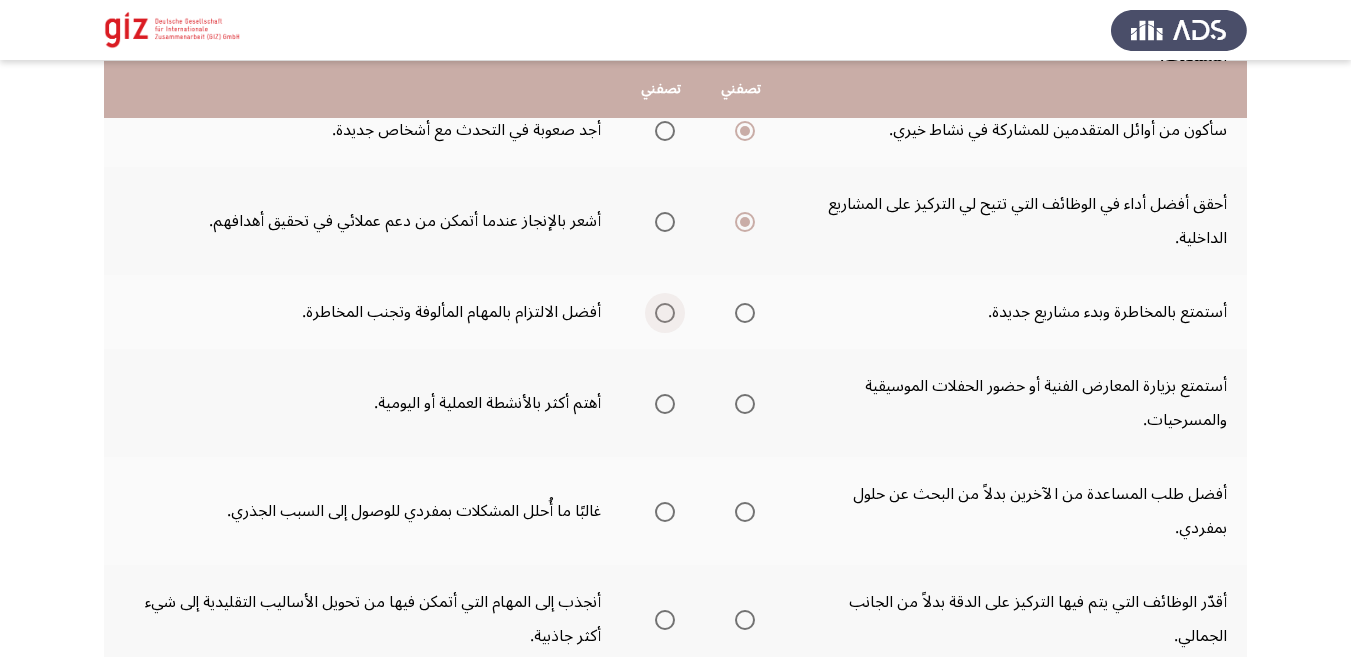 click at bounding box center (665, 313) 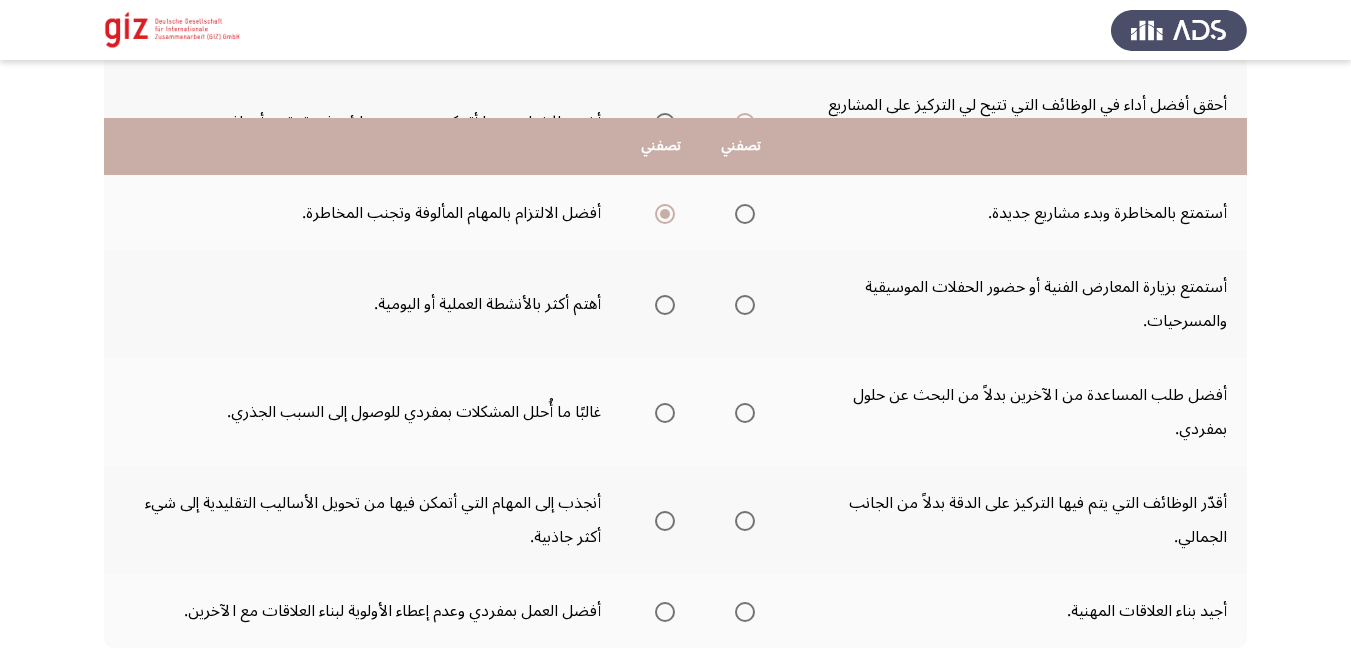 scroll, scrollTop: 657, scrollLeft: 0, axis: vertical 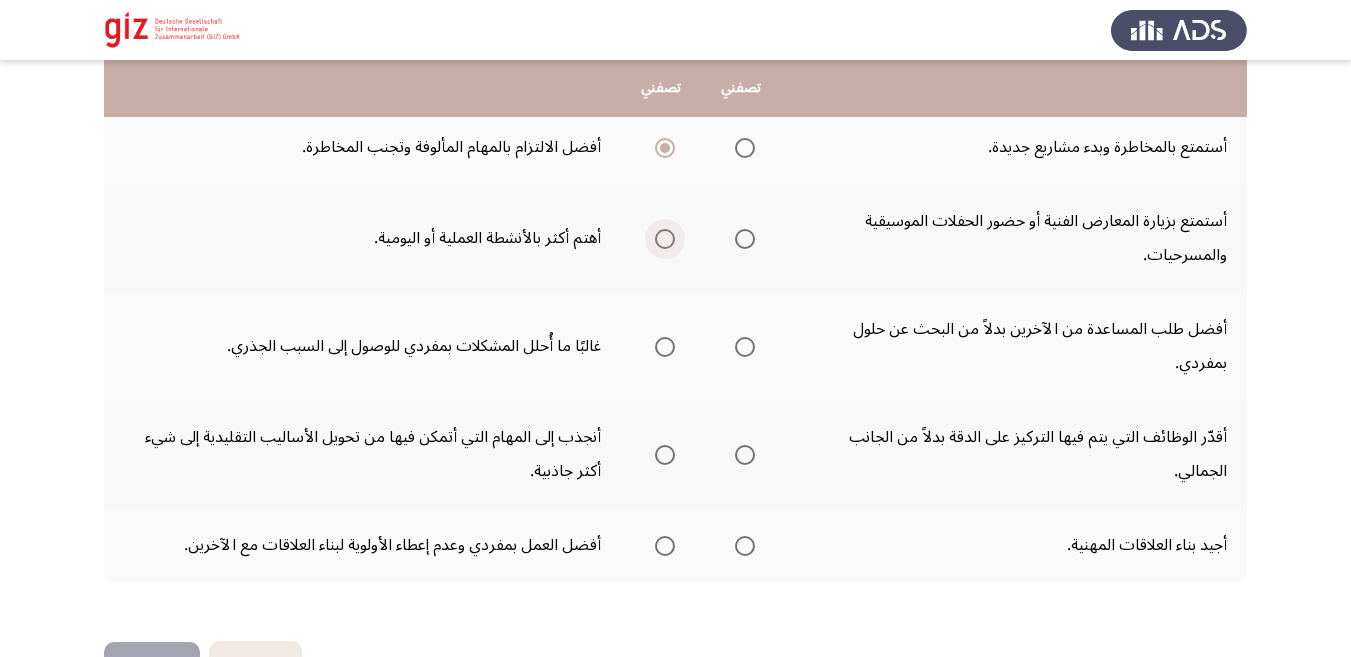 click at bounding box center [665, 239] 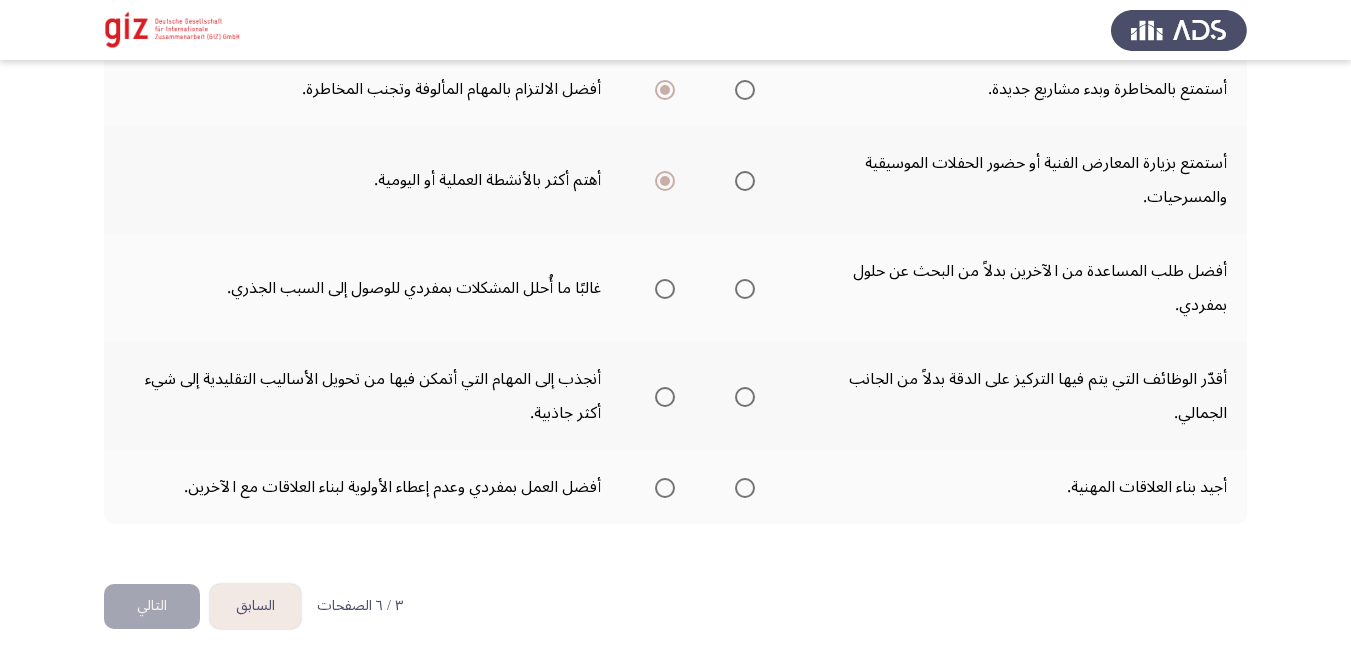 scroll, scrollTop: 722, scrollLeft: 0, axis: vertical 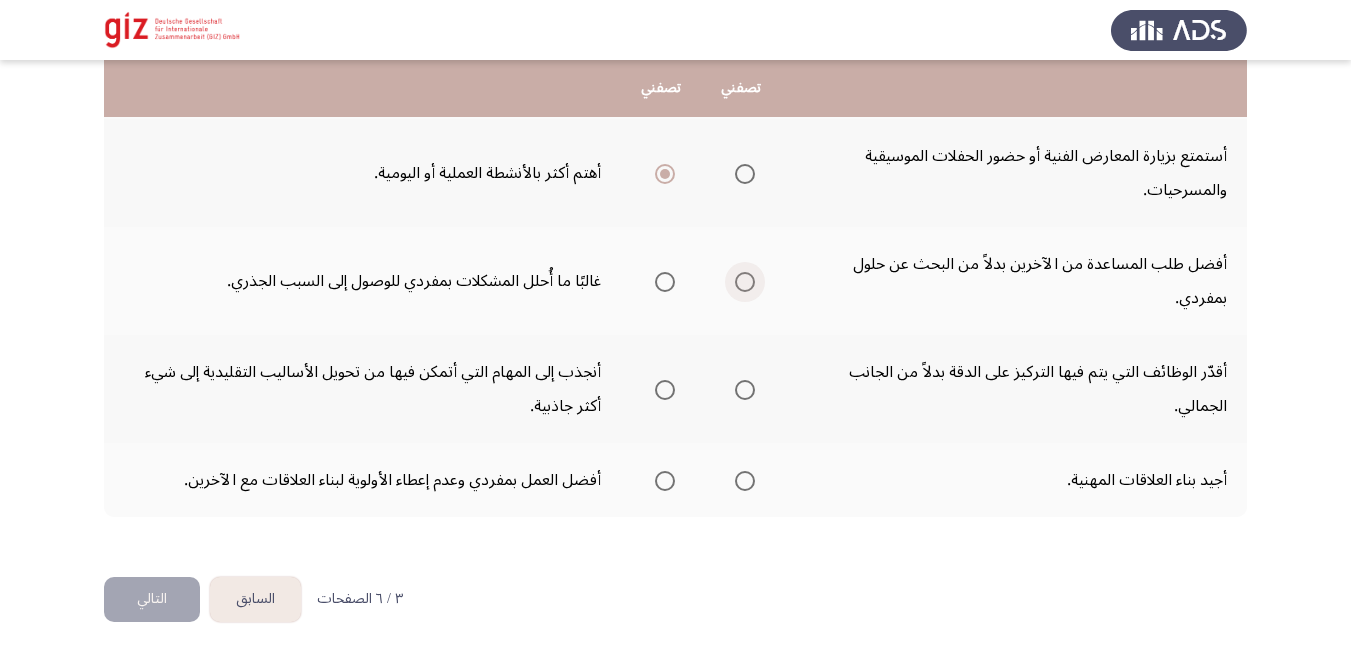 click at bounding box center [745, 282] 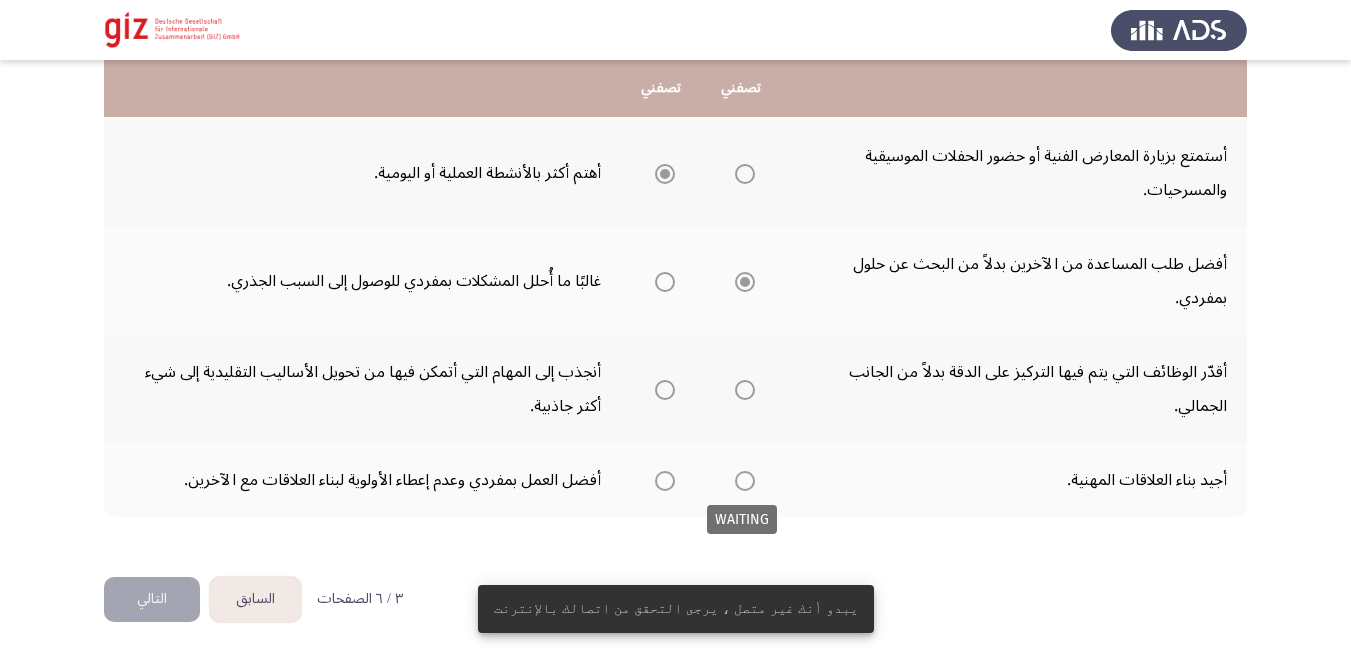 click at bounding box center (745, 481) 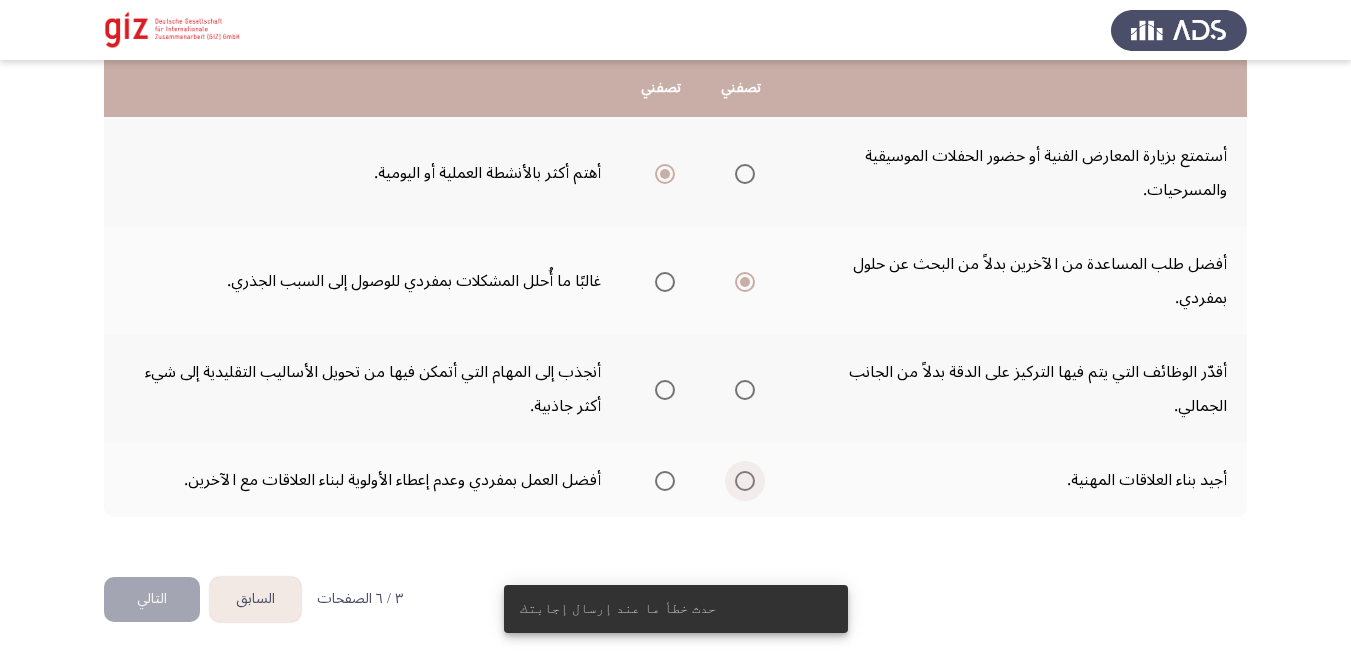 click at bounding box center [745, 481] 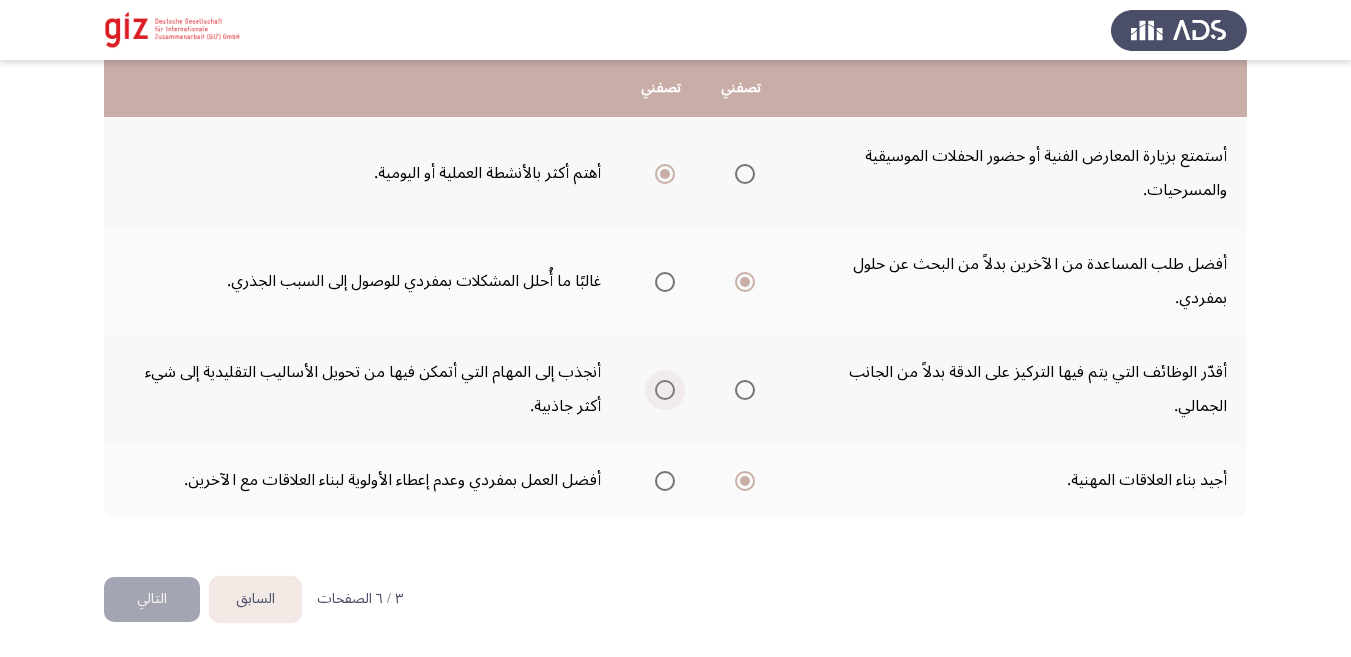 click at bounding box center (665, 390) 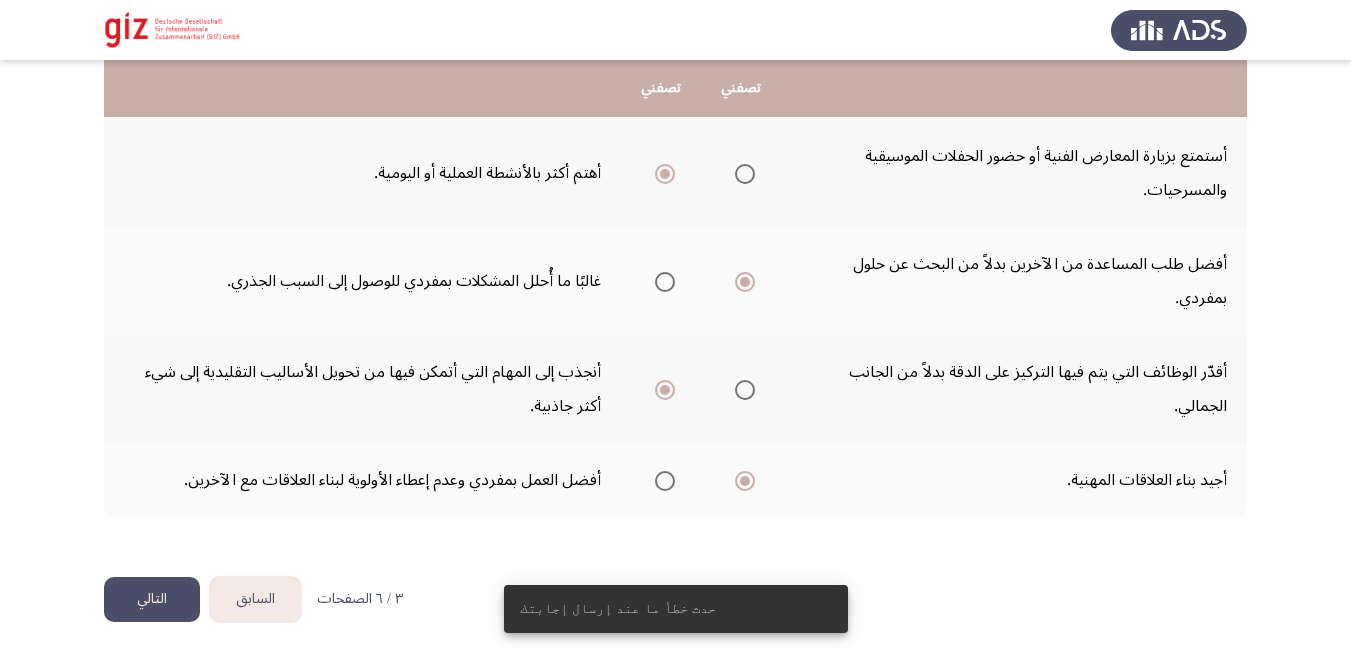 click on "التالي" 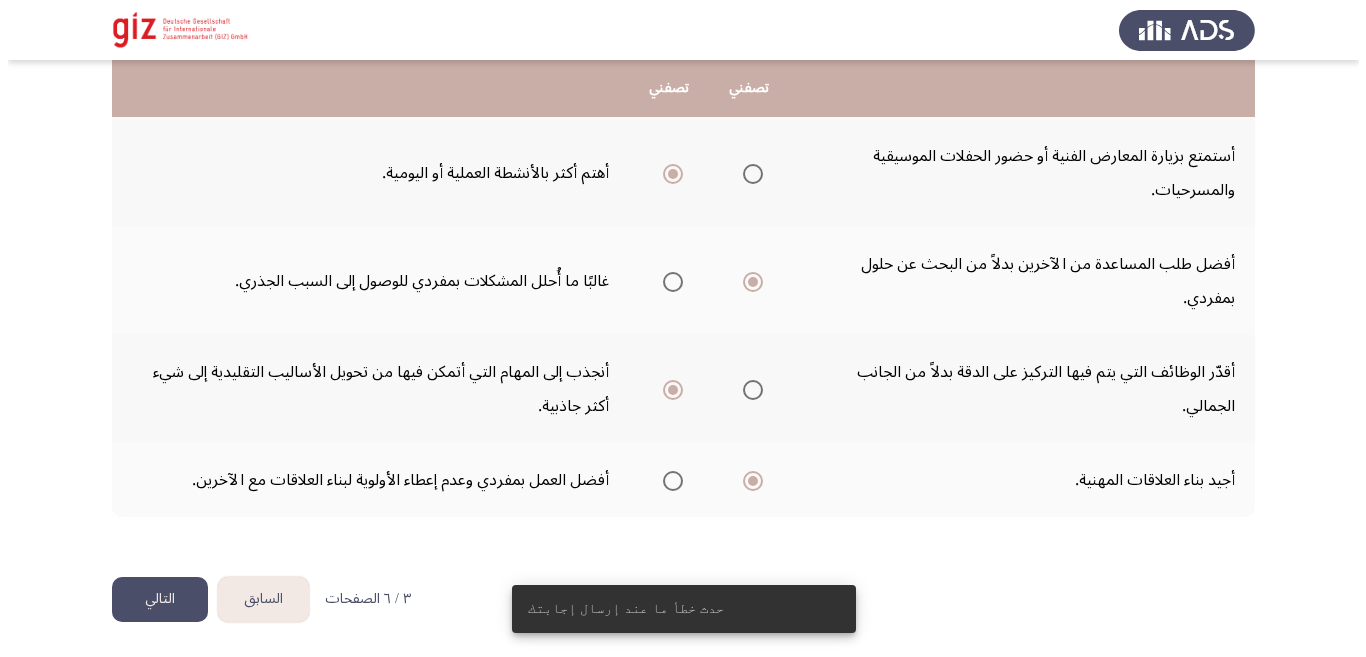 scroll, scrollTop: 0, scrollLeft: 0, axis: both 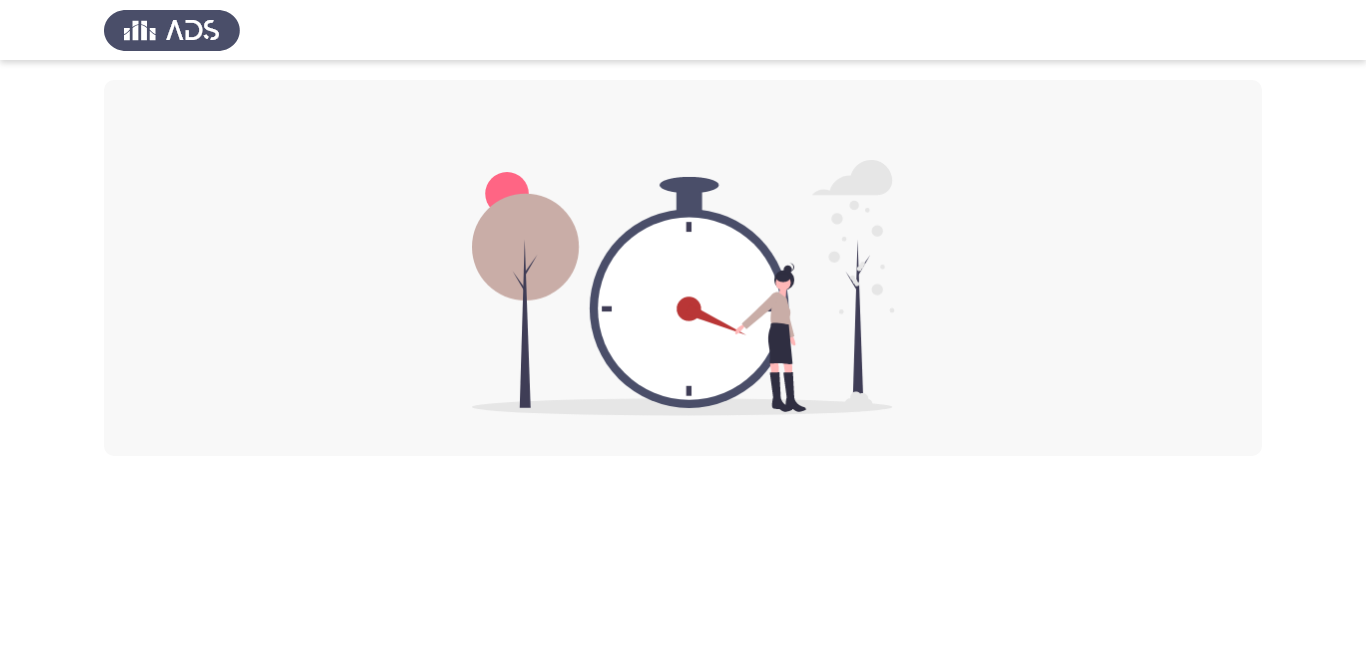 click 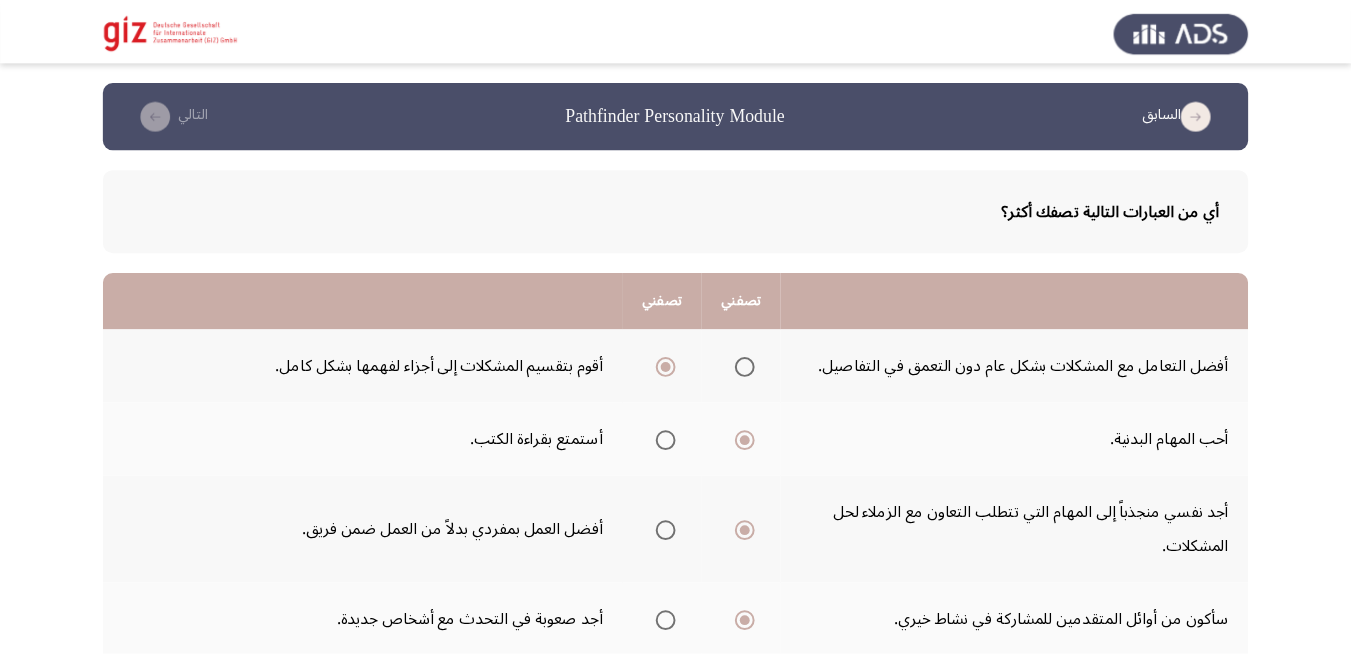 scroll, scrollTop: 0, scrollLeft: 0, axis: both 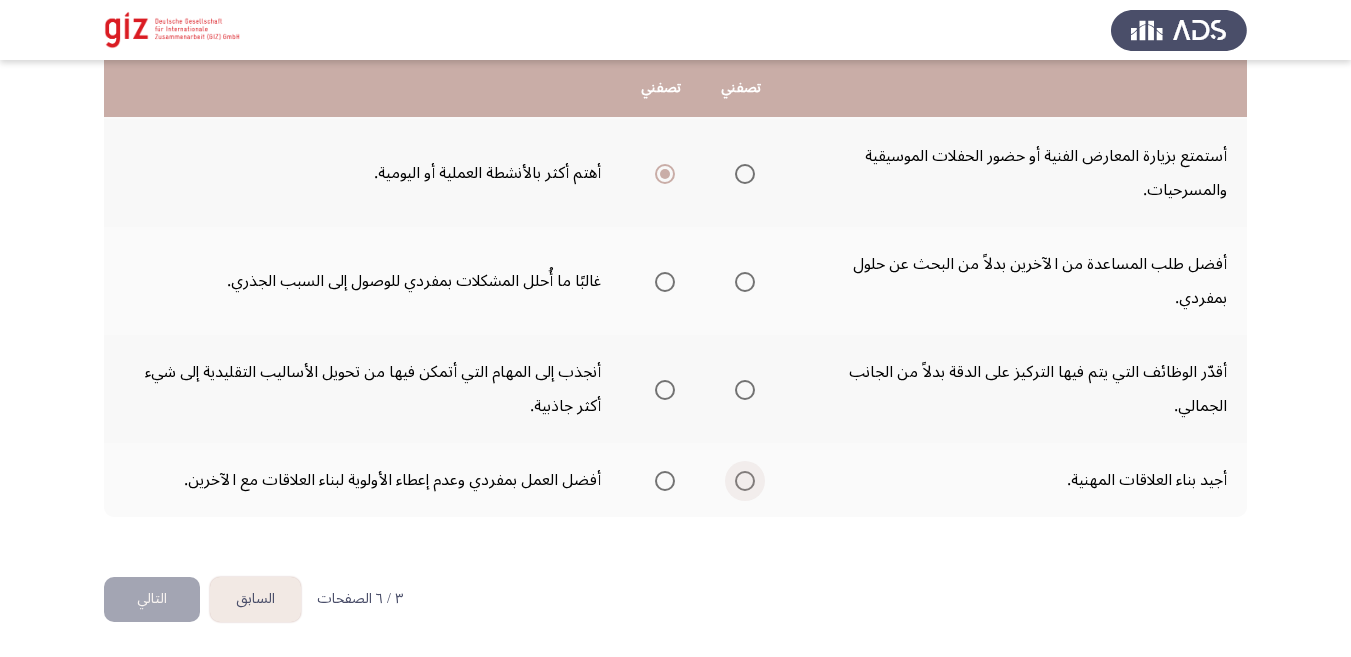 click at bounding box center [745, 481] 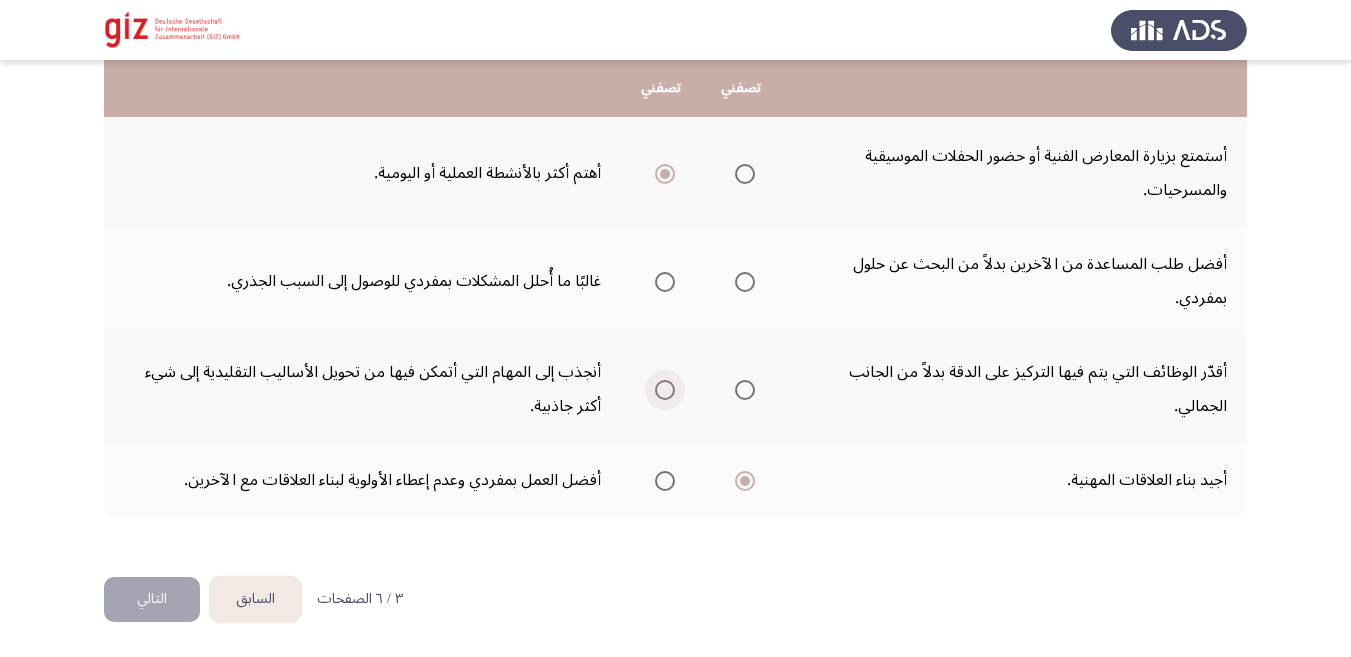 click at bounding box center (665, 390) 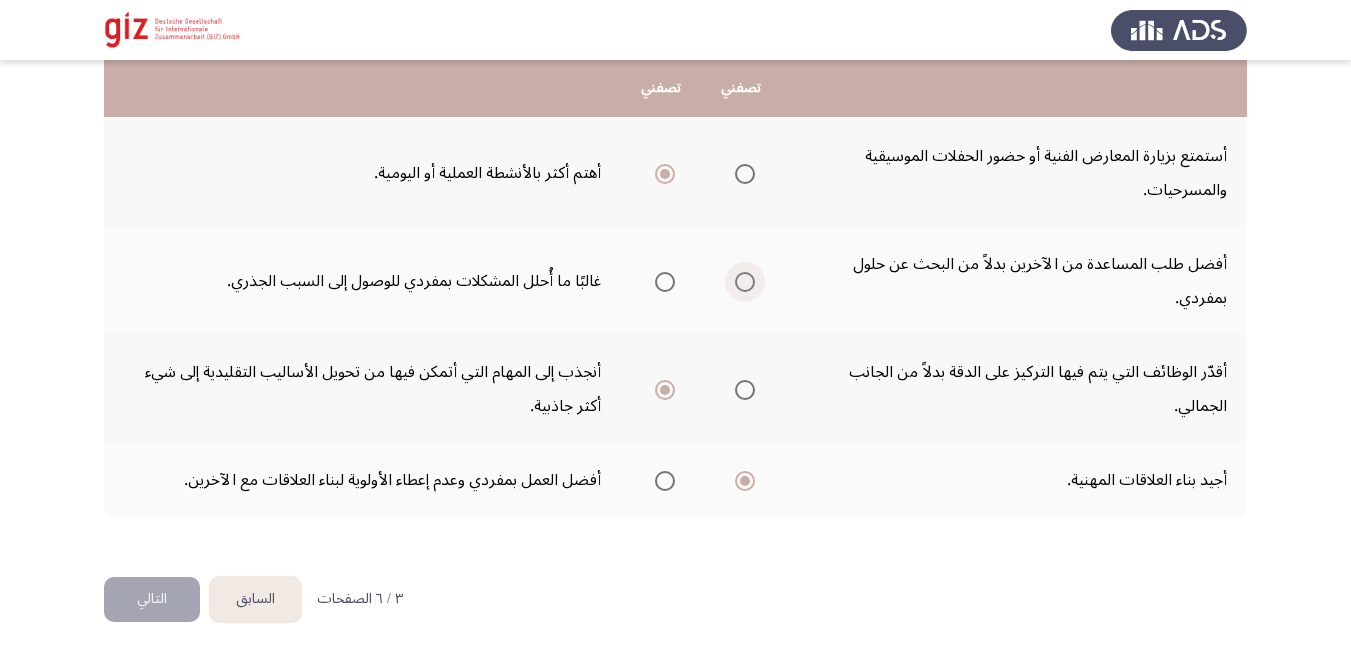 click at bounding box center [745, 282] 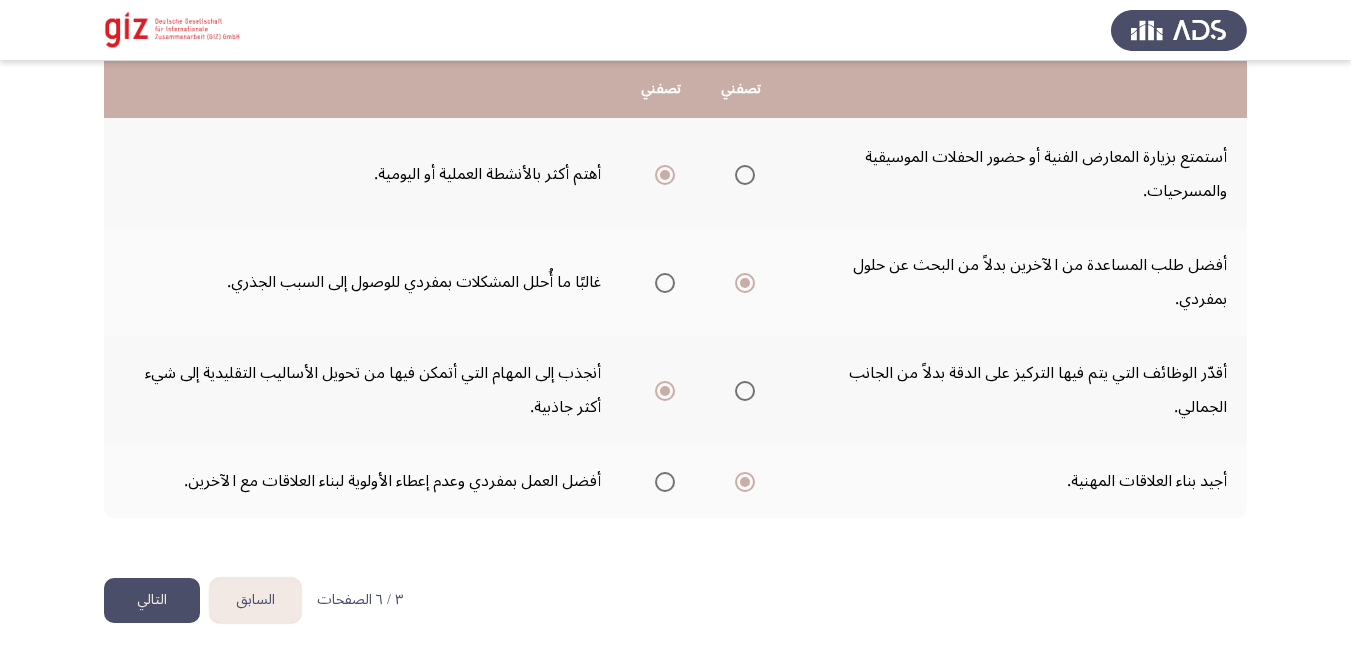 scroll, scrollTop: 722, scrollLeft: 0, axis: vertical 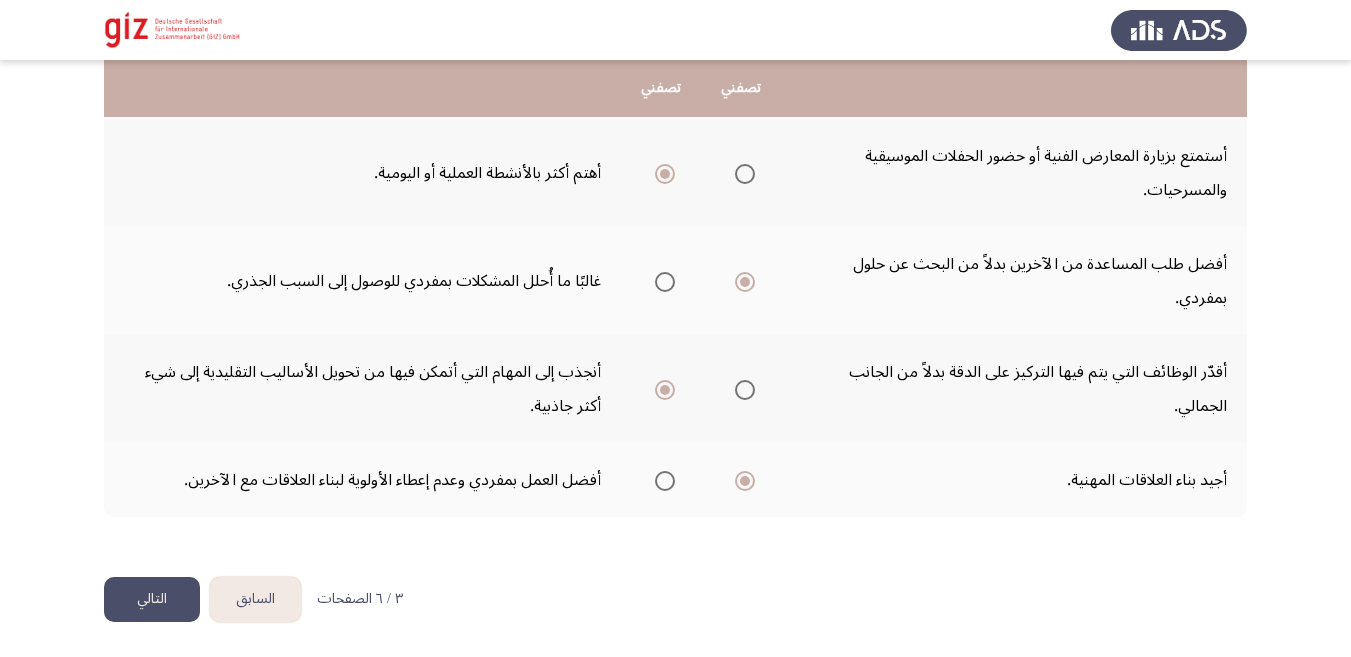 click on "التالي" 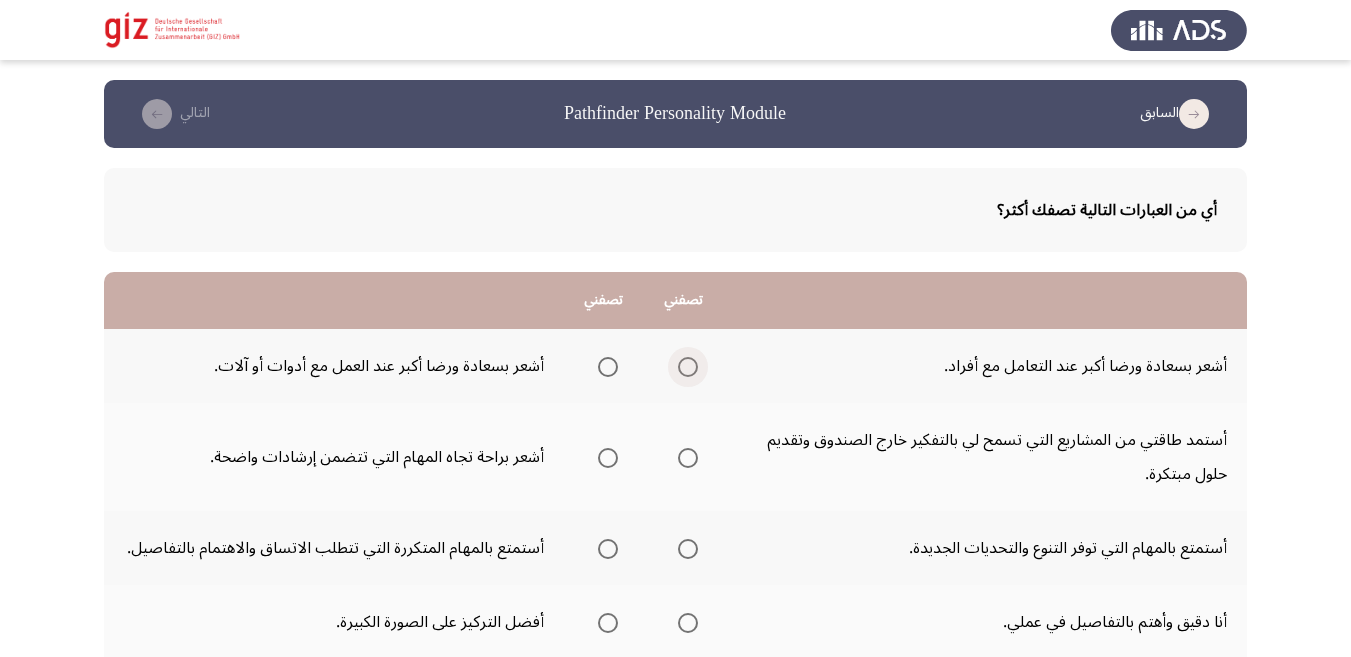 click at bounding box center (688, 367) 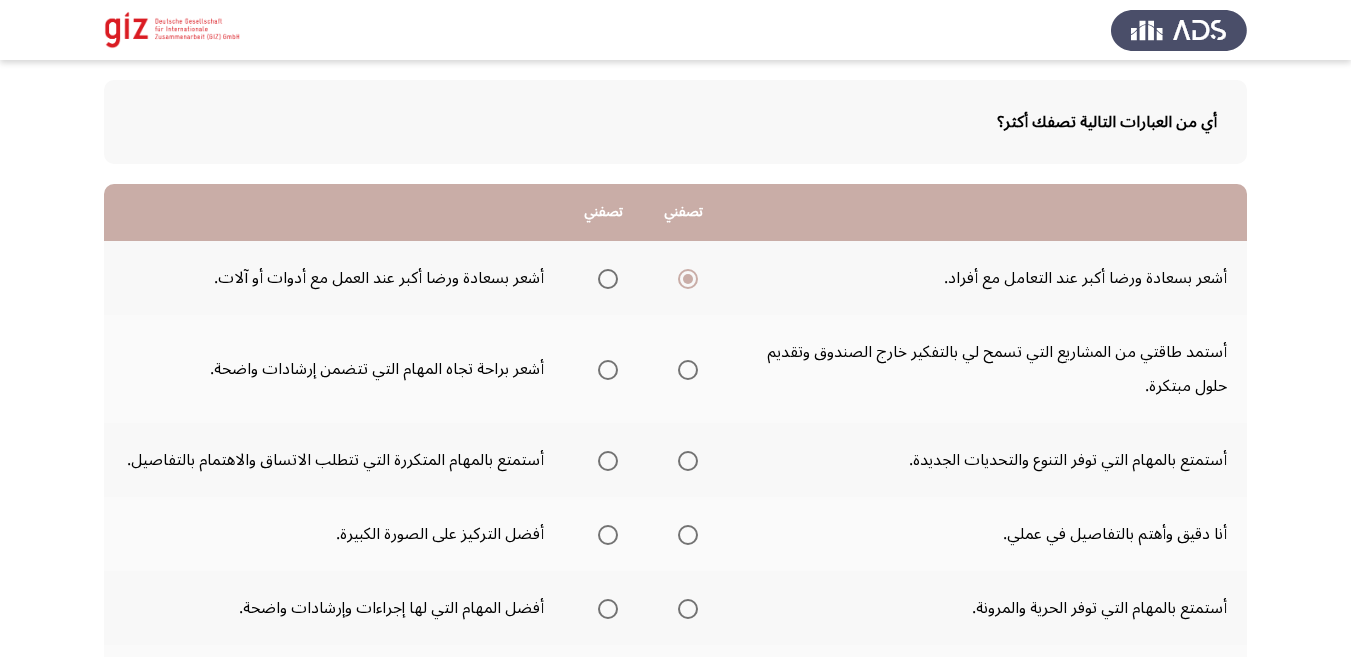 scroll, scrollTop: 164, scrollLeft: 0, axis: vertical 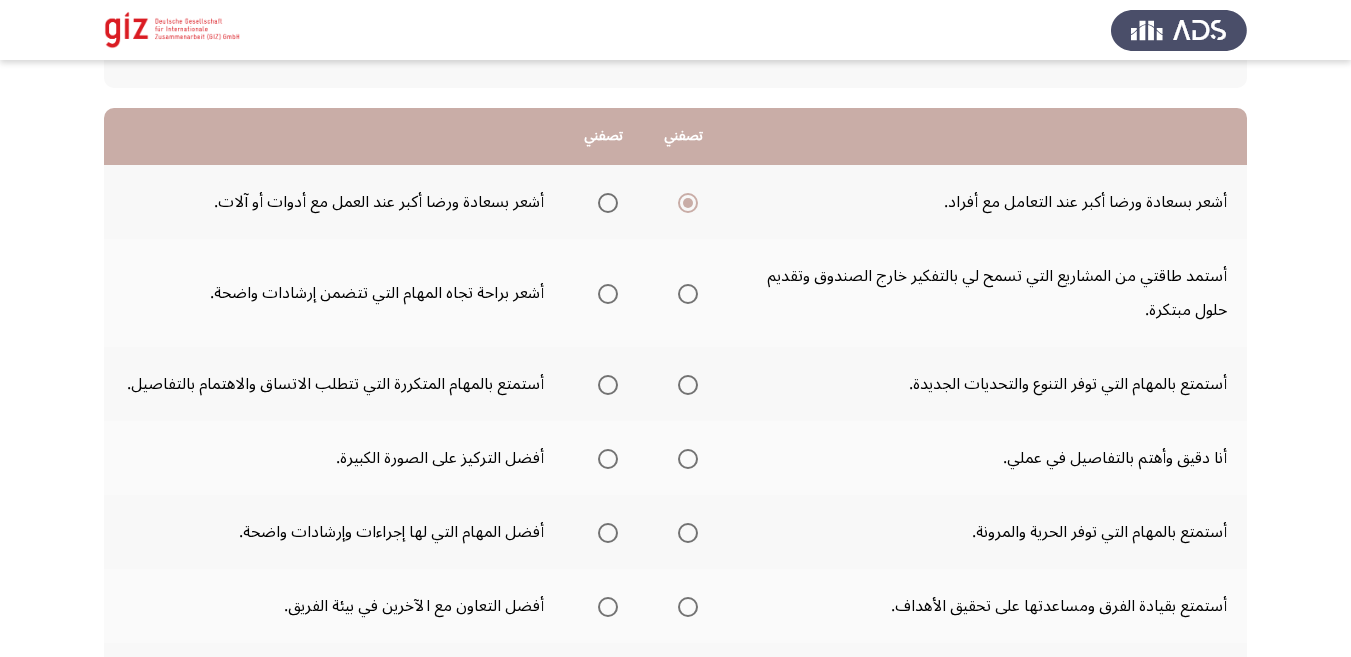 click 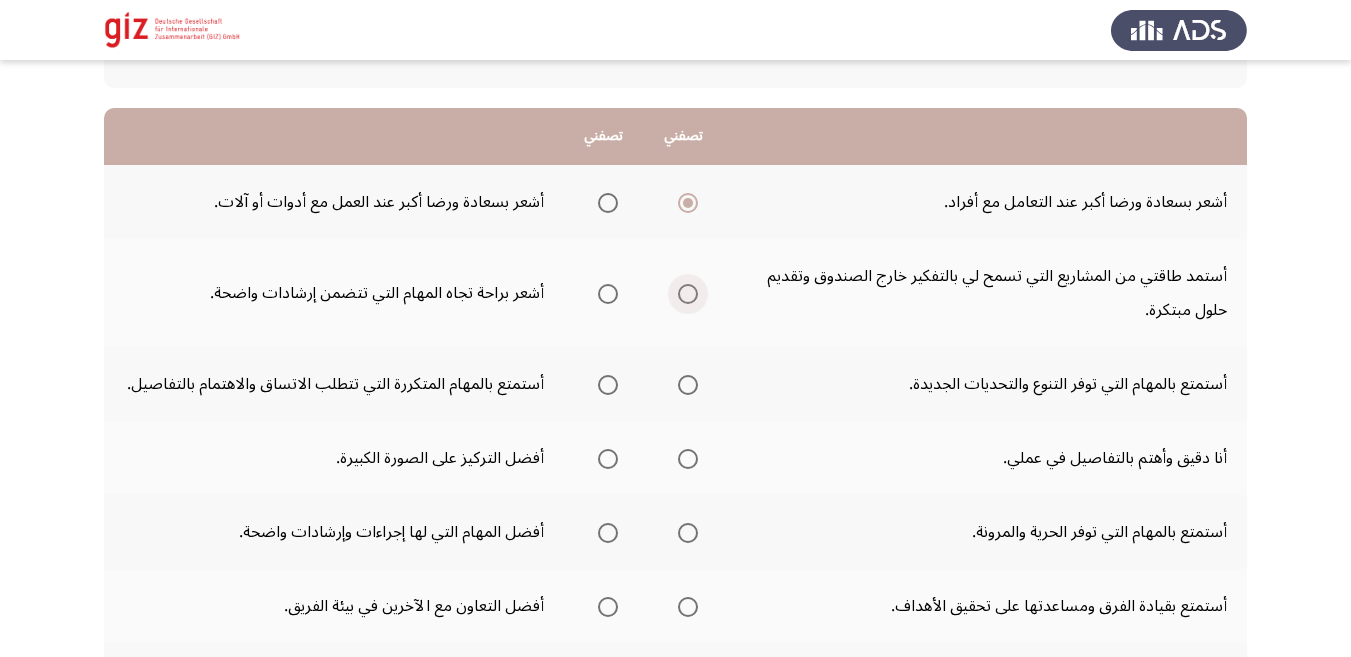 click at bounding box center [688, 294] 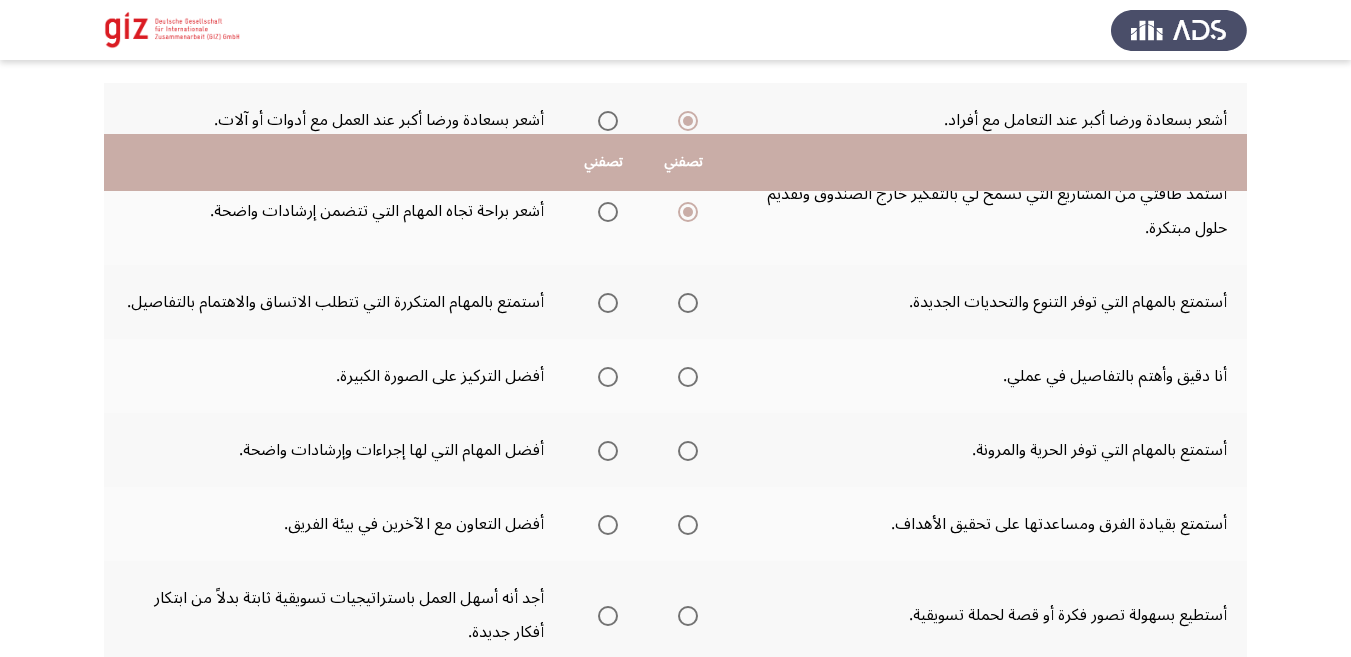 scroll, scrollTop: 328, scrollLeft: 0, axis: vertical 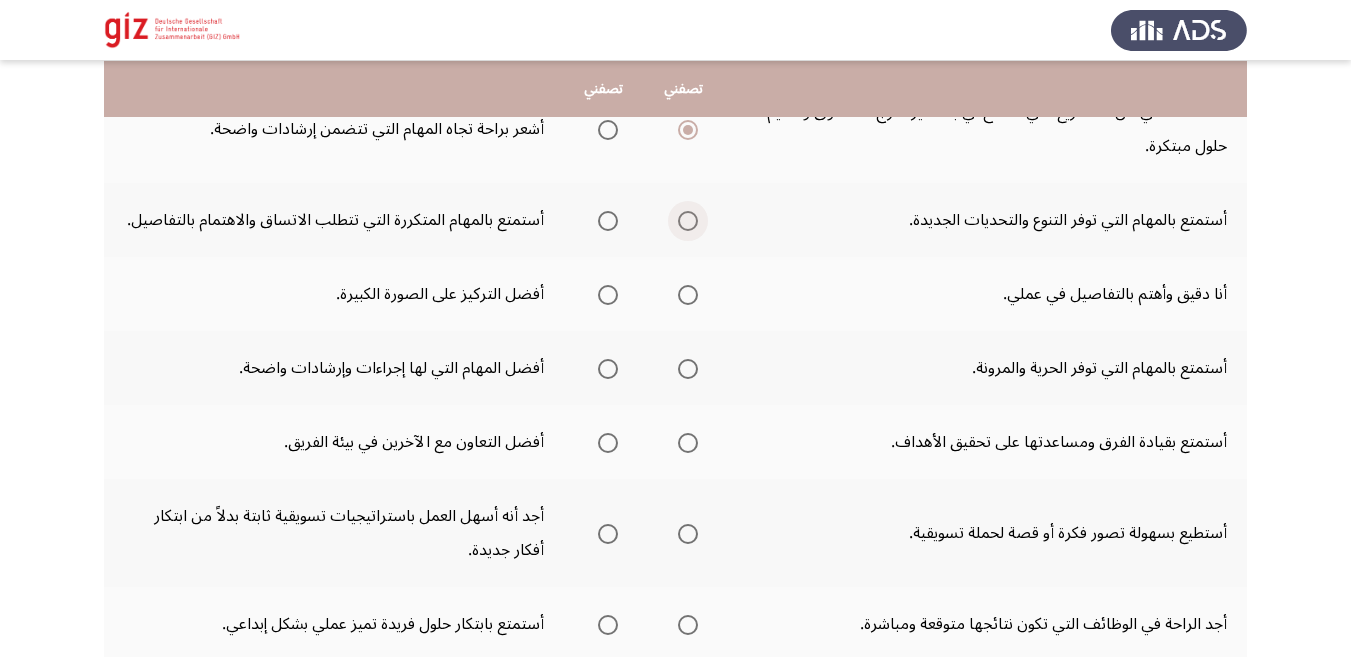click at bounding box center [688, 221] 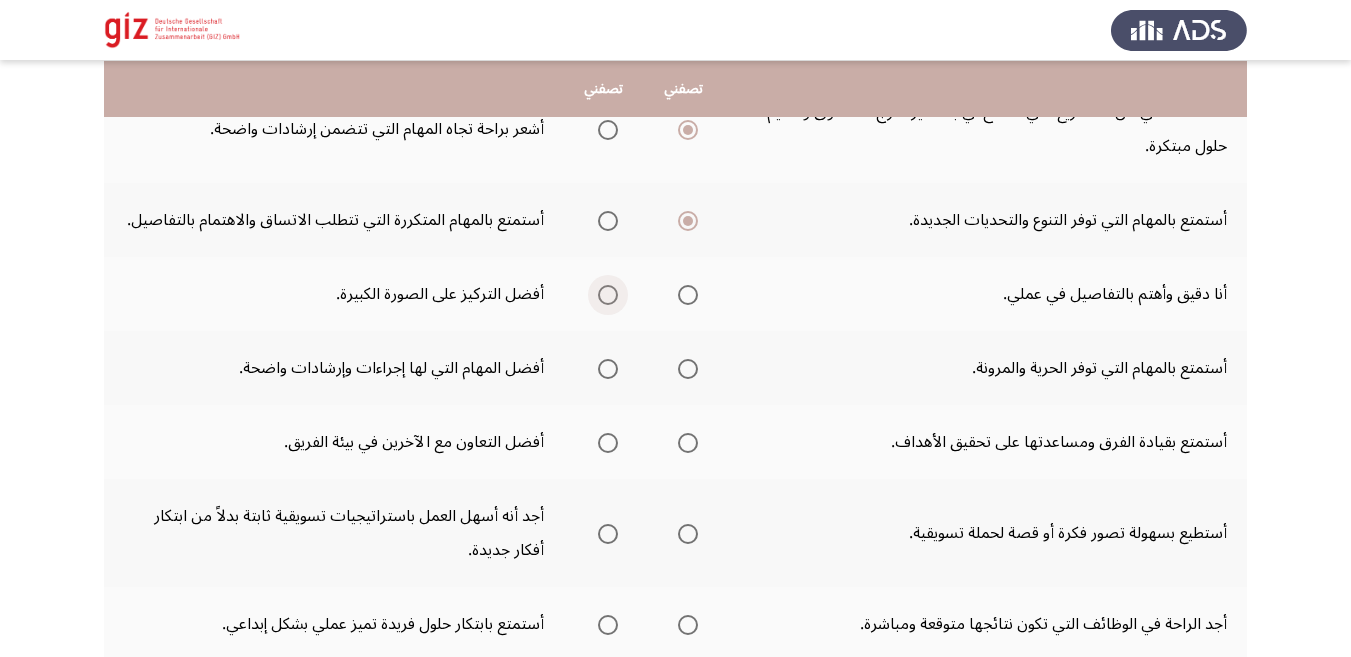 click at bounding box center (608, 295) 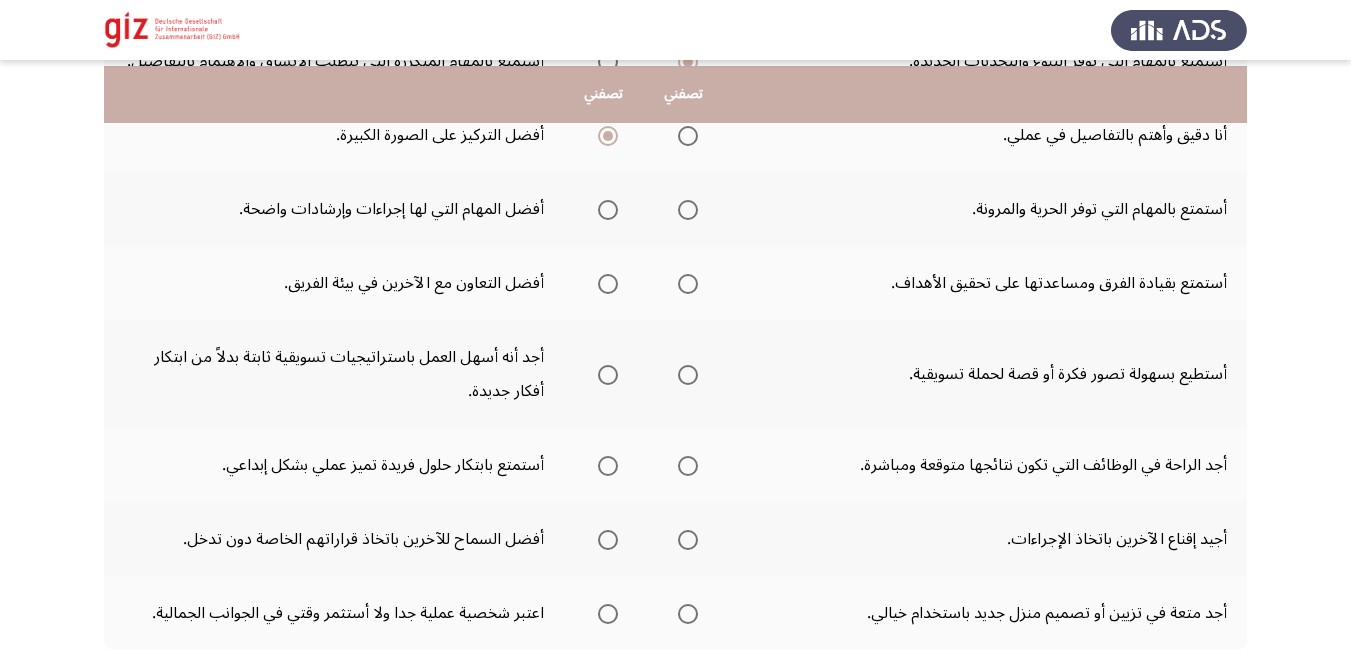 scroll, scrollTop: 492, scrollLeft: 0, axis: vertical 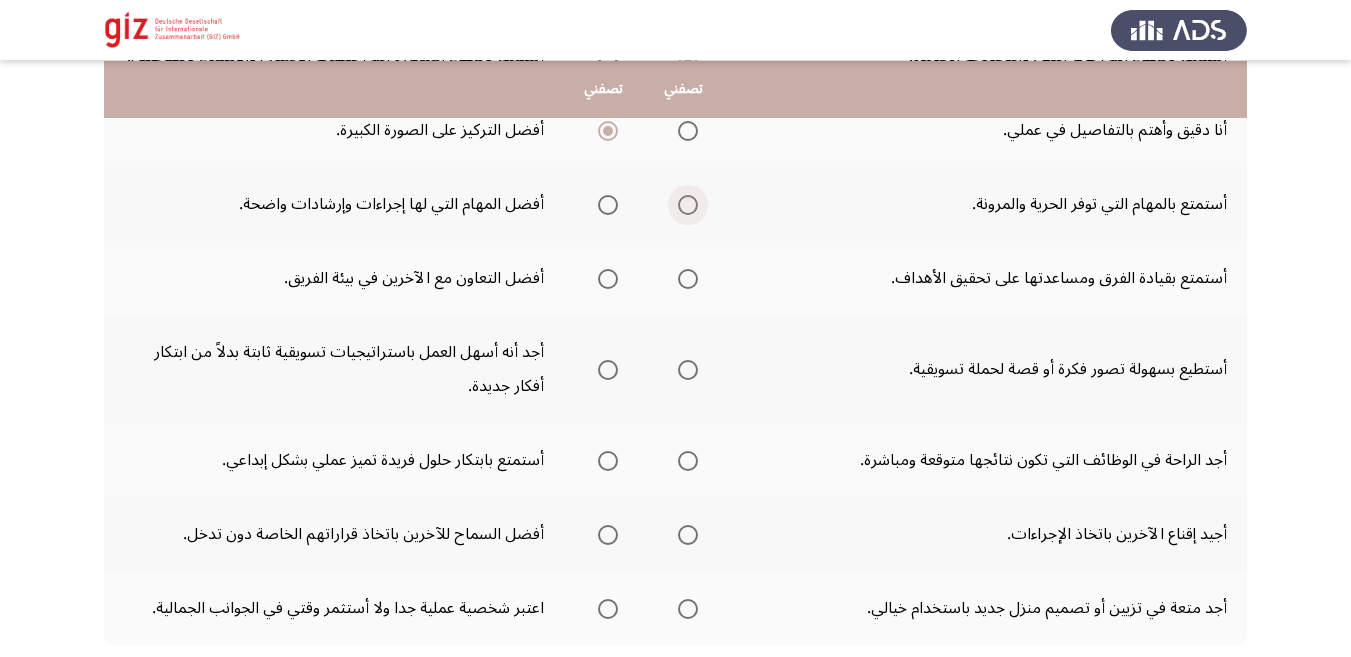 click at bounding box center [688, 205] 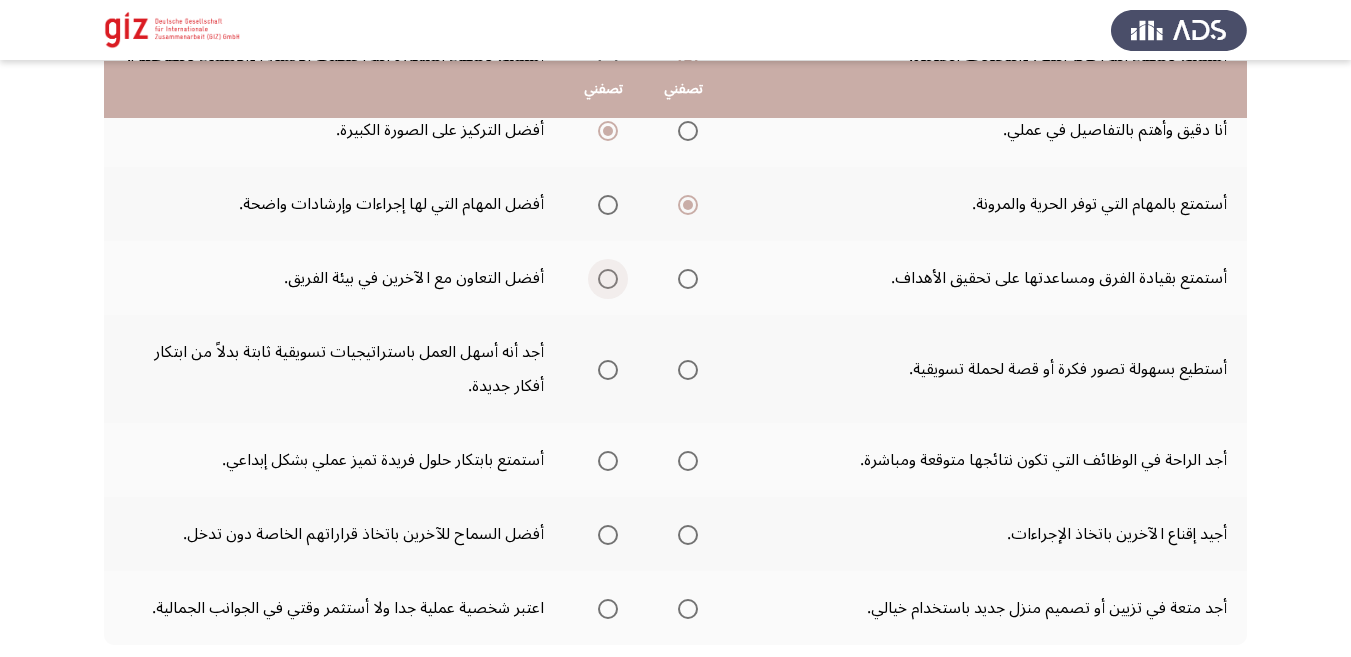 click at bounding box center [608, 279] 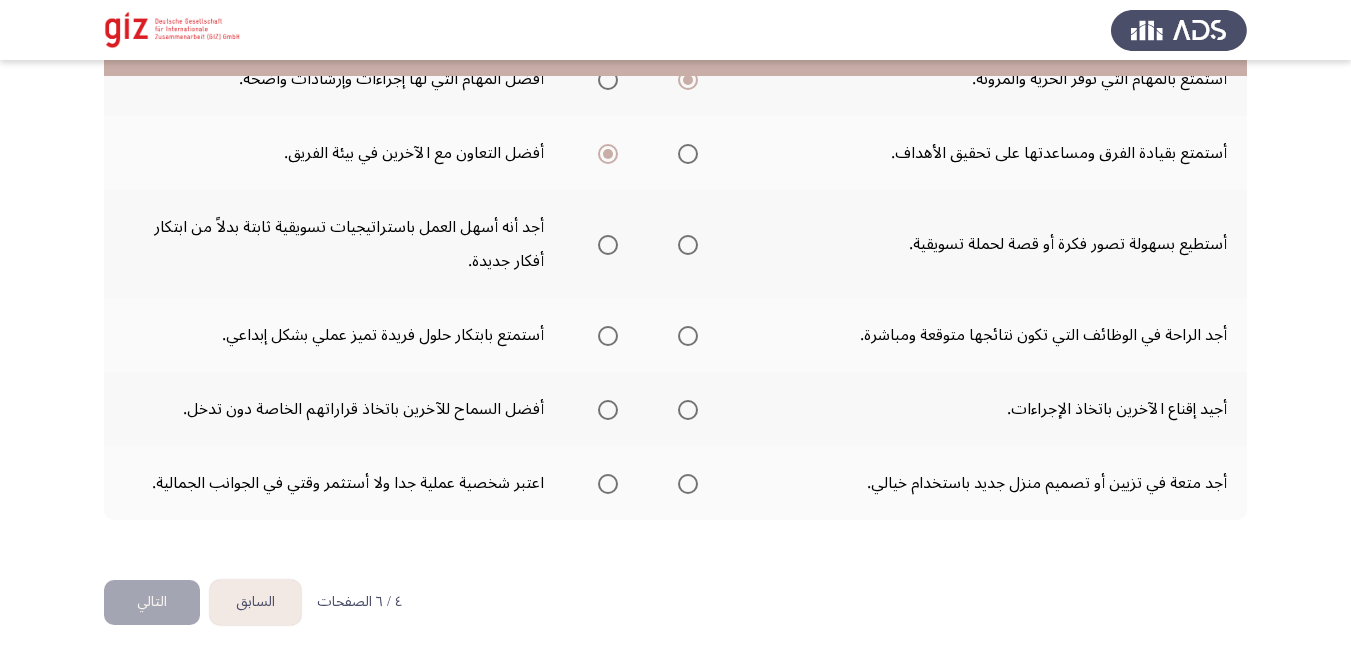 scroll, scrollTop: 620, scrollLeft: 0, axis: vertical 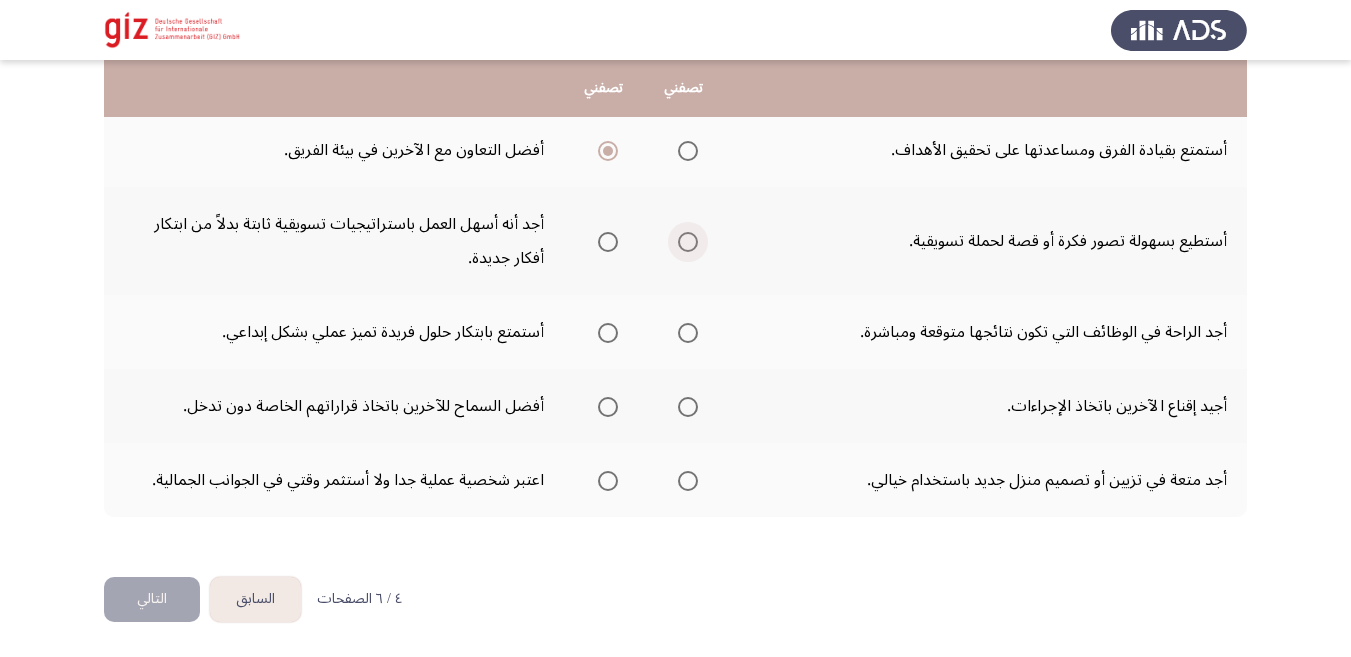 click at bounding box center [688, 242] 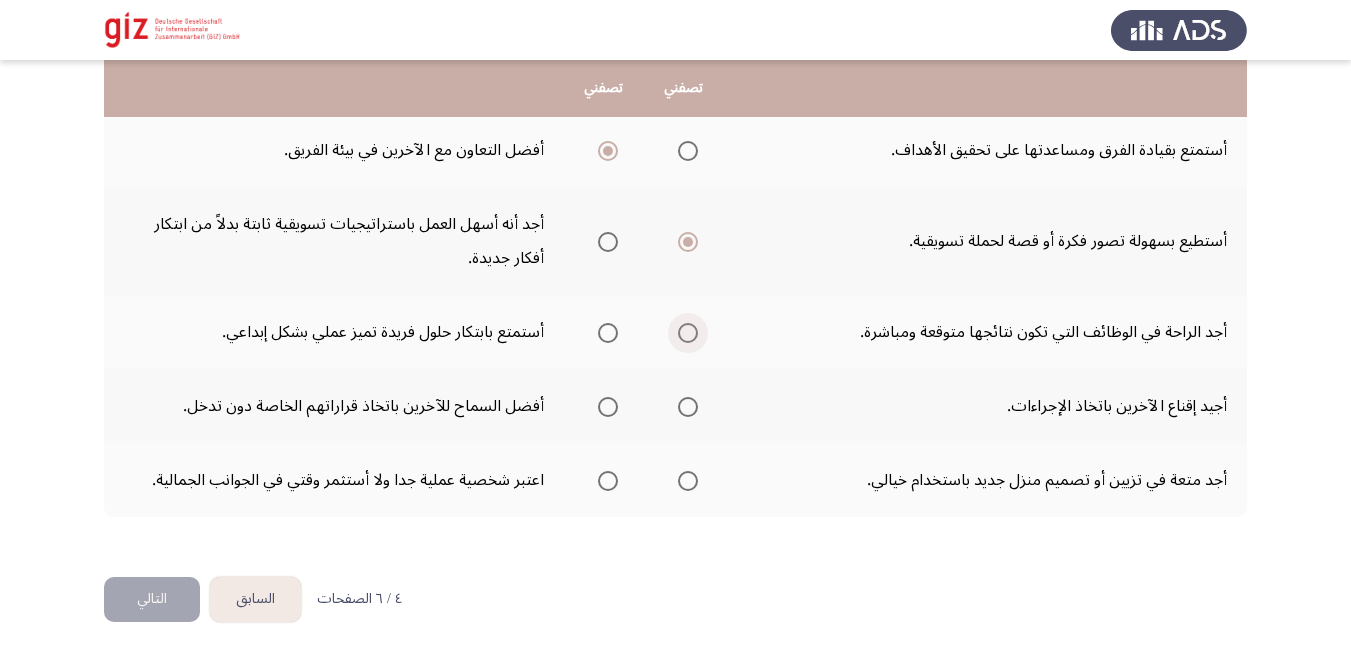 click at bounding box center [688, 333] 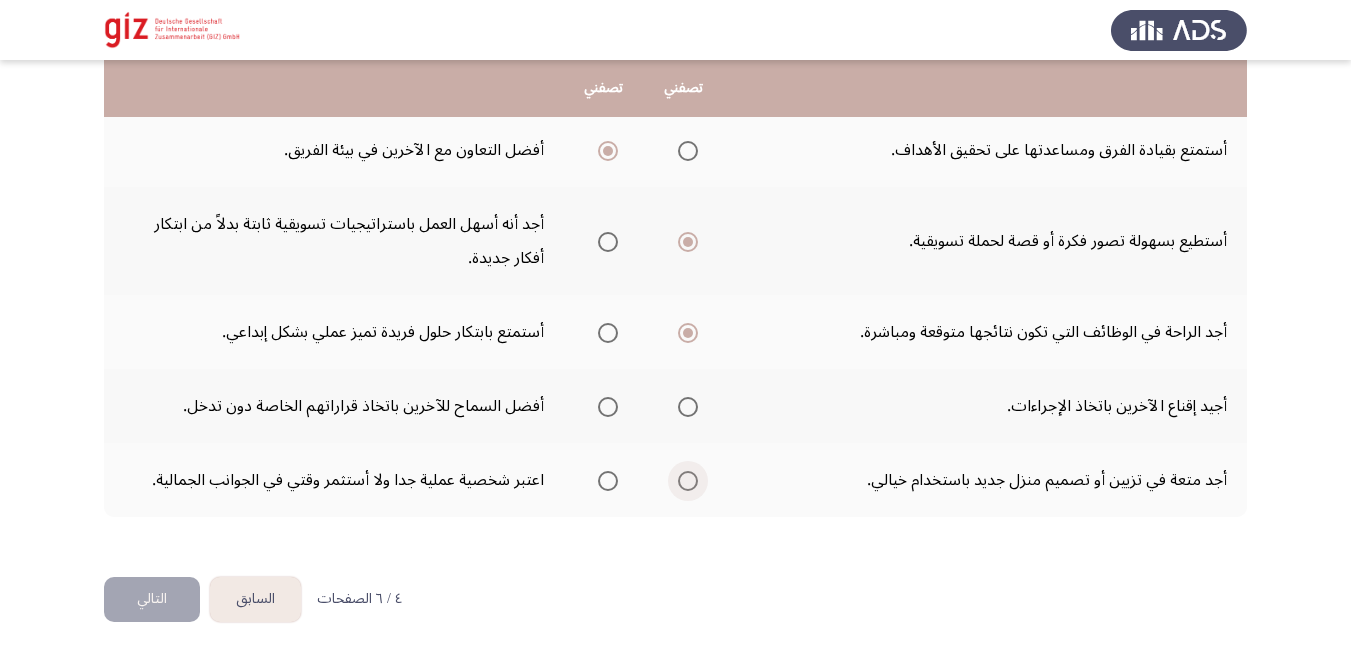 click at bounding box center (688, 481) 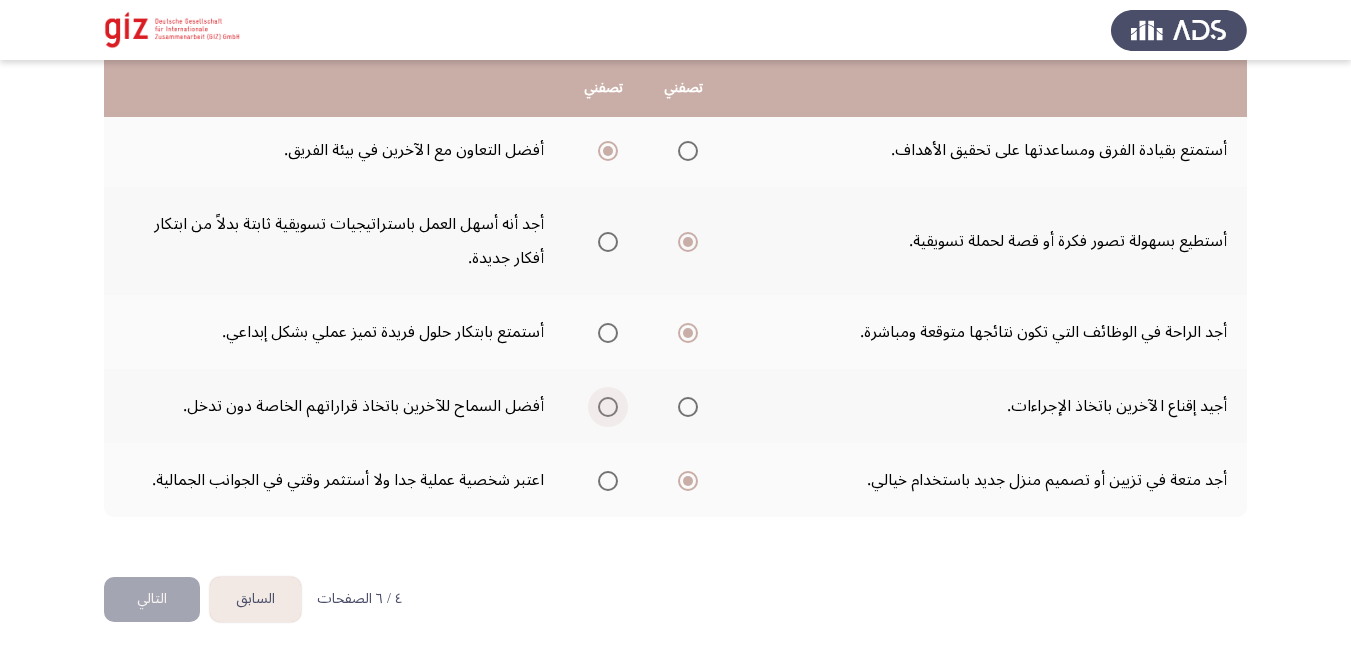 click at bounding box center [608, 407] 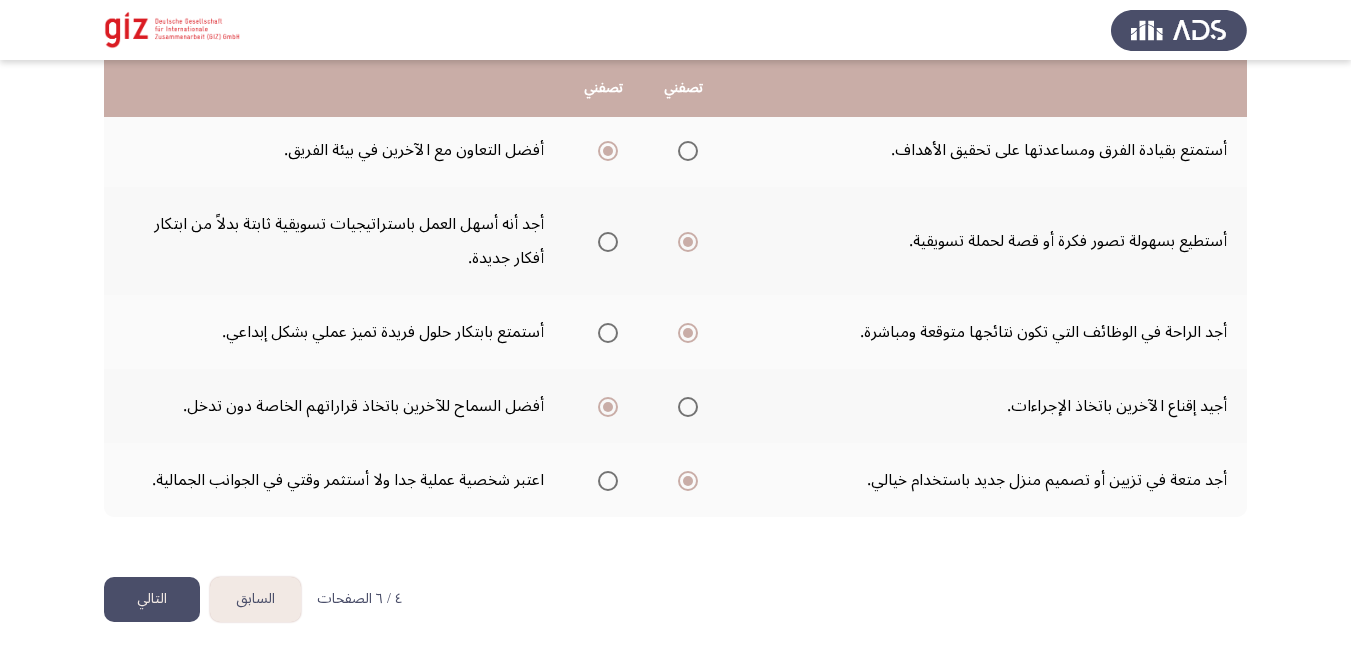 click on "التالي" 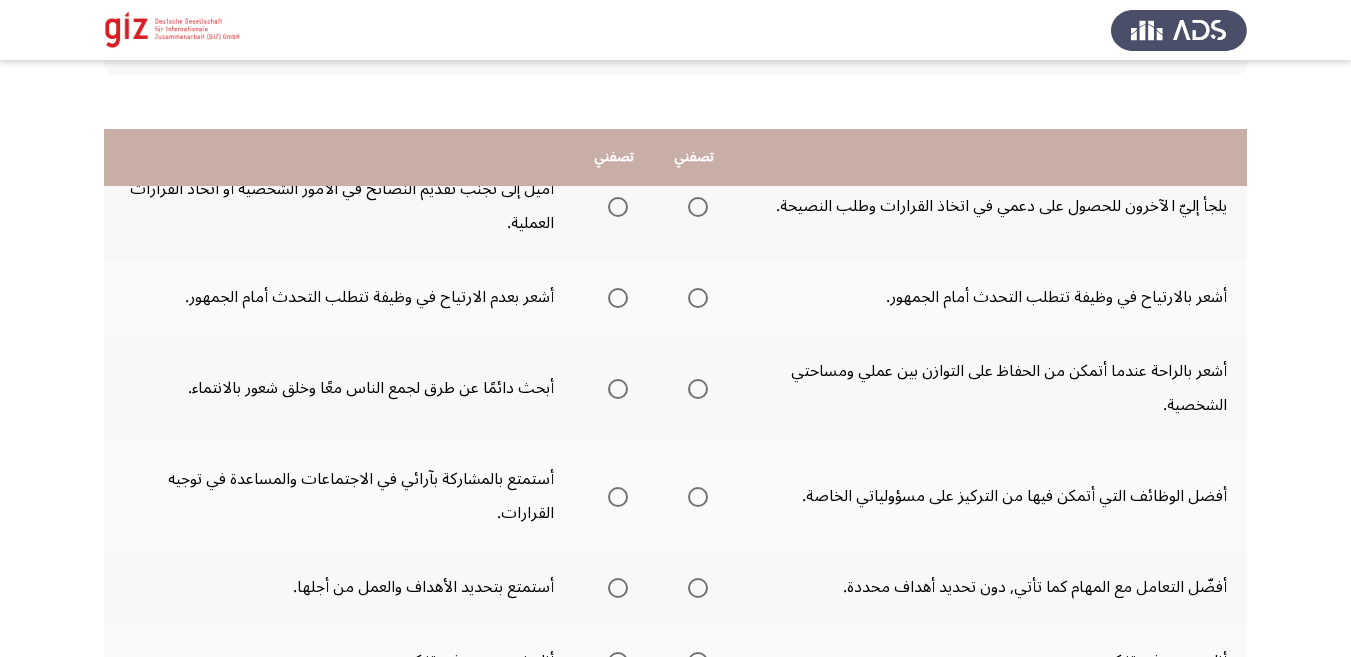 scroll, scrollTop: 164, scrollLeft: 0, axis: vertical 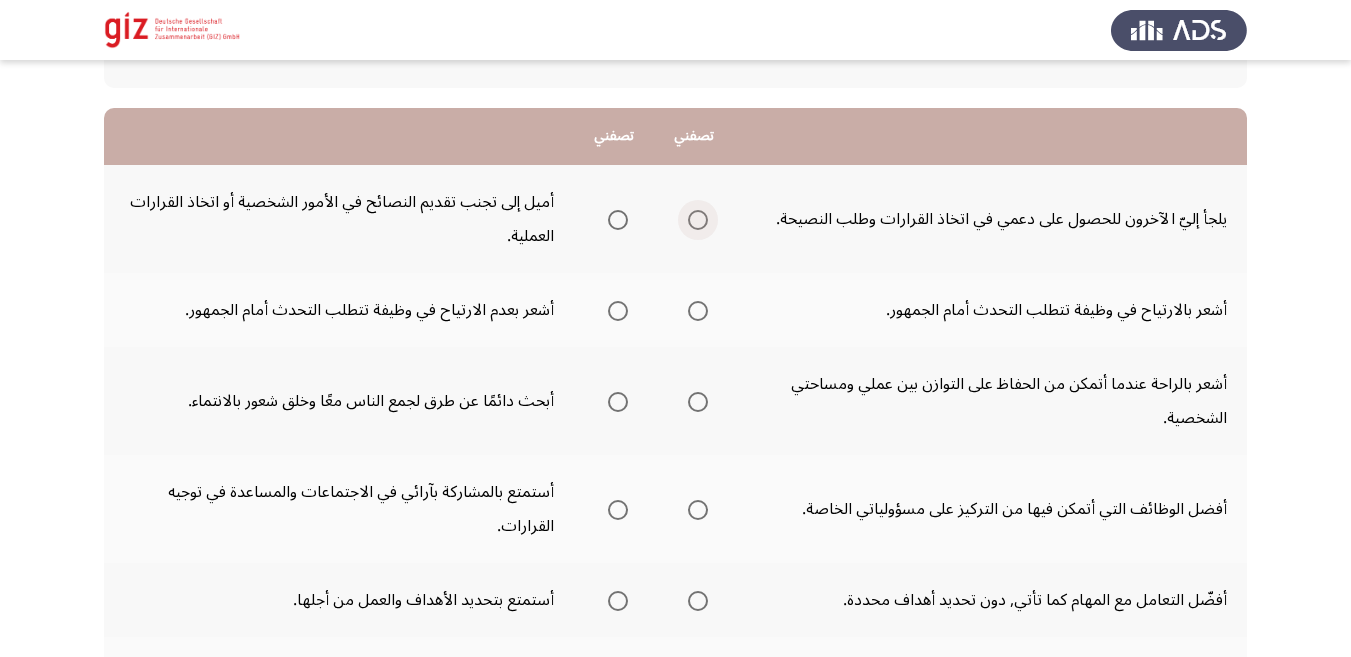 click at bounding box center [698, 220] 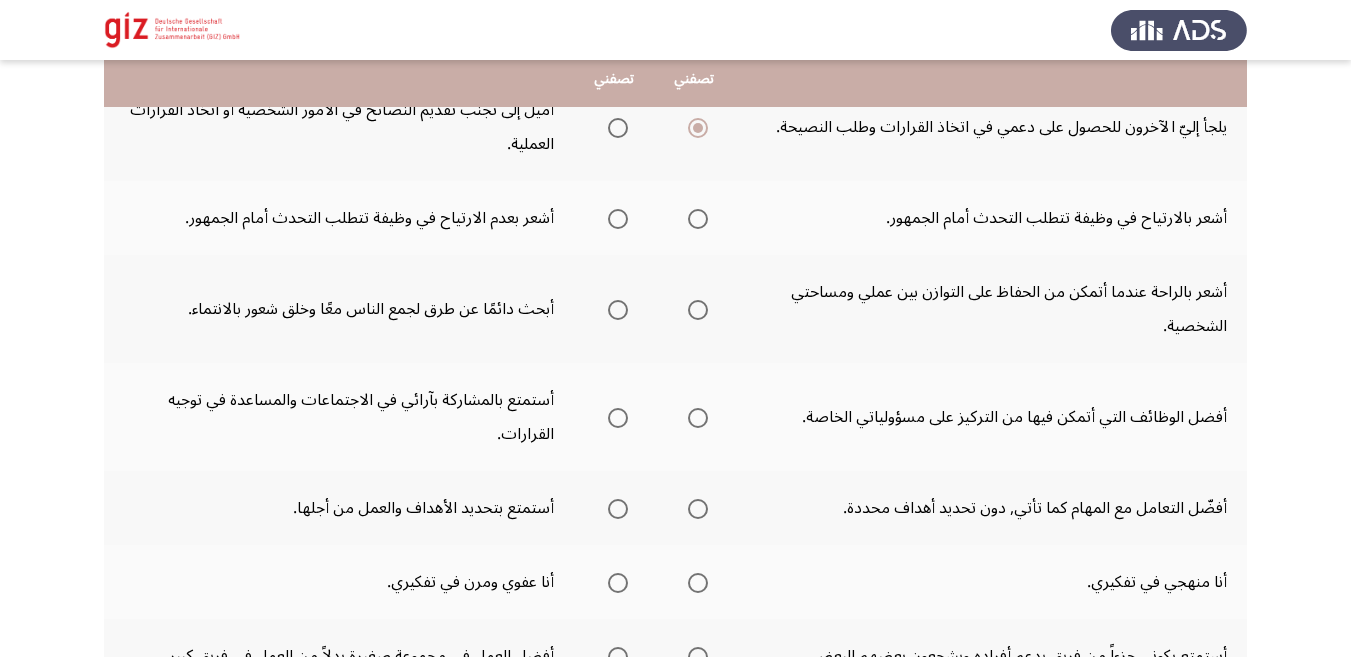 scroll, scrollTop: 246, scrollLeft: 0, axis: vertical 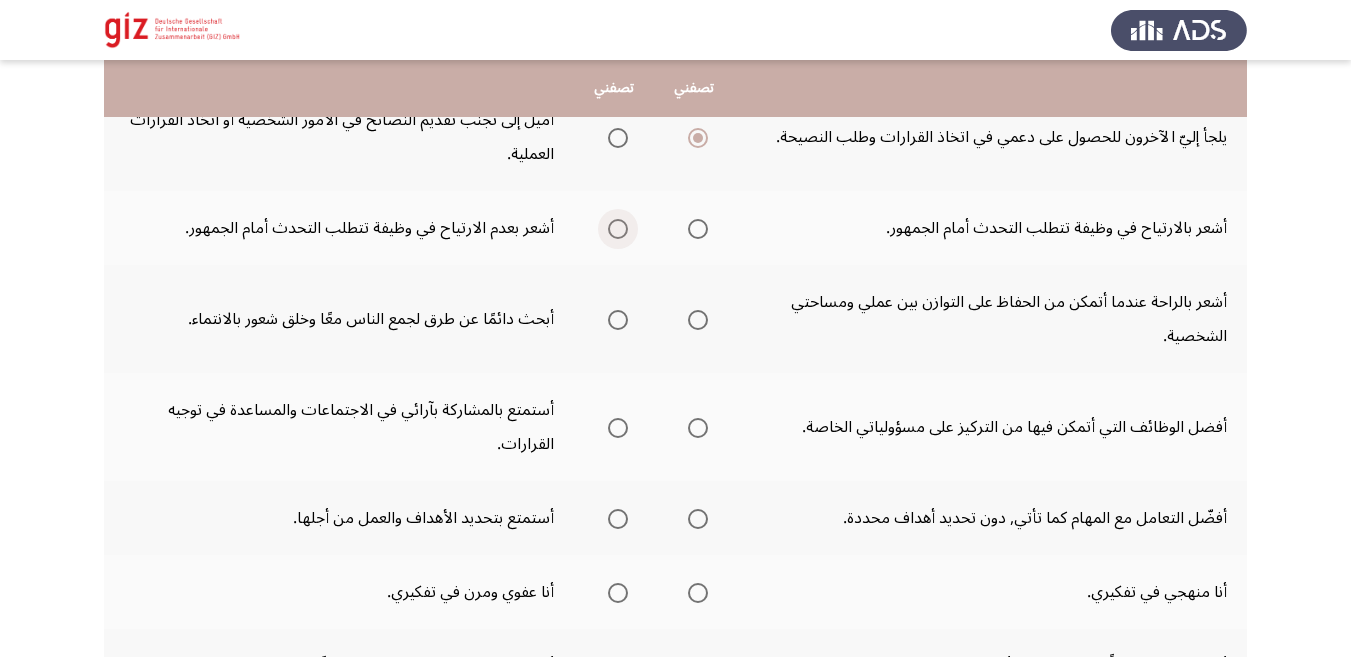 click at bounding box center (618, 229) 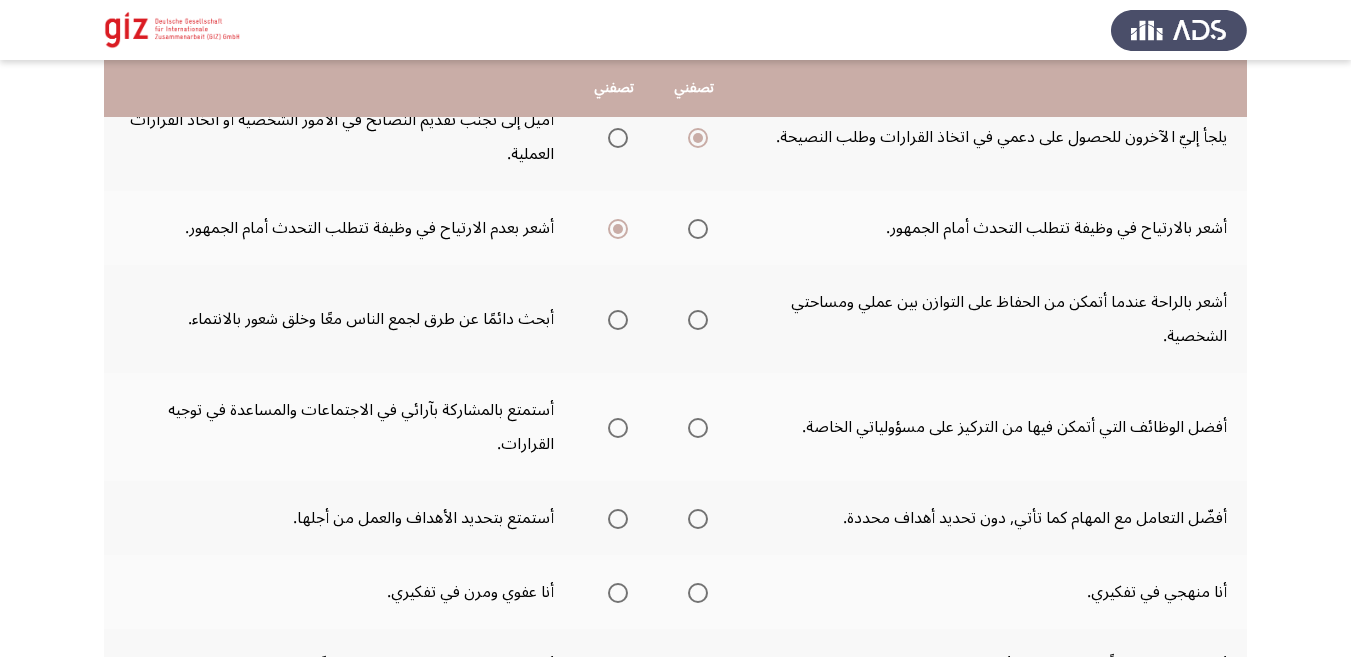 click at bounding box center [698, 229] 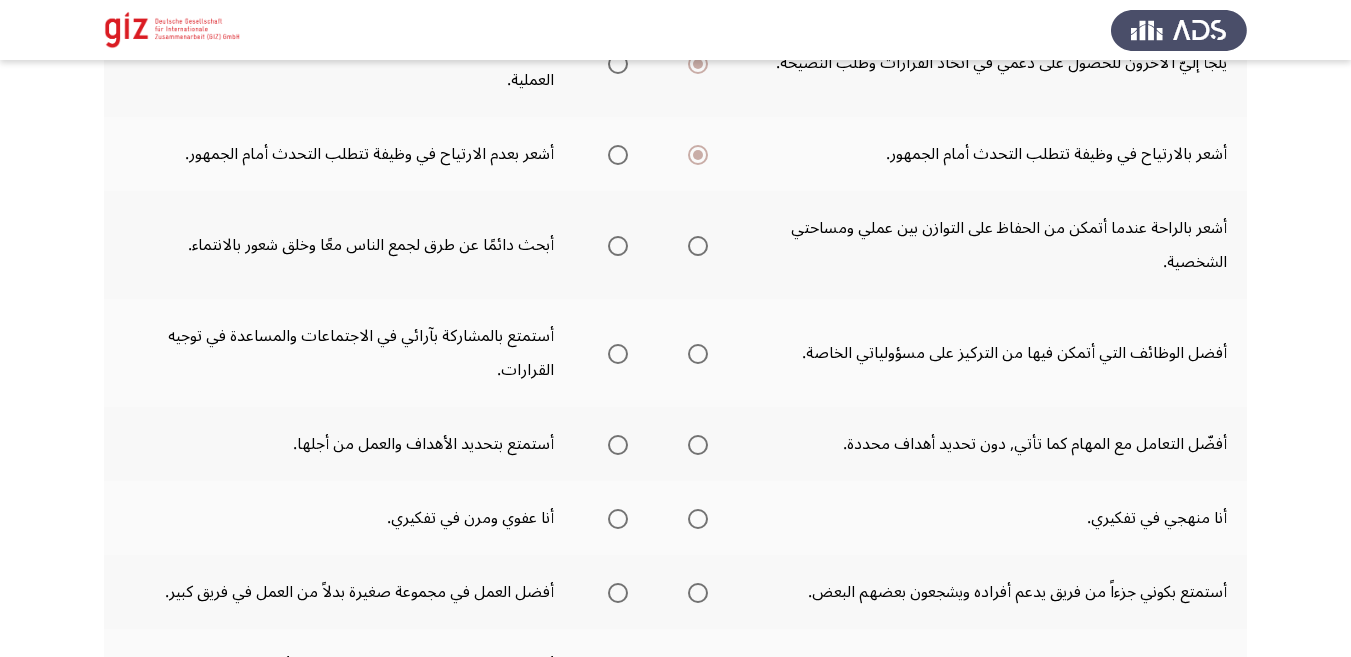 scroll, scrollTop: 328, scrollLeft: 0, axis: vertical 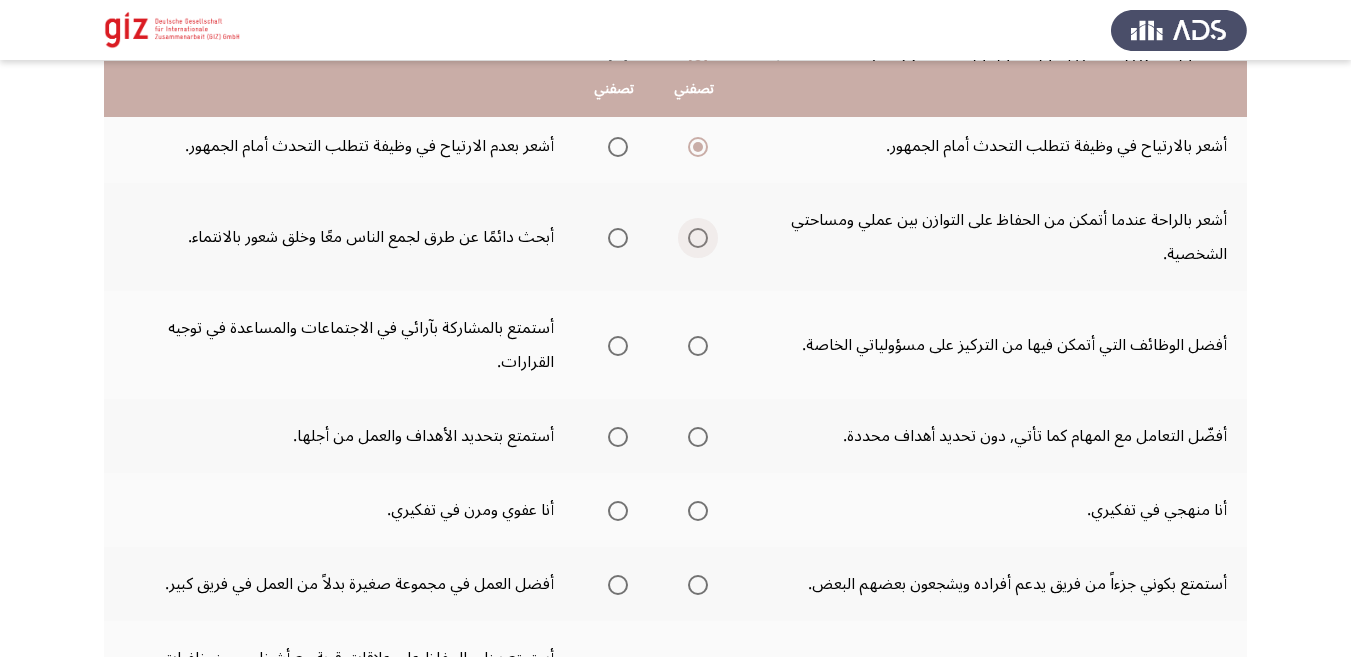 click at bounding box center (698, 238) 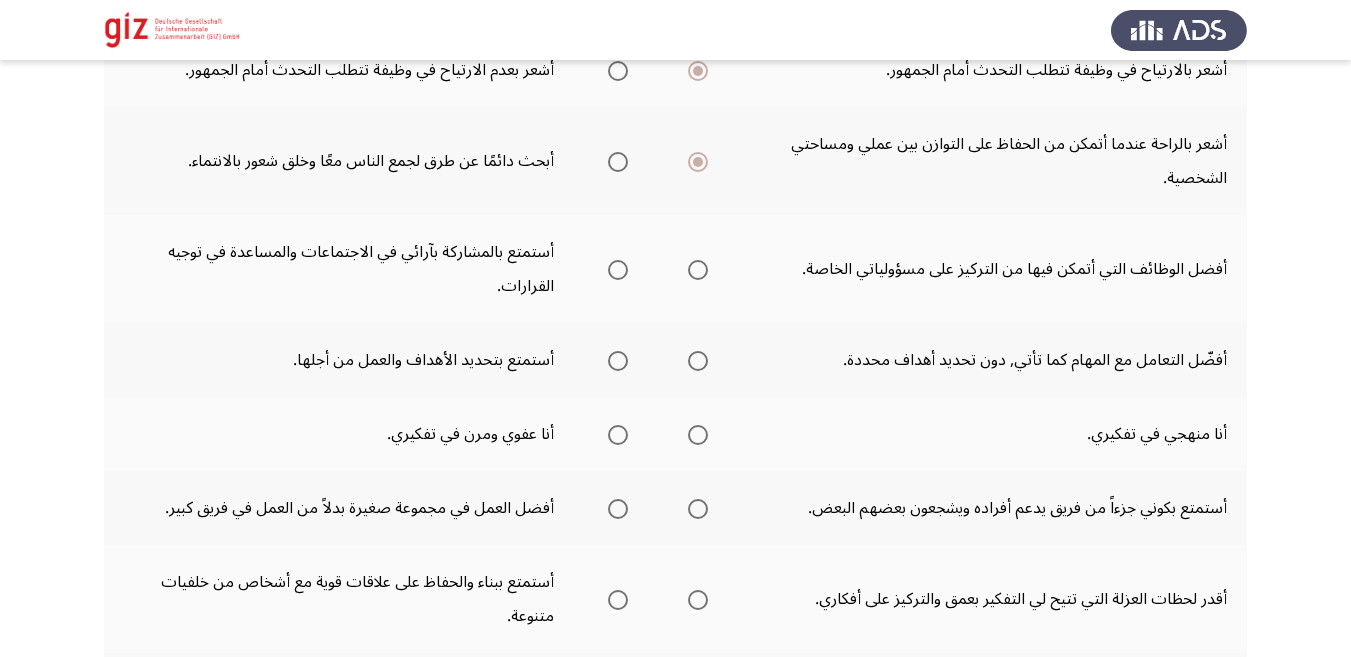 scroll, scrollTop: 410, scrollLeft: 0, axis: vertical 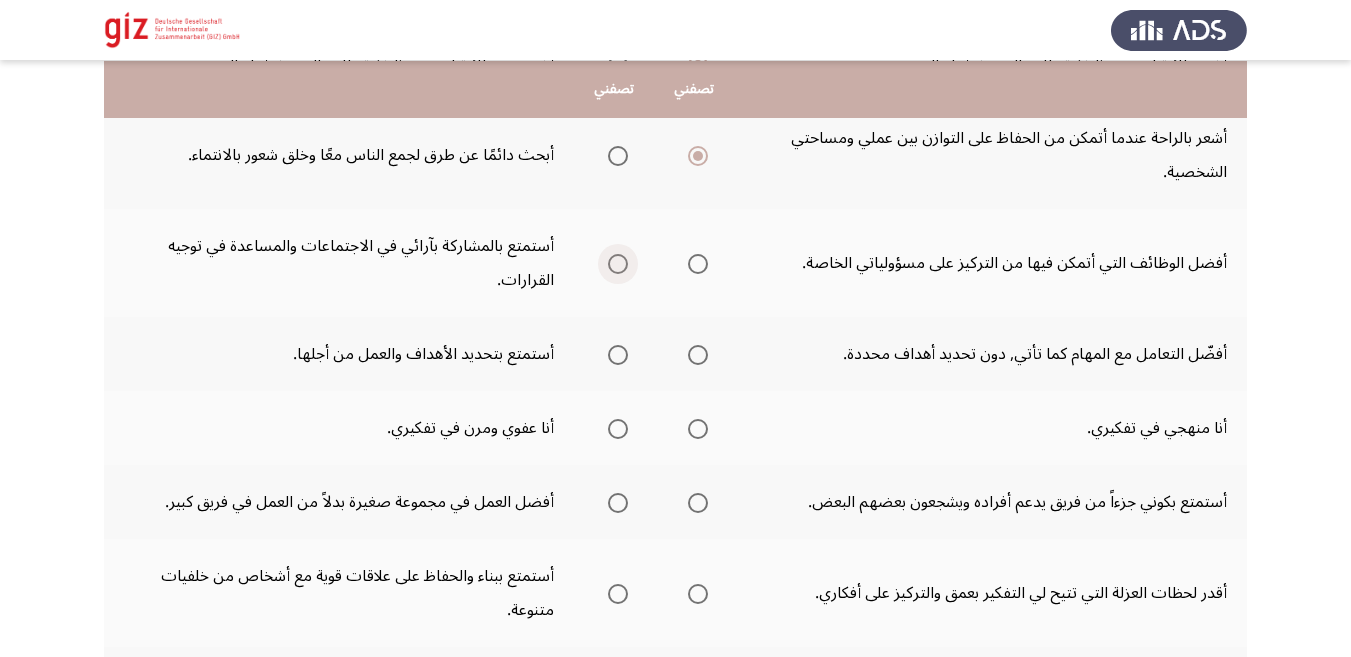 click at bounding box center (618, 264) 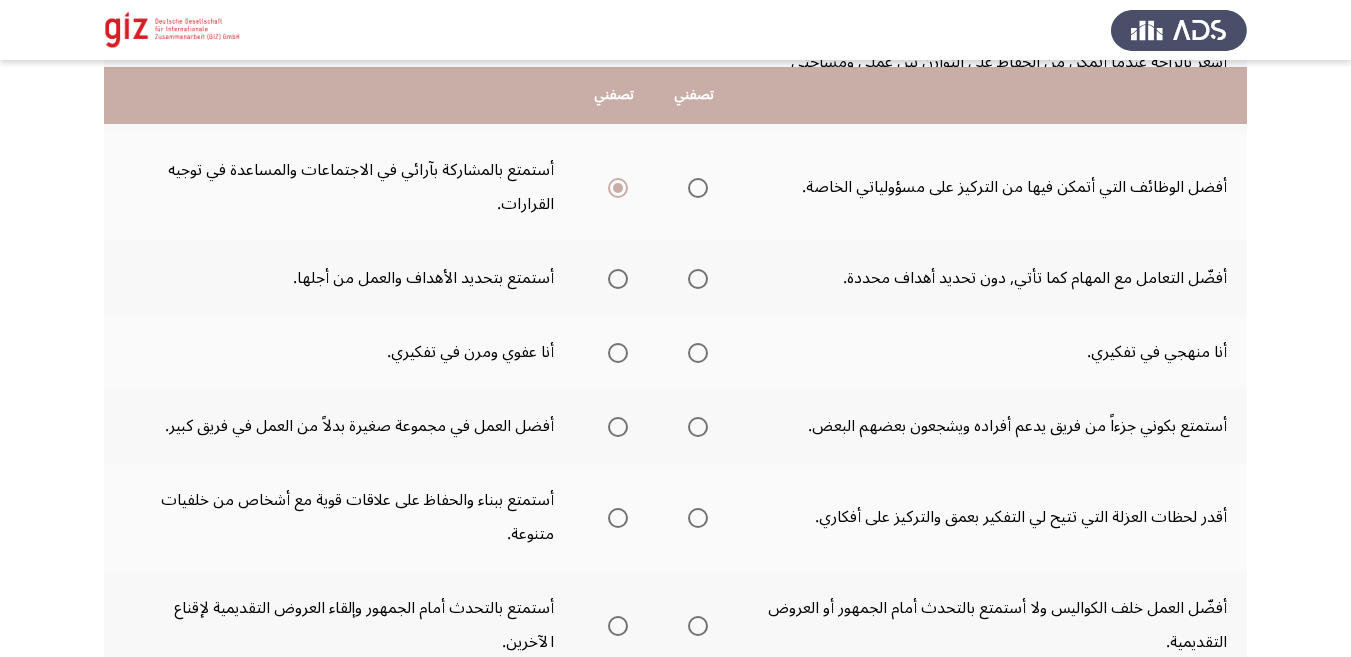 scroll, scrollTop: 492, scrollLeft: 0, axis: vertical 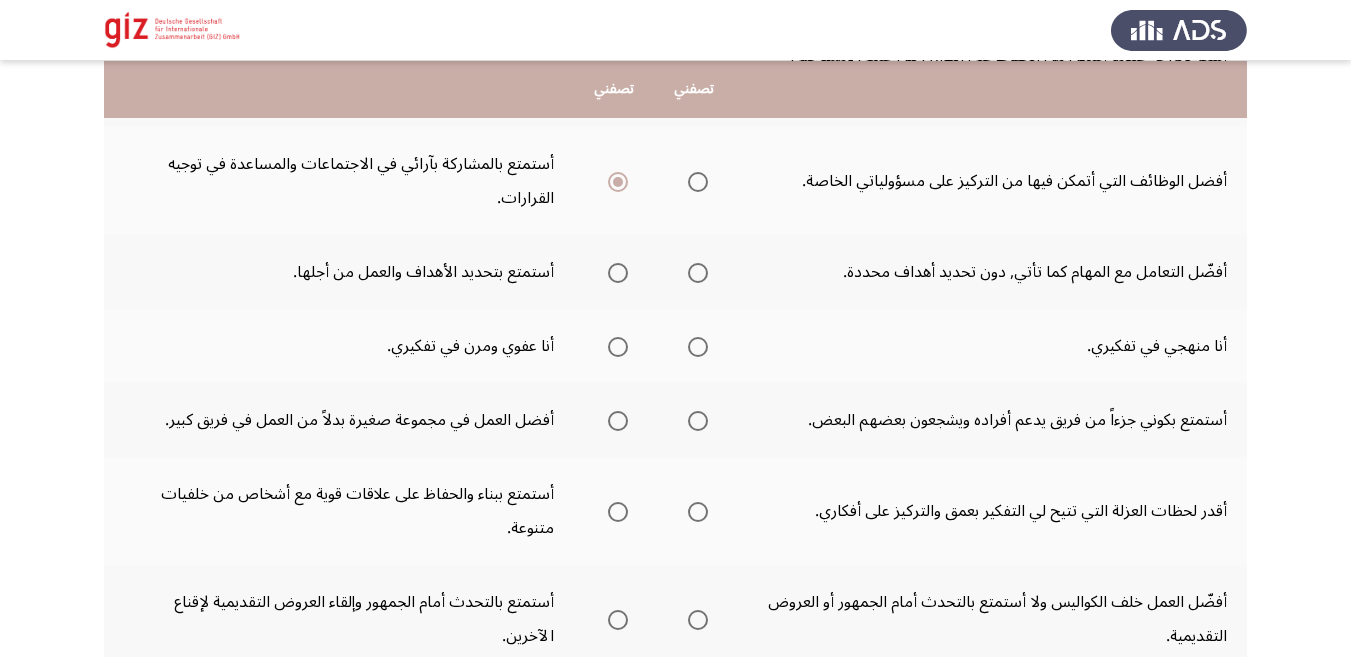 click 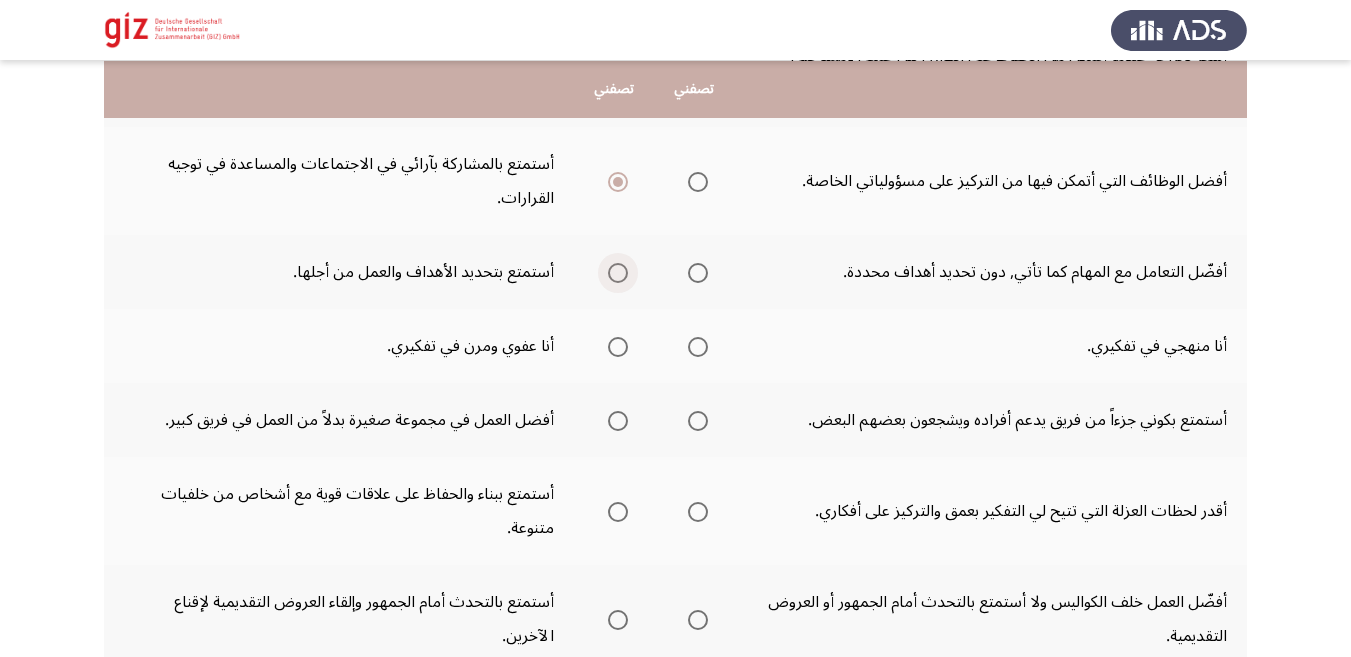 click at bounding box center (618, 273) 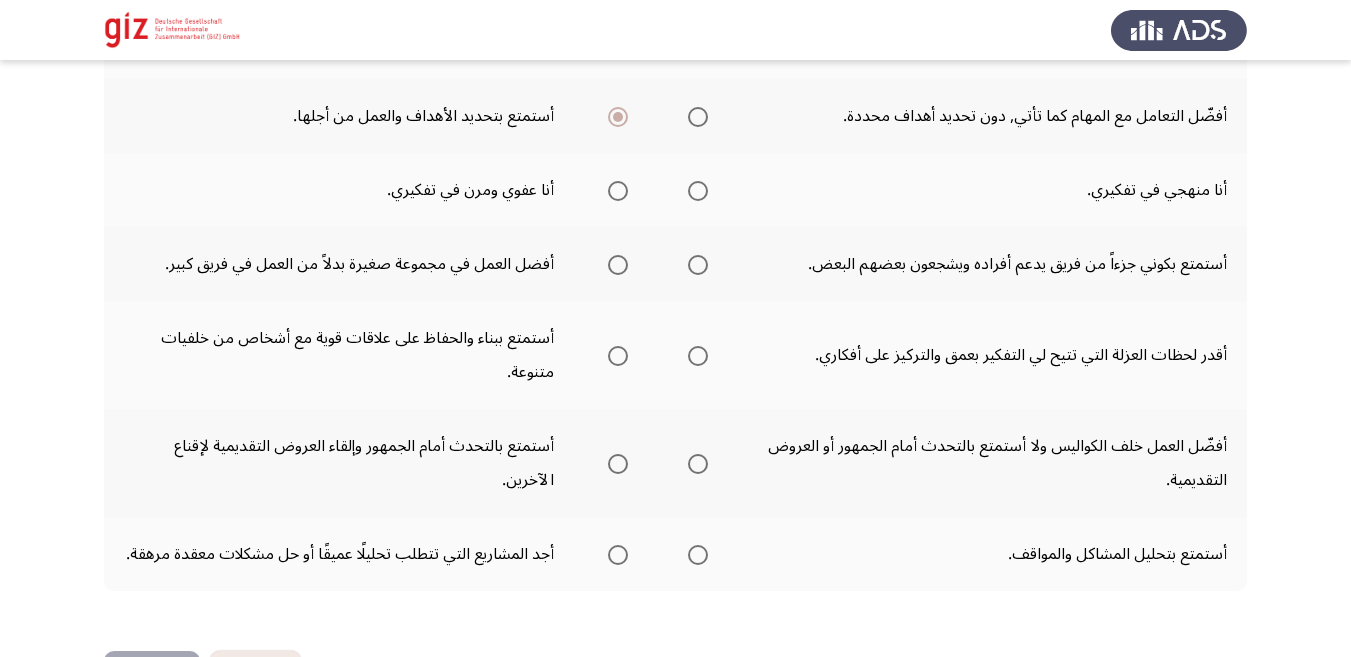 scroll, scrollTop: 657, scrollLeft: 0, axis: vertical 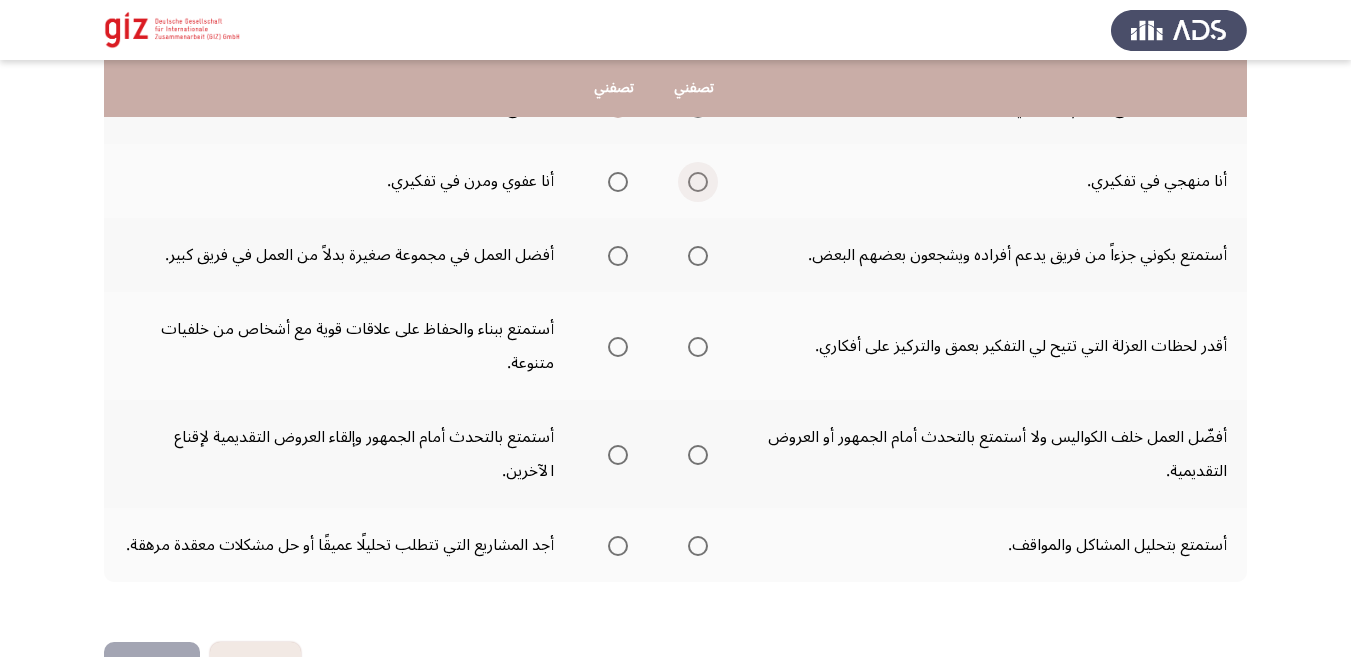 click at bounding box center (698, 182) 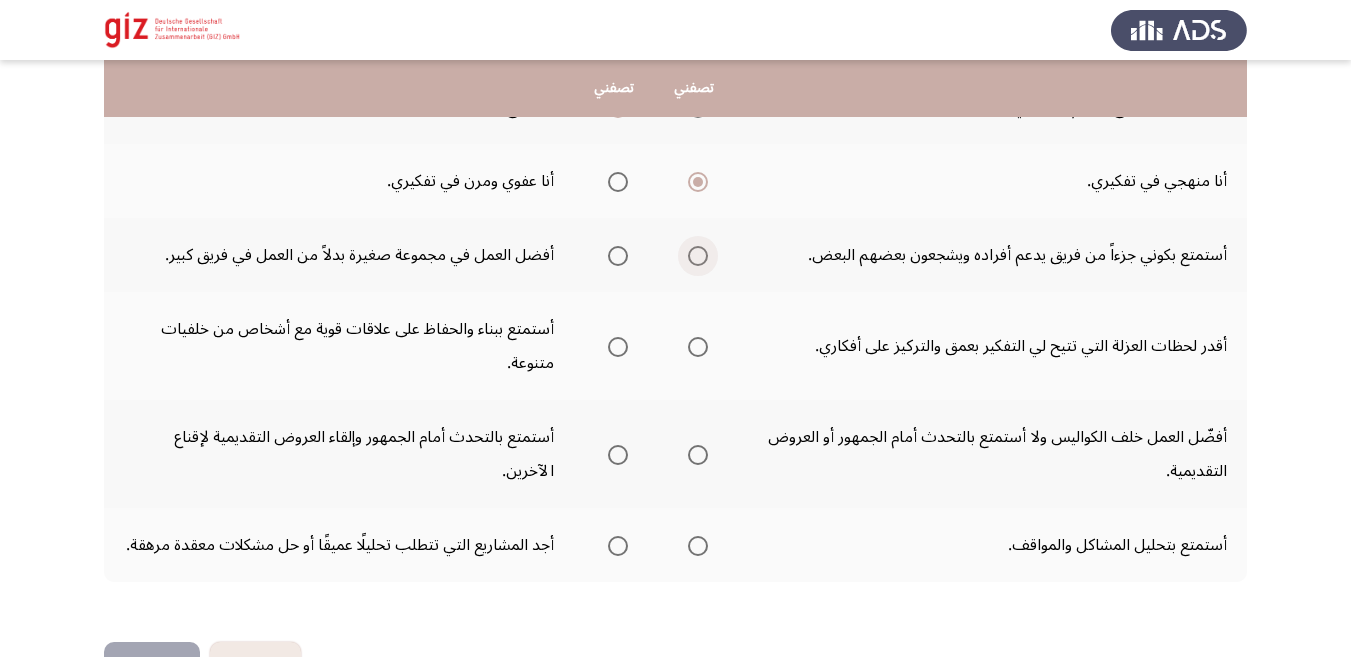 click at bounding box center (698, 256) 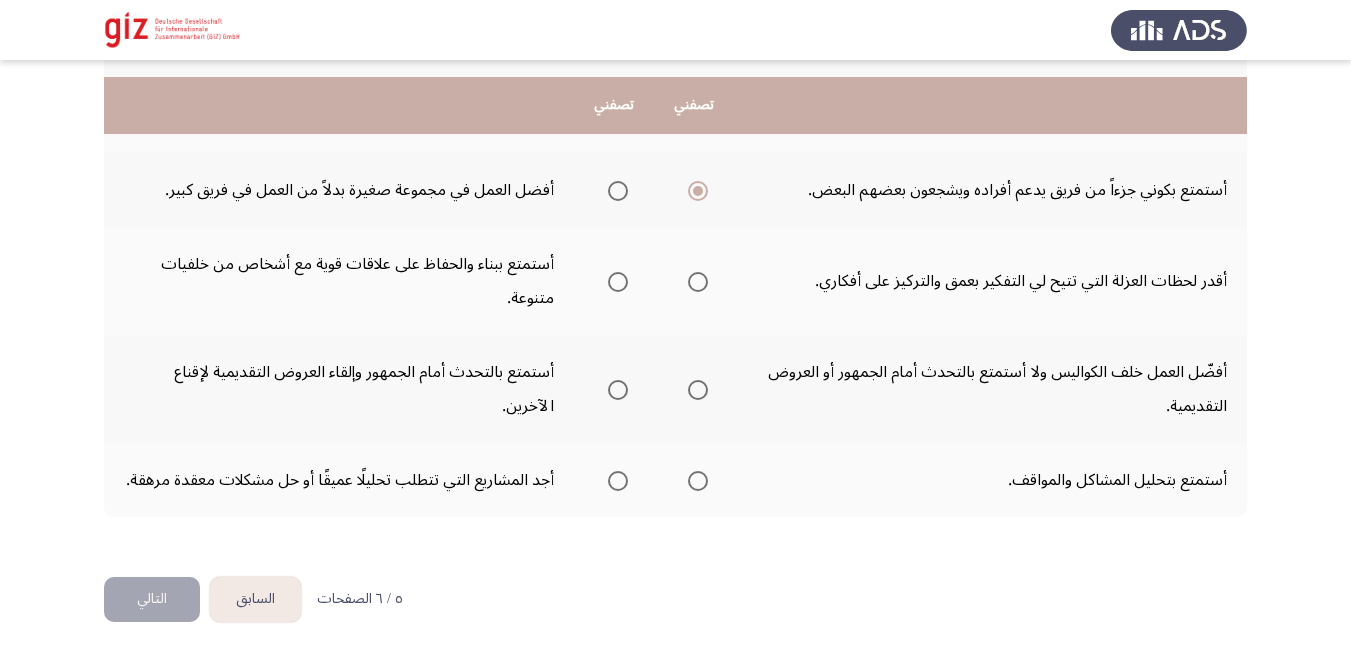 scroll, scrollTop: 739, scrollLeft: 0, axis: vertical 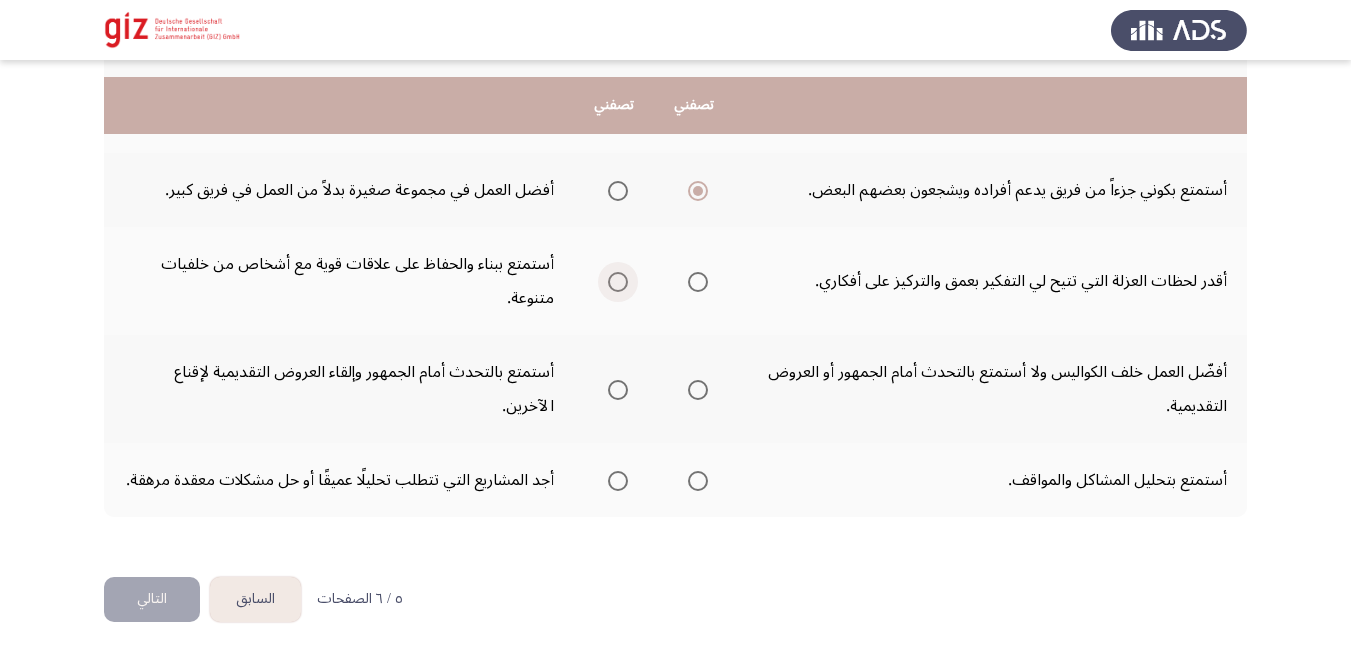 click at bounding box center [618, 282] 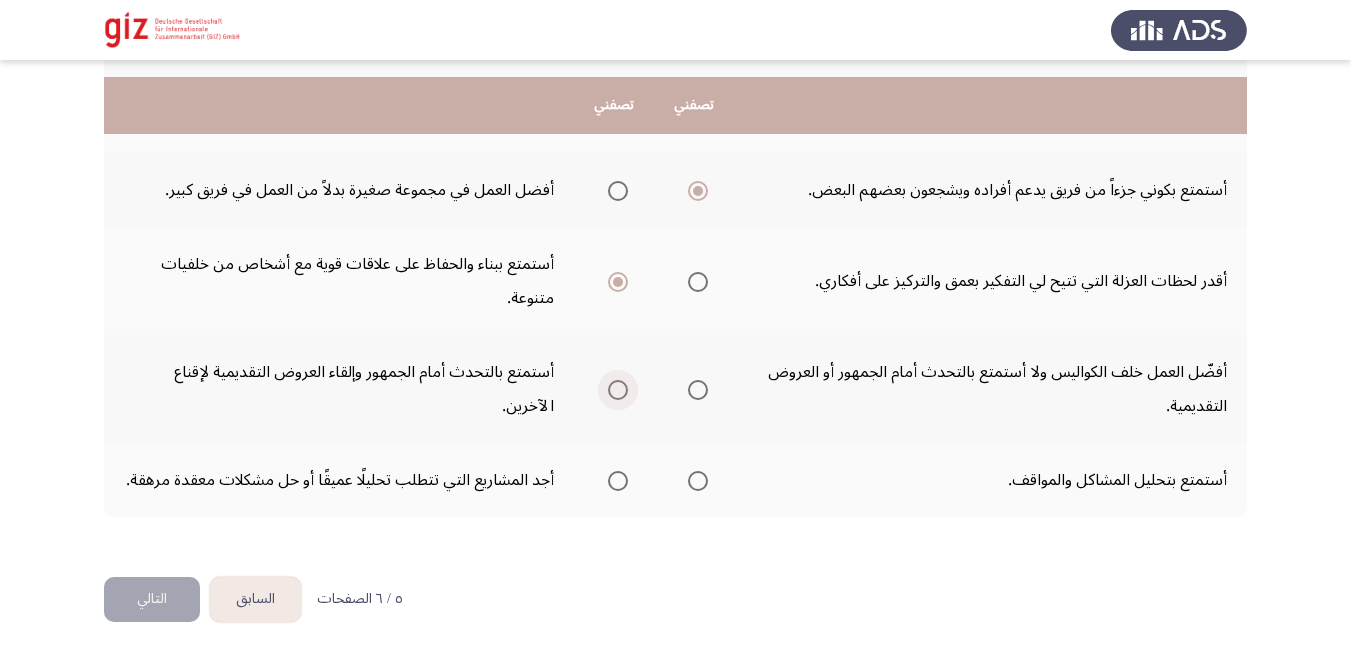 click at bounding box center [618, 390] 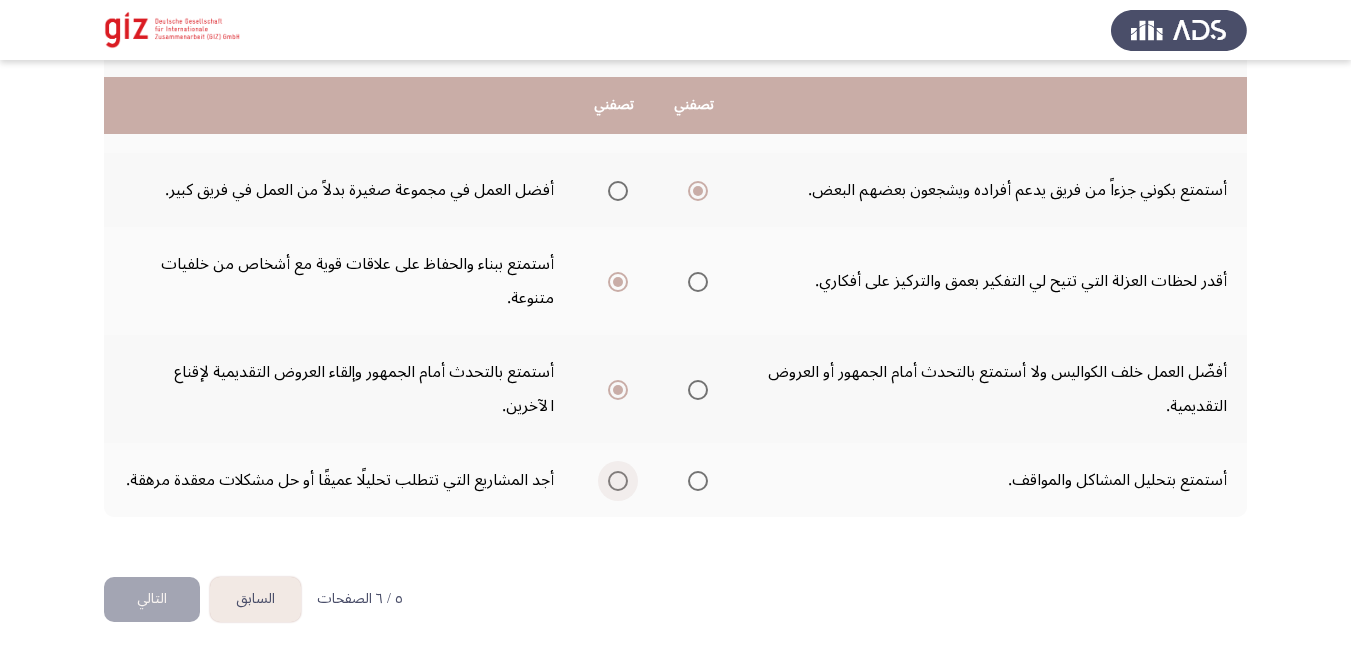 click at bounding box center (614, 481) 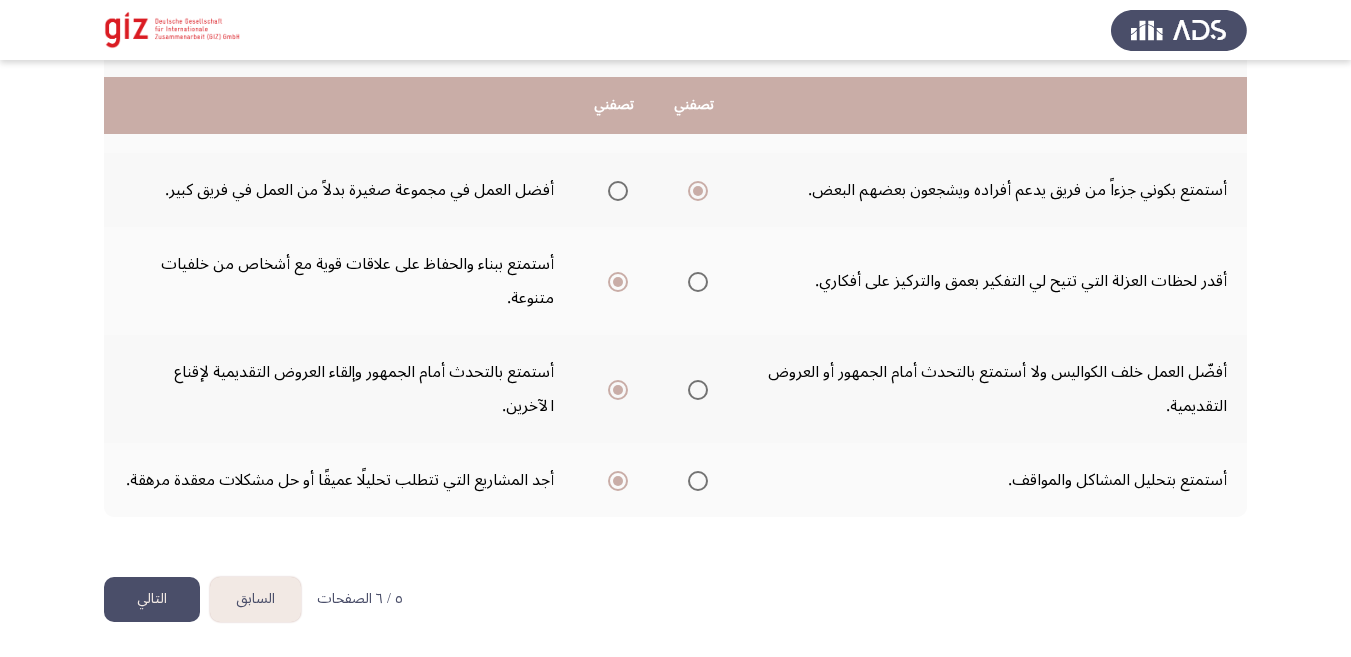 click on "التالي" 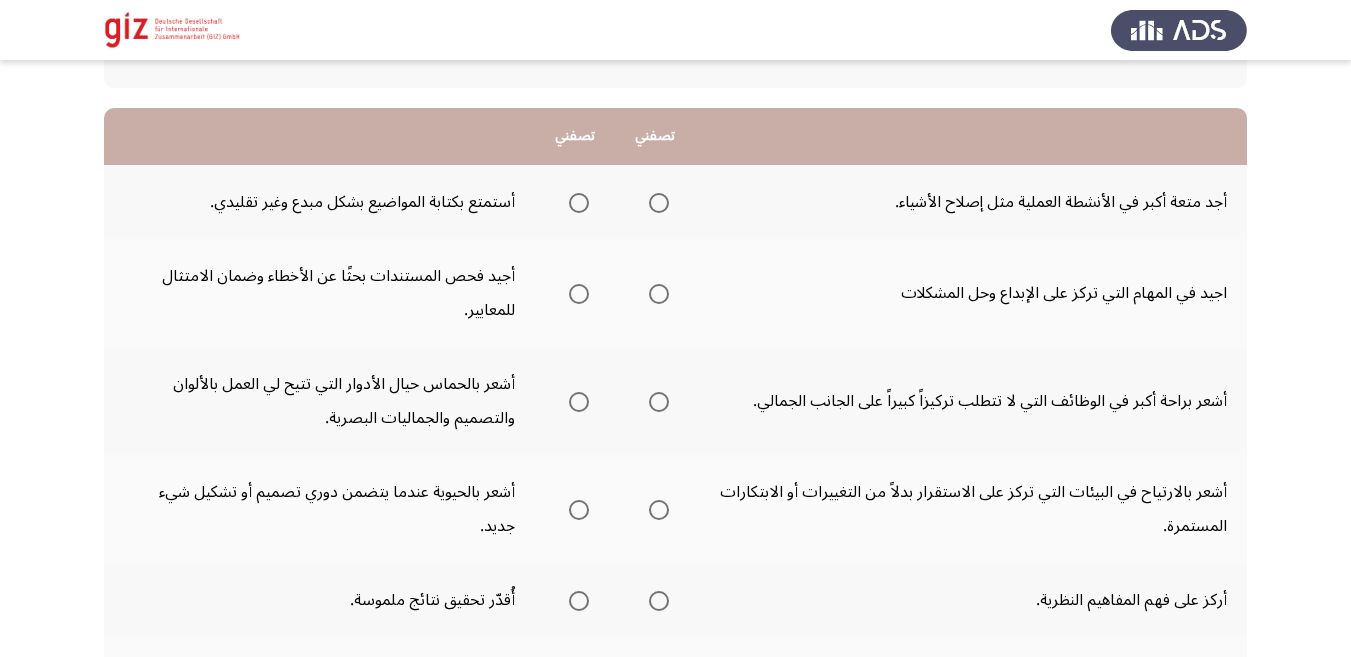 scroll, scrollTop: 164, scrollLeft: 0, axis: vertical 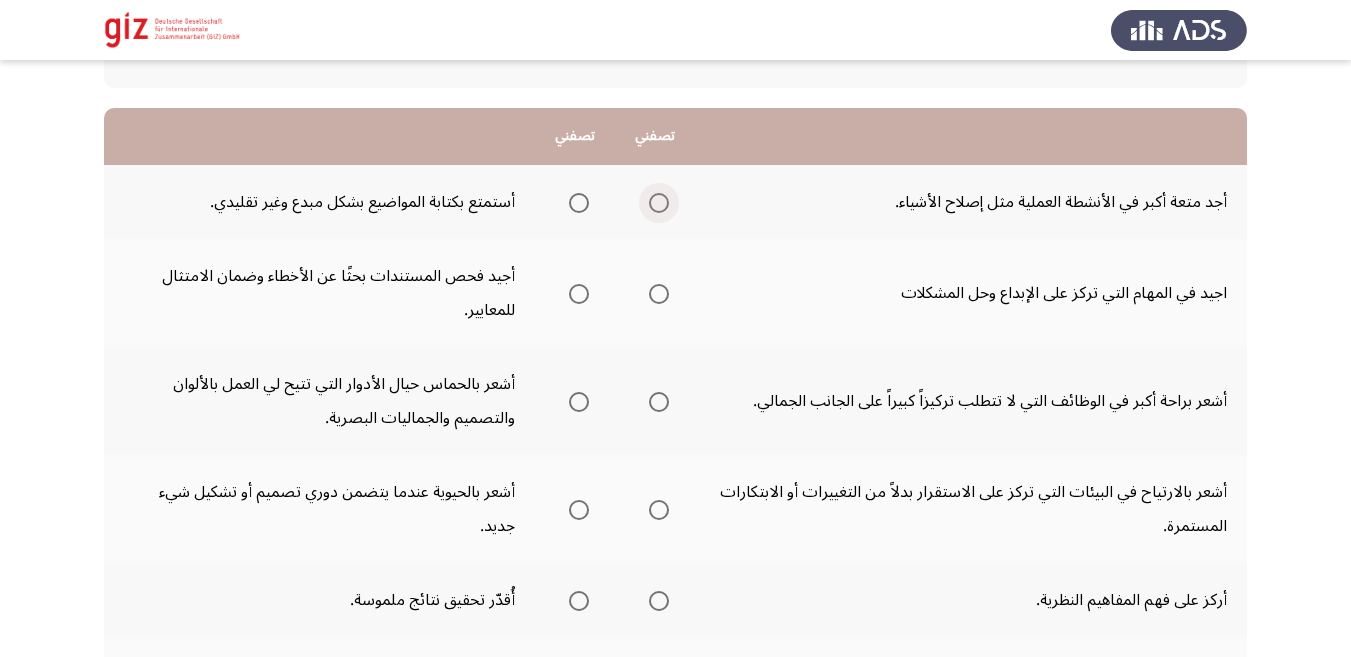 click at bounding box center (659, 203) 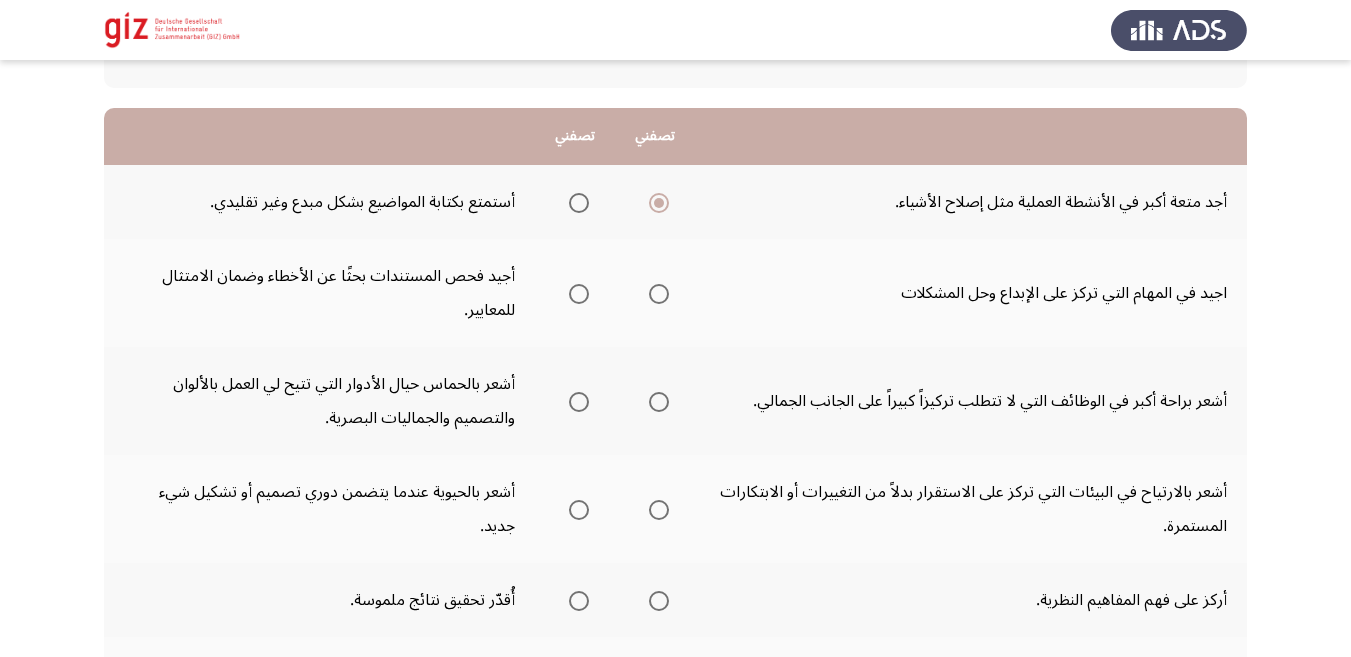 drag, startPoint x: 648, startPoint y: 311, endPoint x: 654, endPoint y: 297, distance: 15.231546 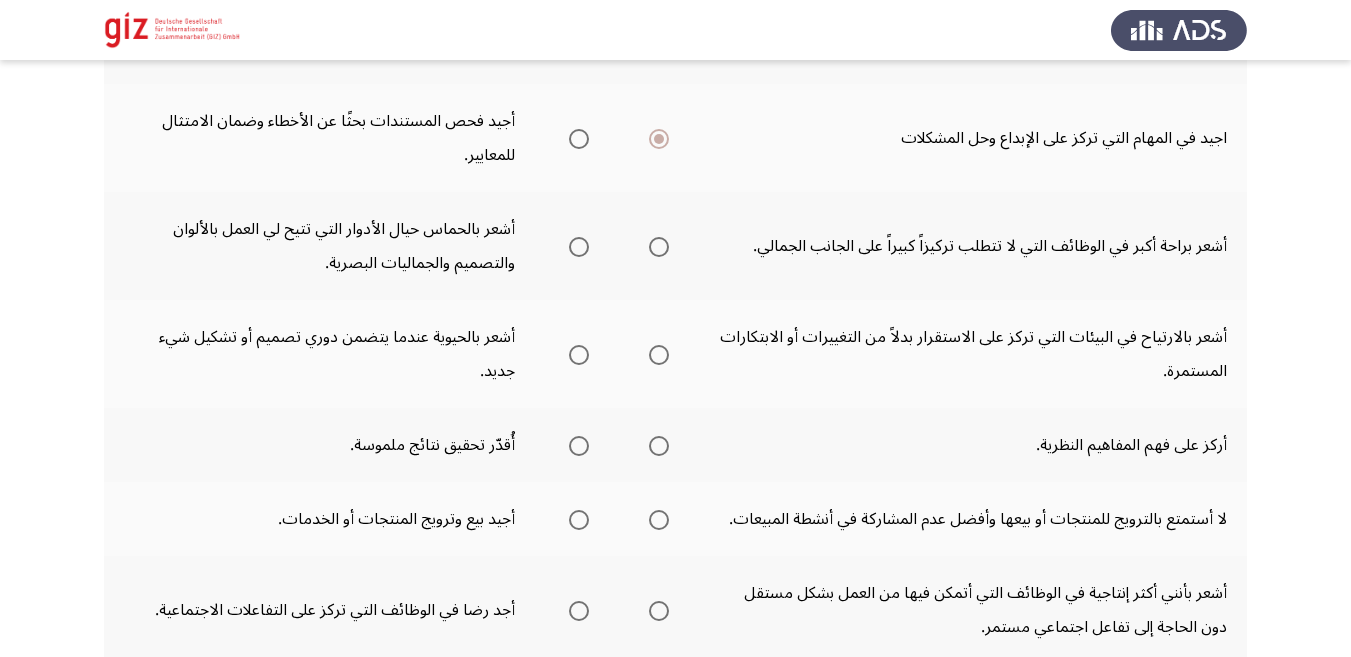 scroll, scrollTop: 328, scrollLeft: 0, axis: vertical 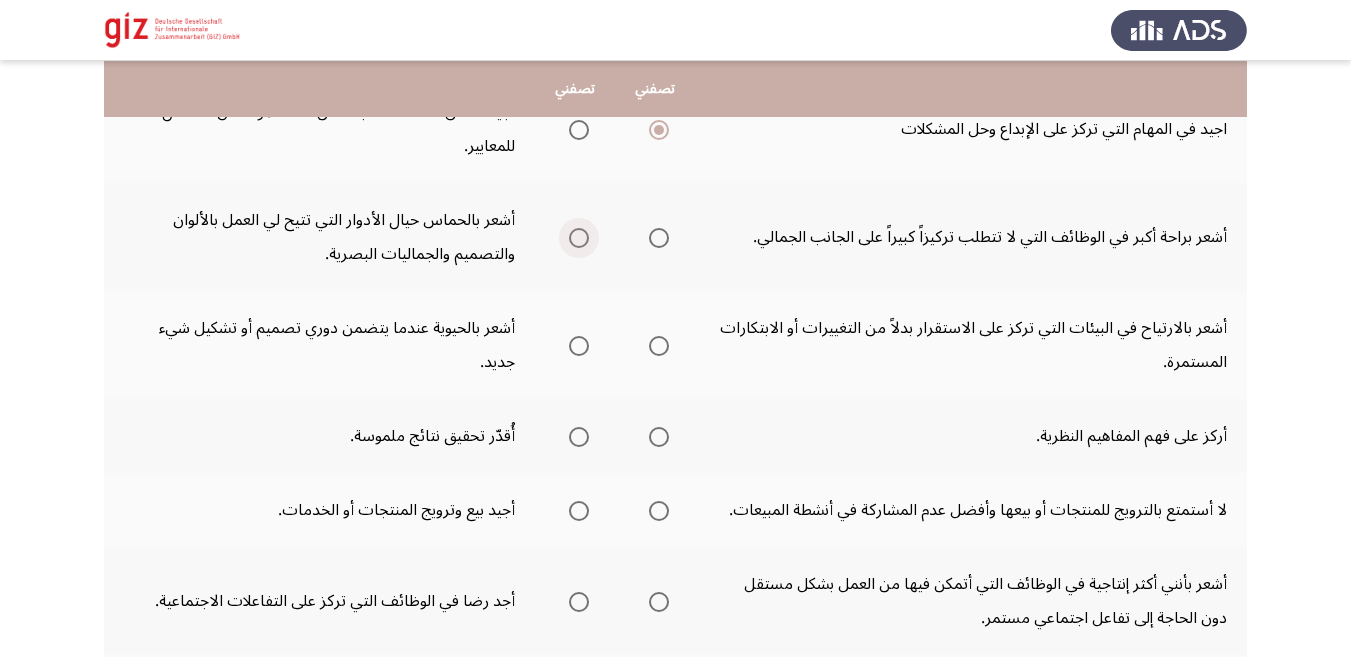 click at bounding box center [579, 238] 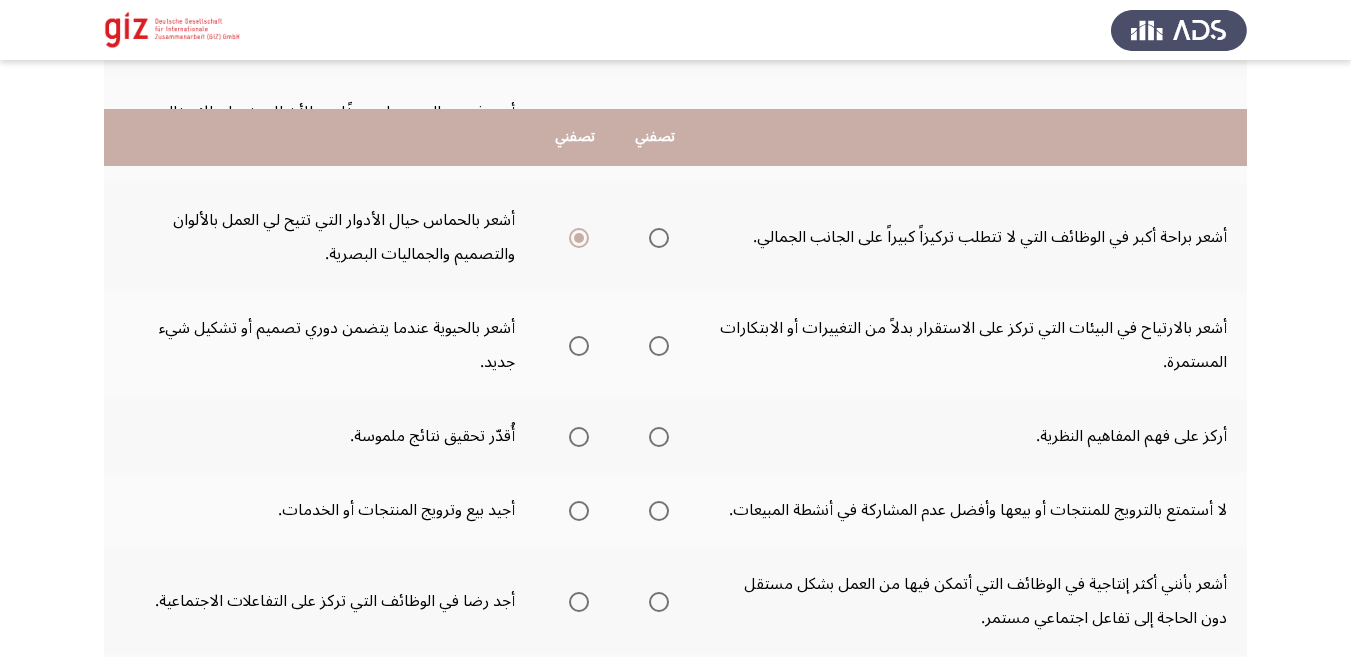 scroll, scrollTop: 410, scrollLeft: 0, axis: vertical 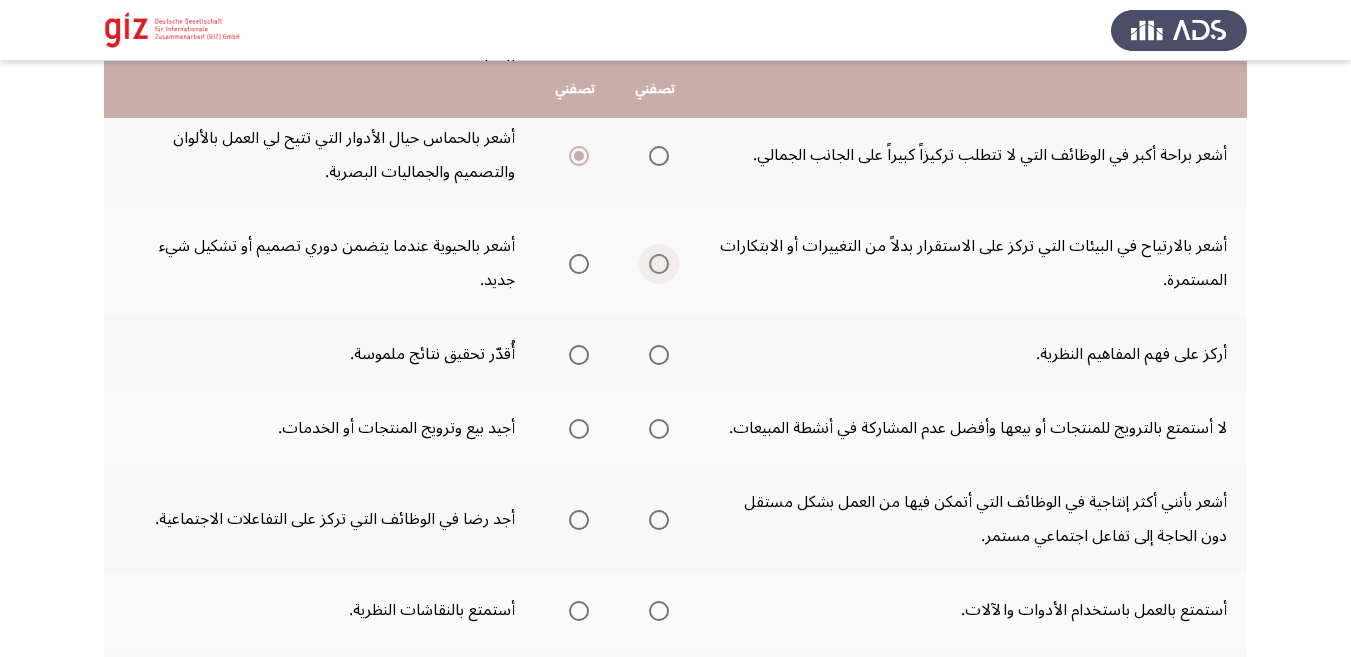 click at bounding box center [659, 264] 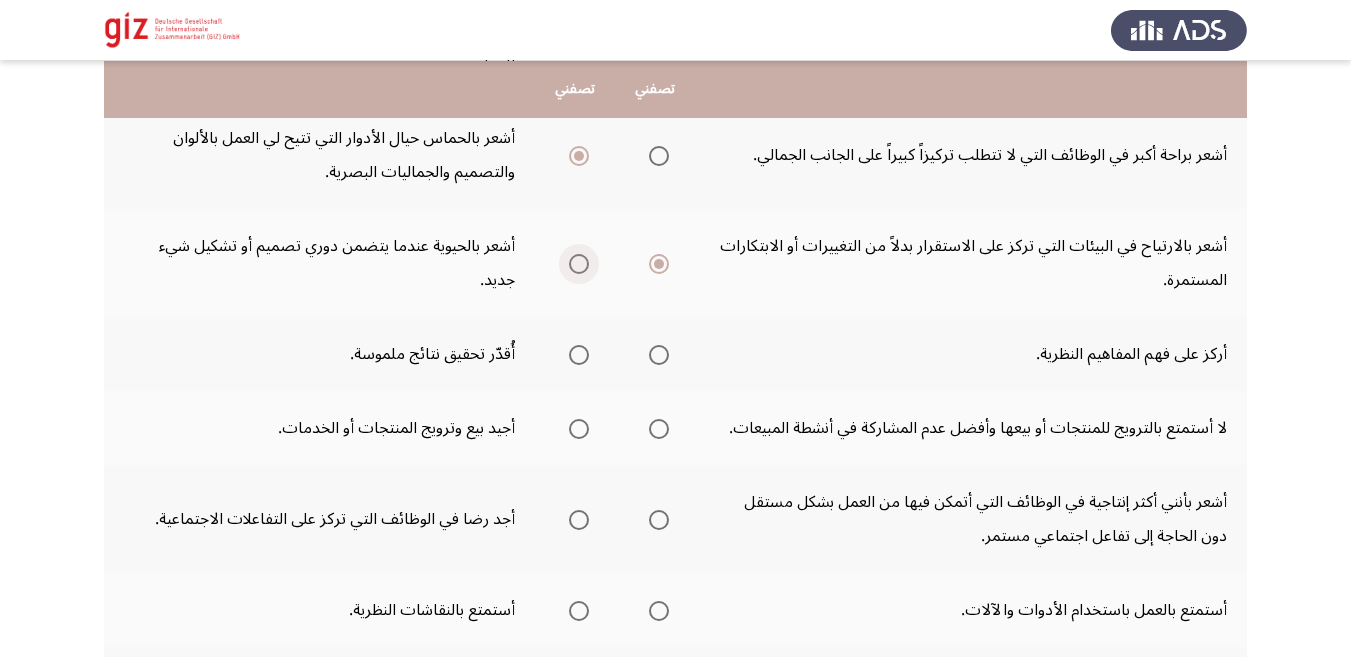 click at bounding box center [579, 264] 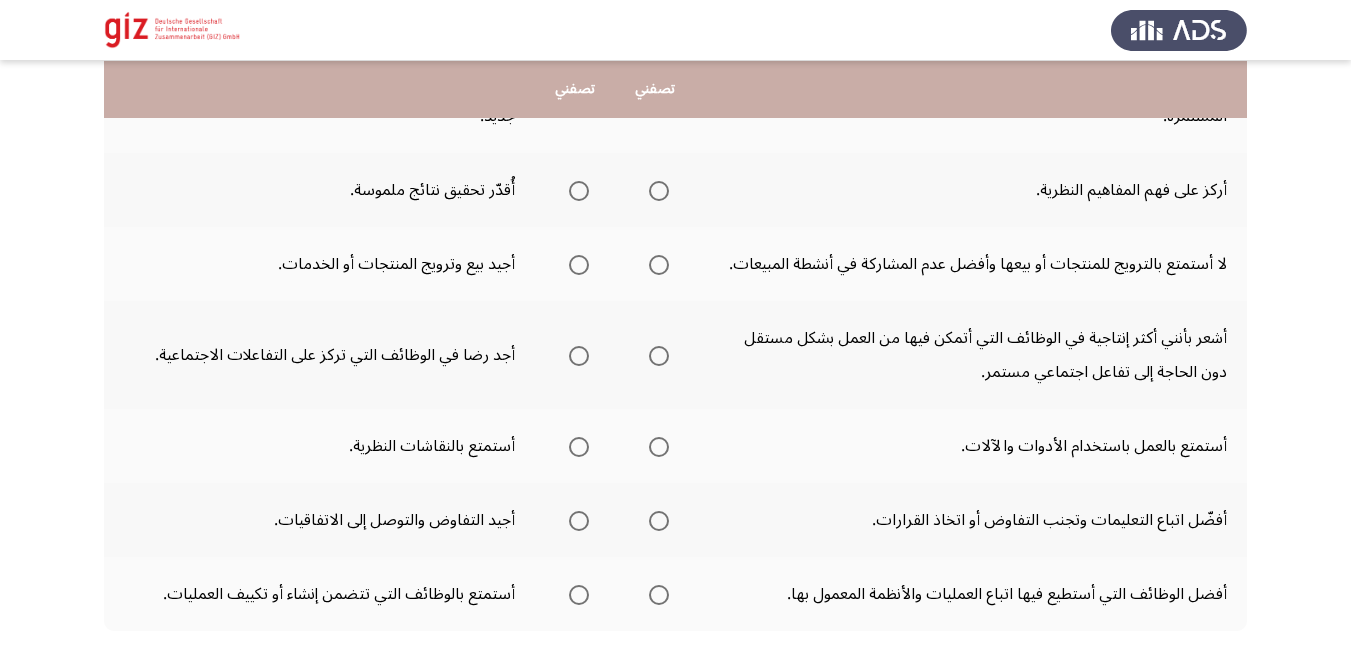 scroll, scrollTop: 574, scrollLeft: 0, axis: vertical 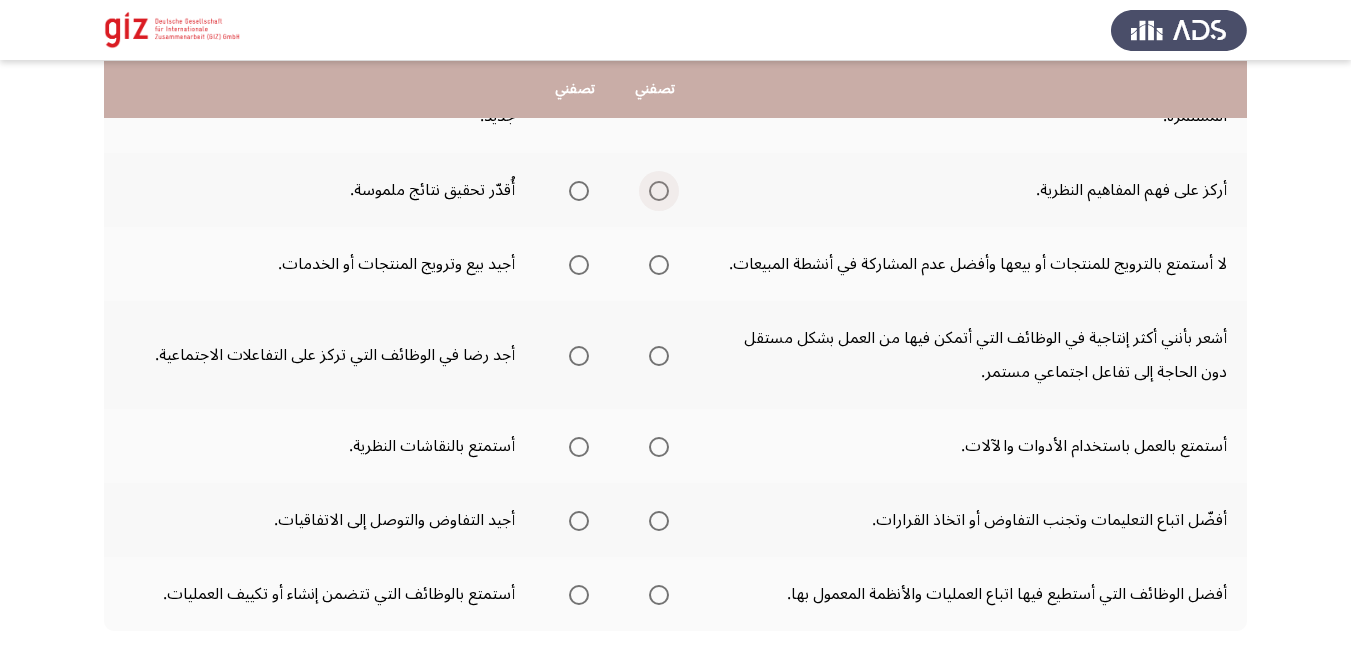 click at bounding box center (659, 191) 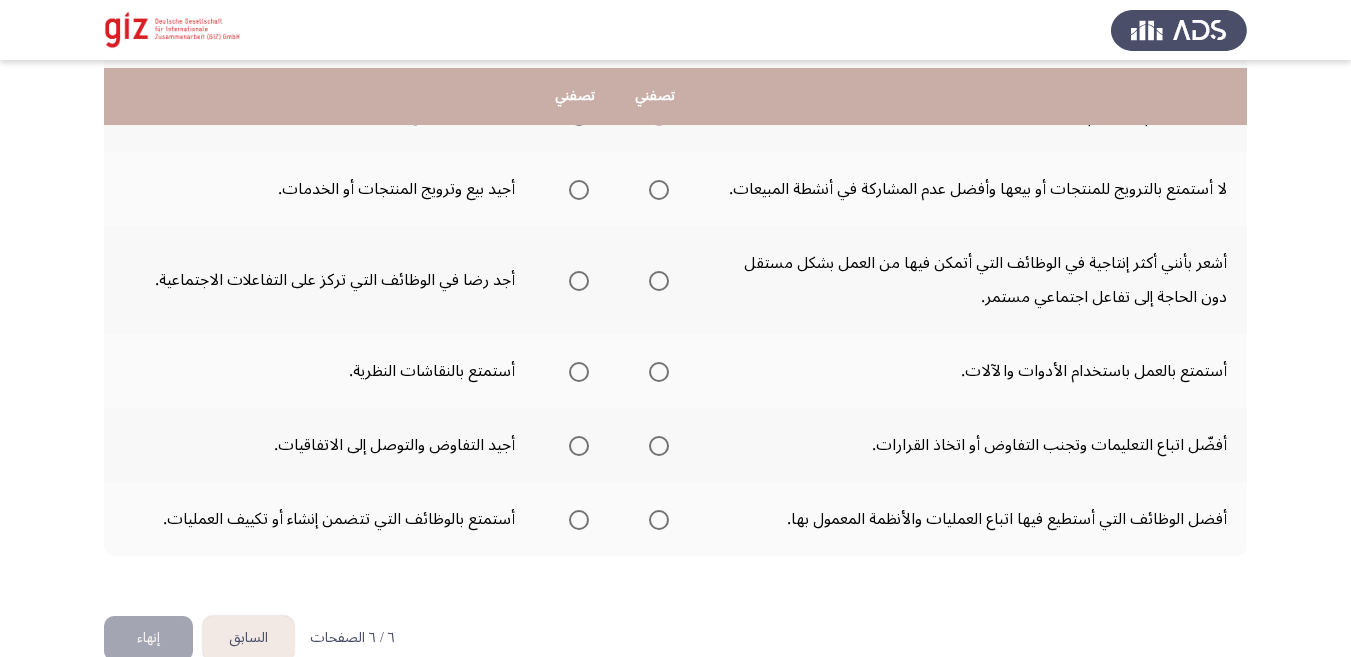 scroll, scrollTop: 657, scrollLeft: 0, axis: vertical 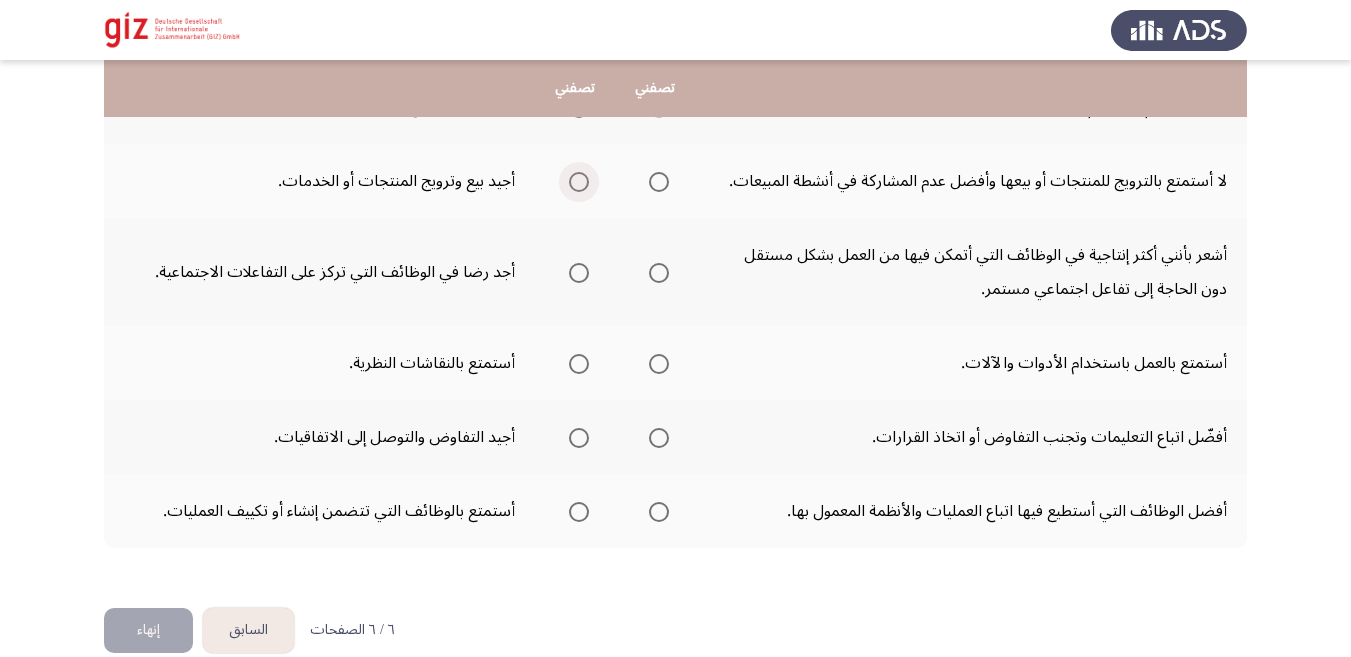 click at bounding box center [579, 182] 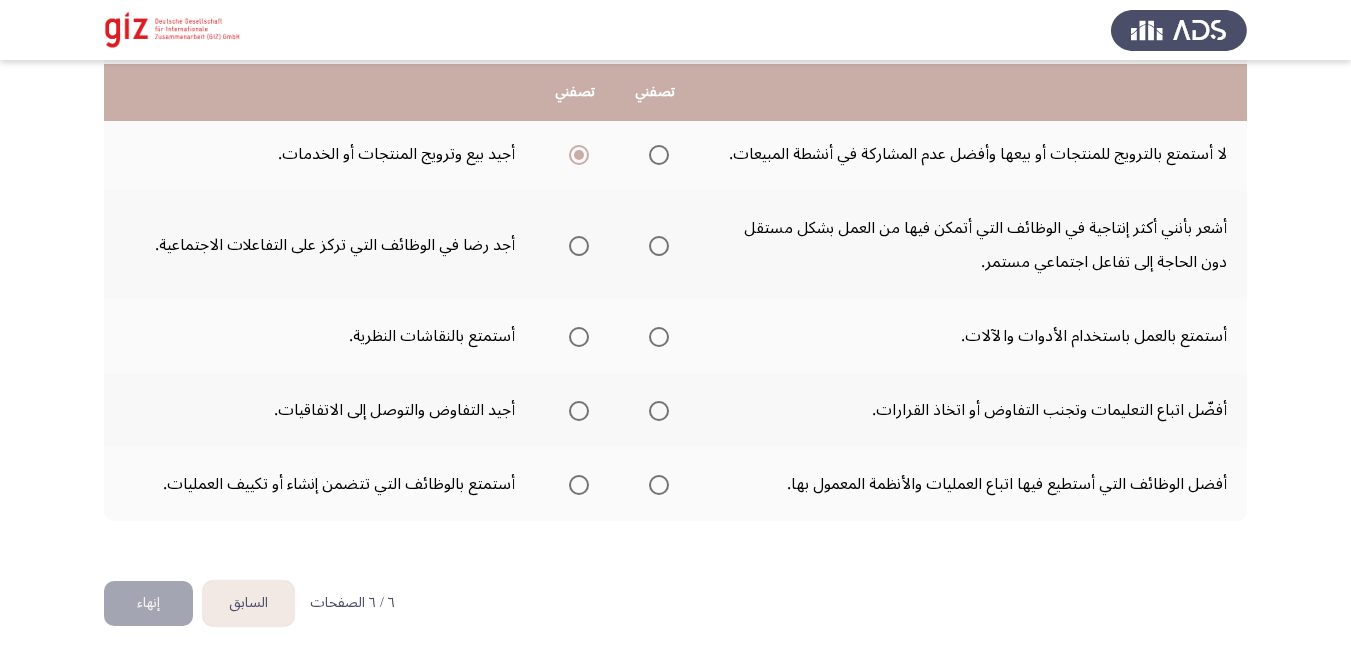 scroll, scrollTop: 688, scrollLeft: 0, axis: vertical 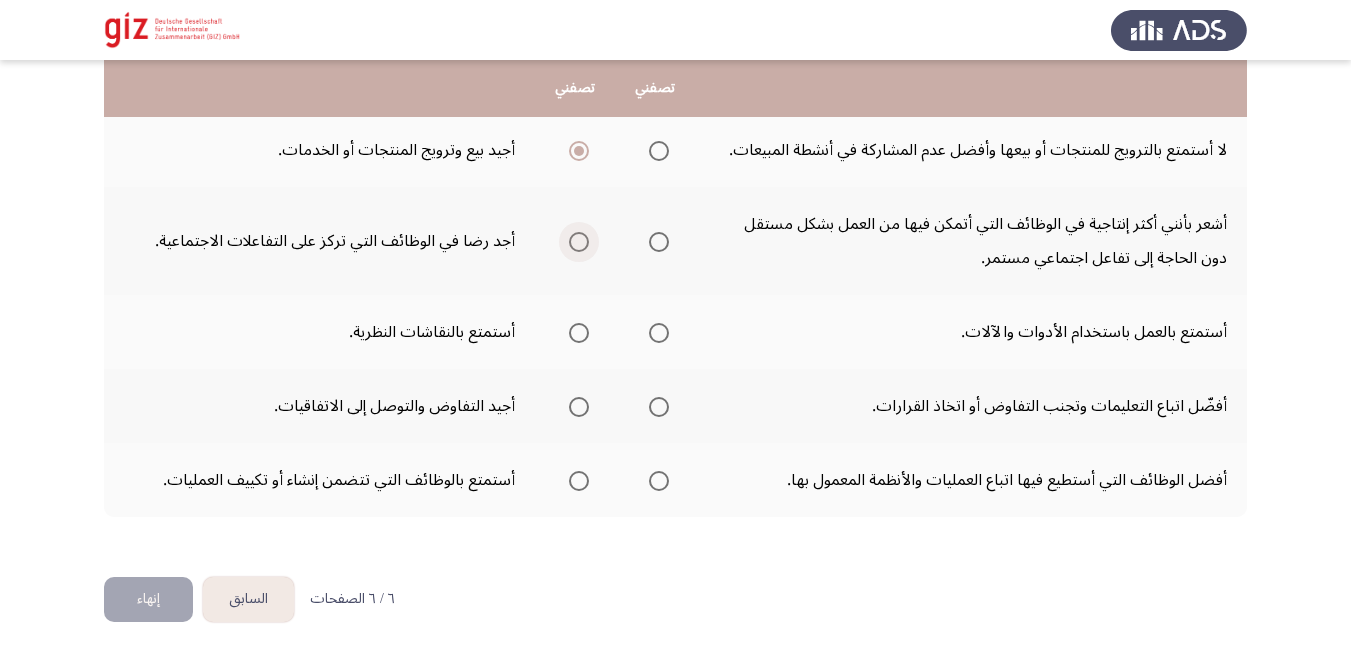 click at bounding box center (579, 242) 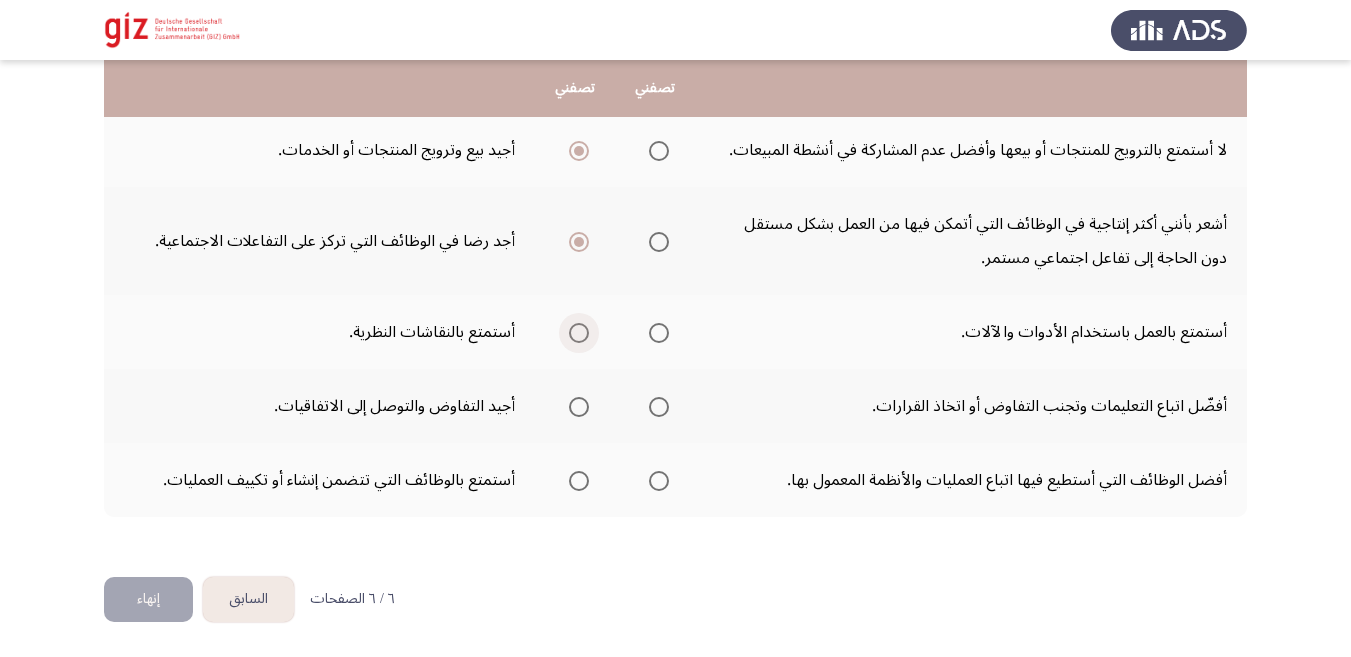 click at bounding box center [579, 333] 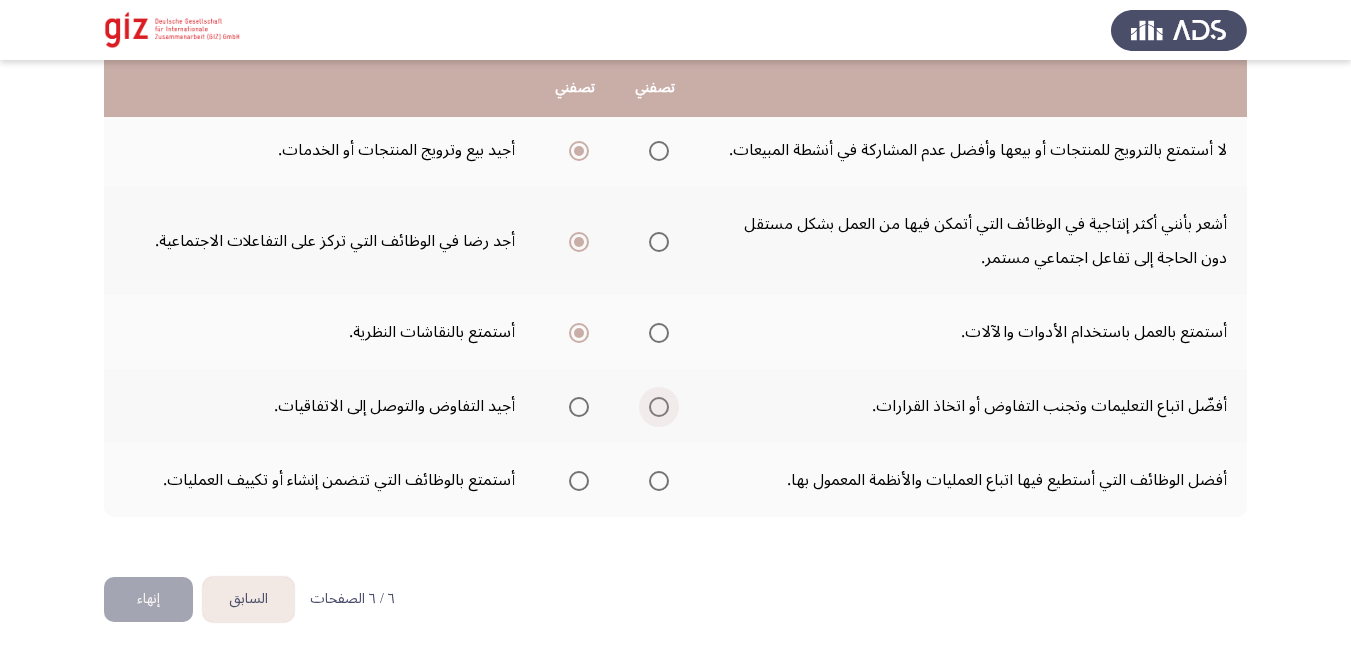 click at bounding box center [659, 407] 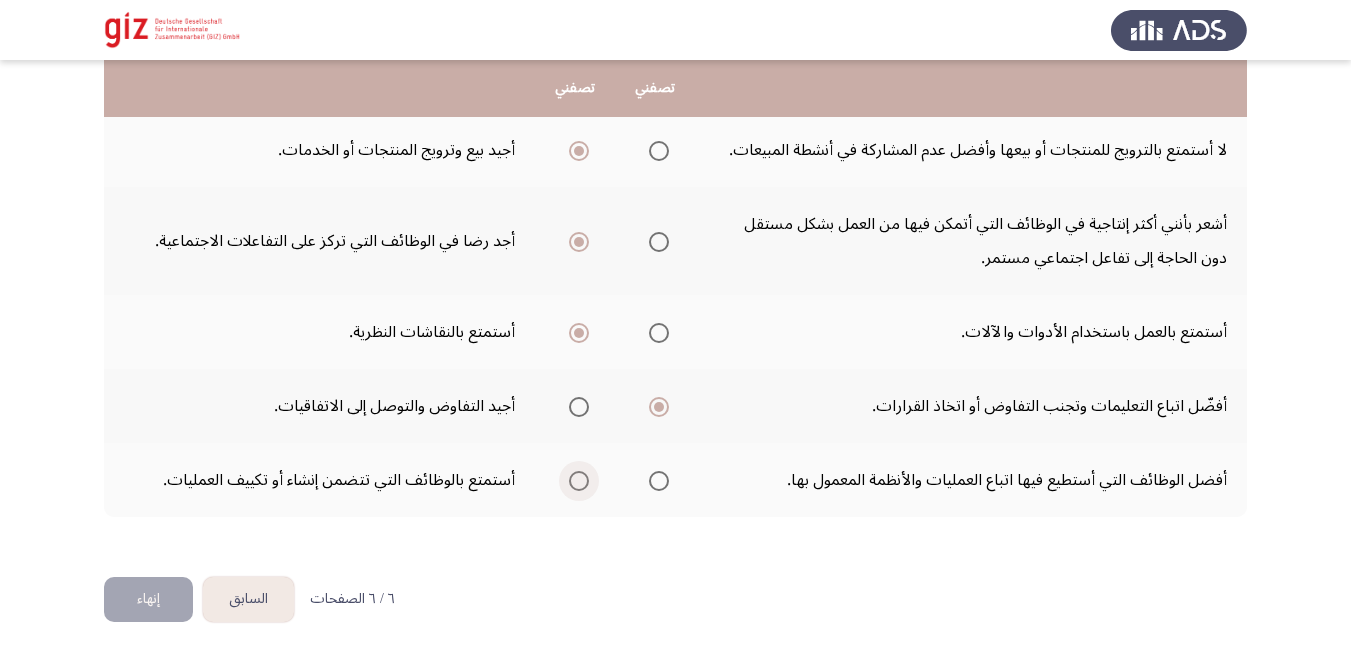 click at bounding box center (579, 481) 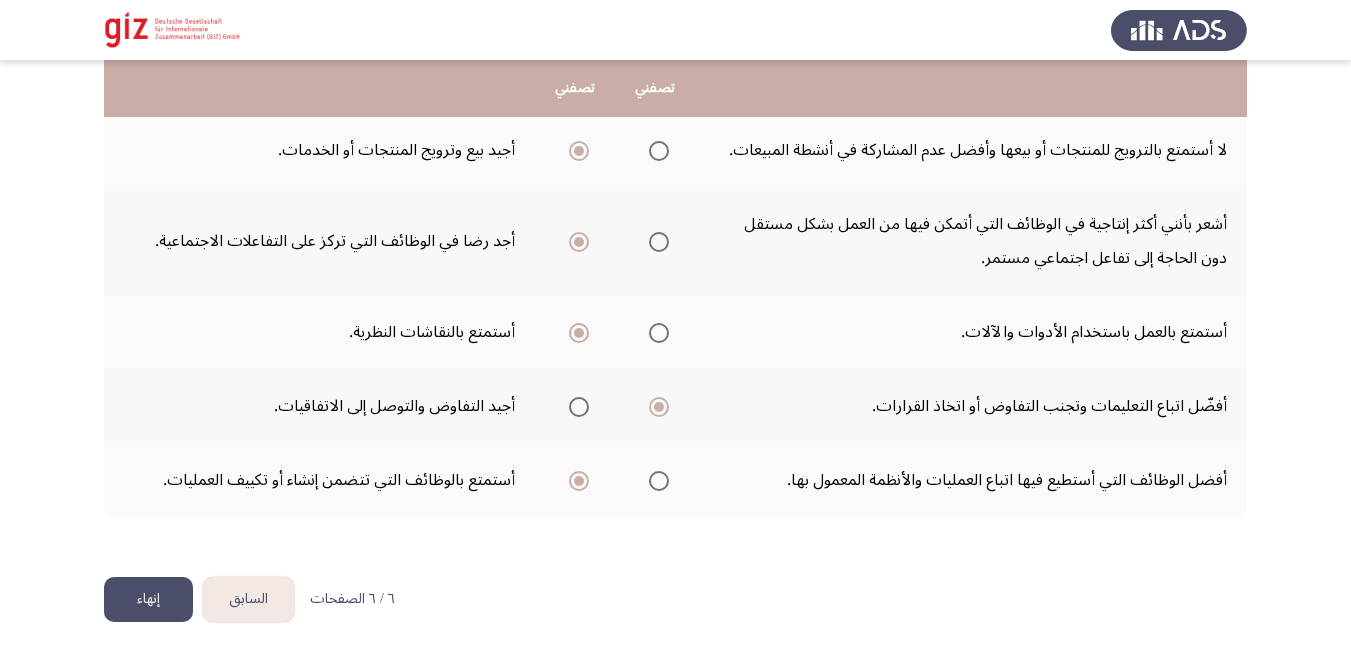 click on "إنهاء" 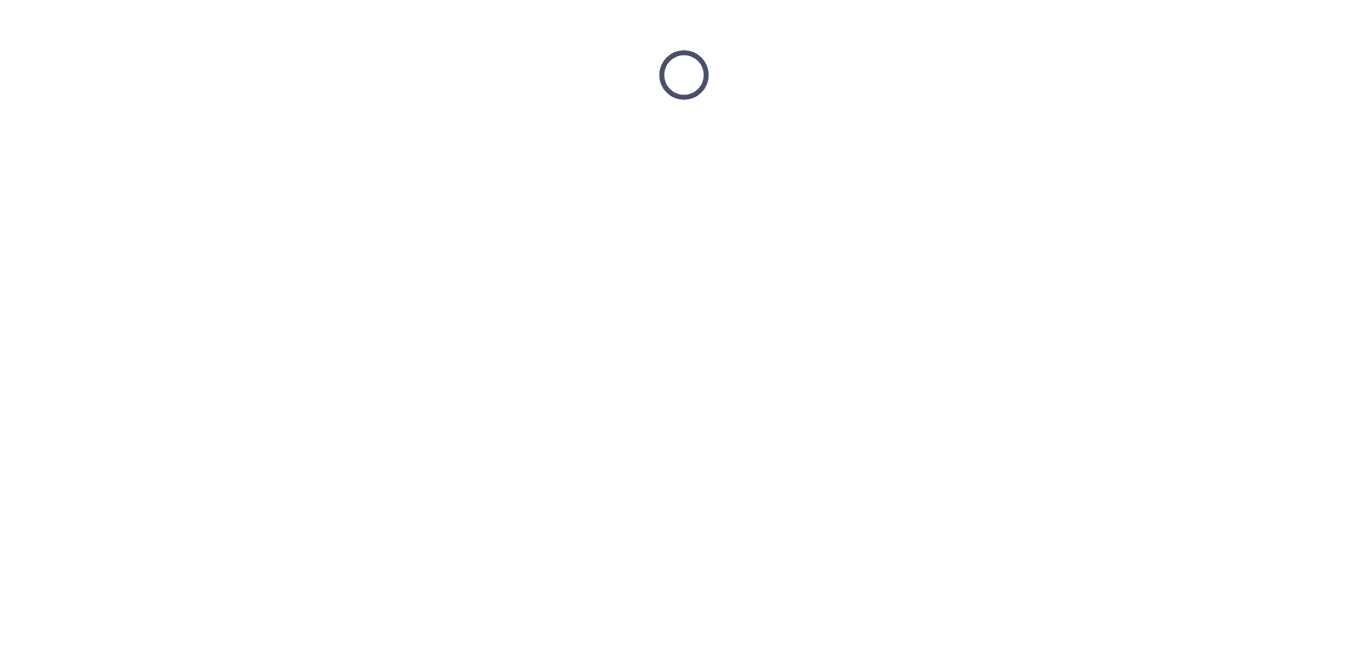 scroll, scrollTop: 0, scrollLeft: 0, axis: both 